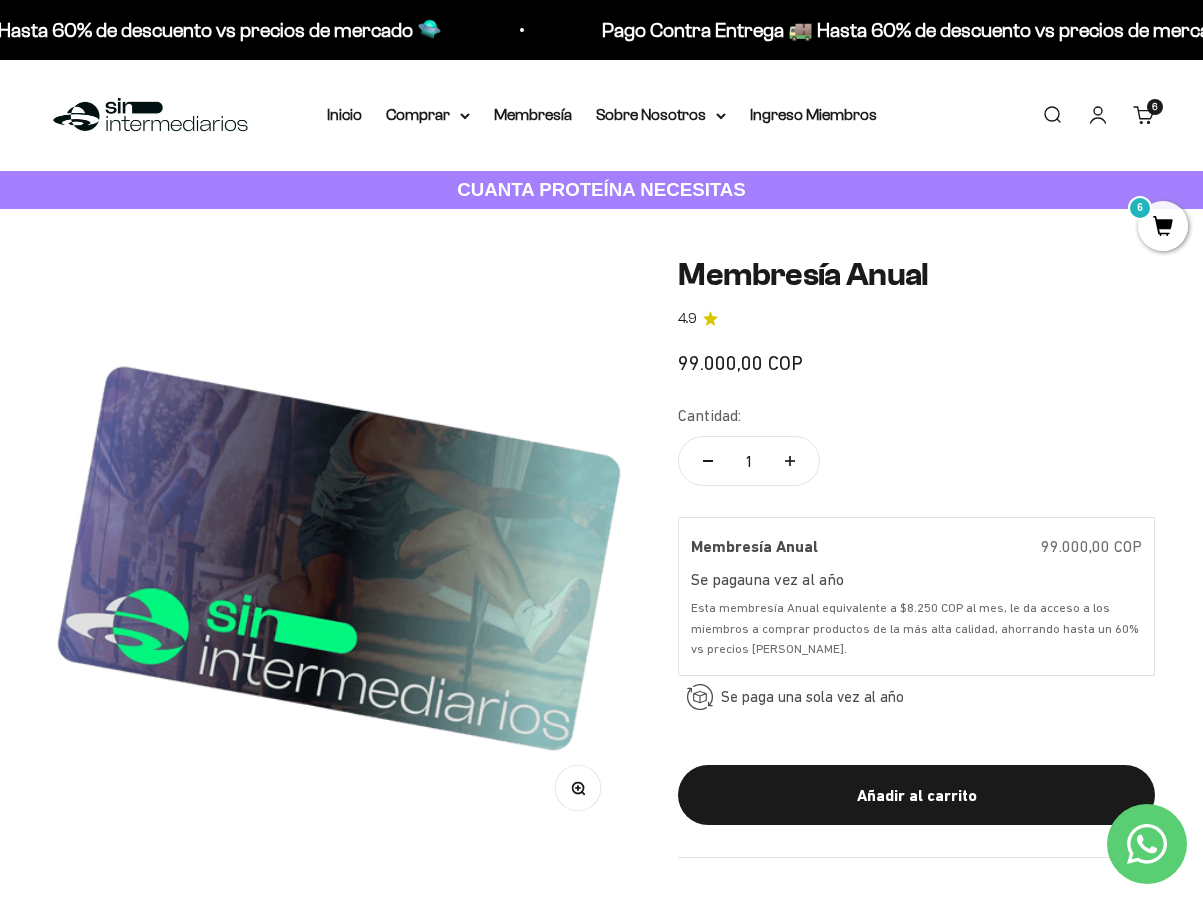 scroll, scrollTop: 0, scrollLeft: 0, axis: both 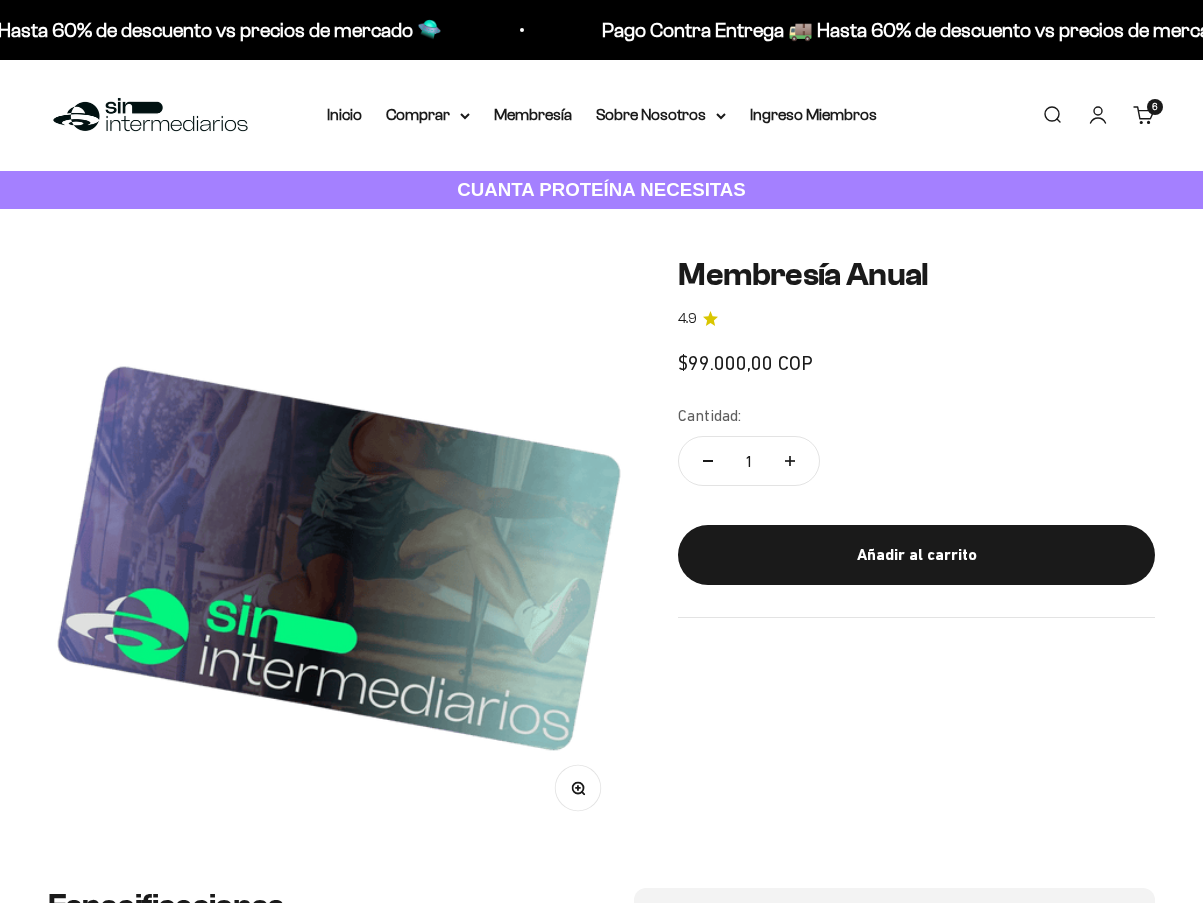 click on "Carrito
6 artículos
6" at bounding box center (1144, 115) 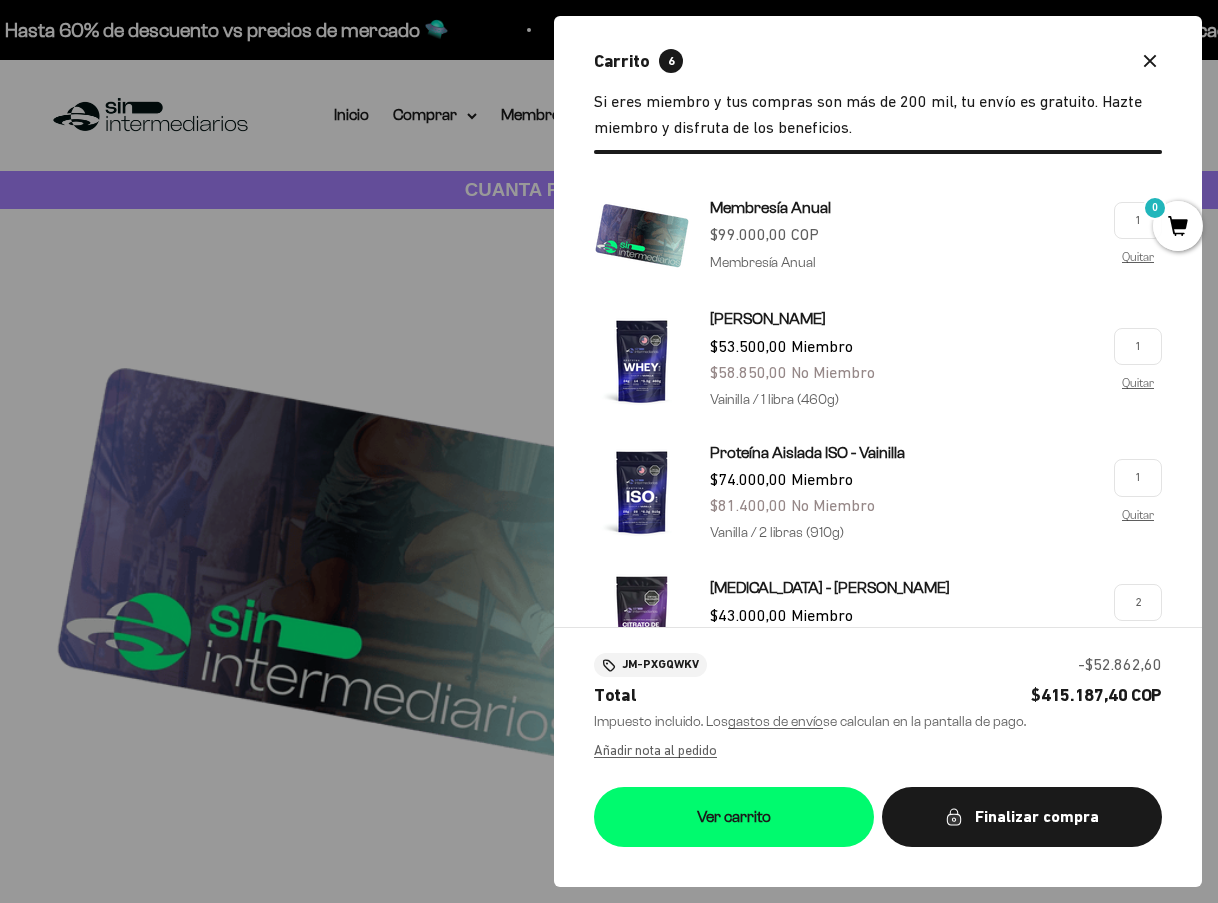 scroll, scrollTop: 0, scrollLeft: 0, axis: both 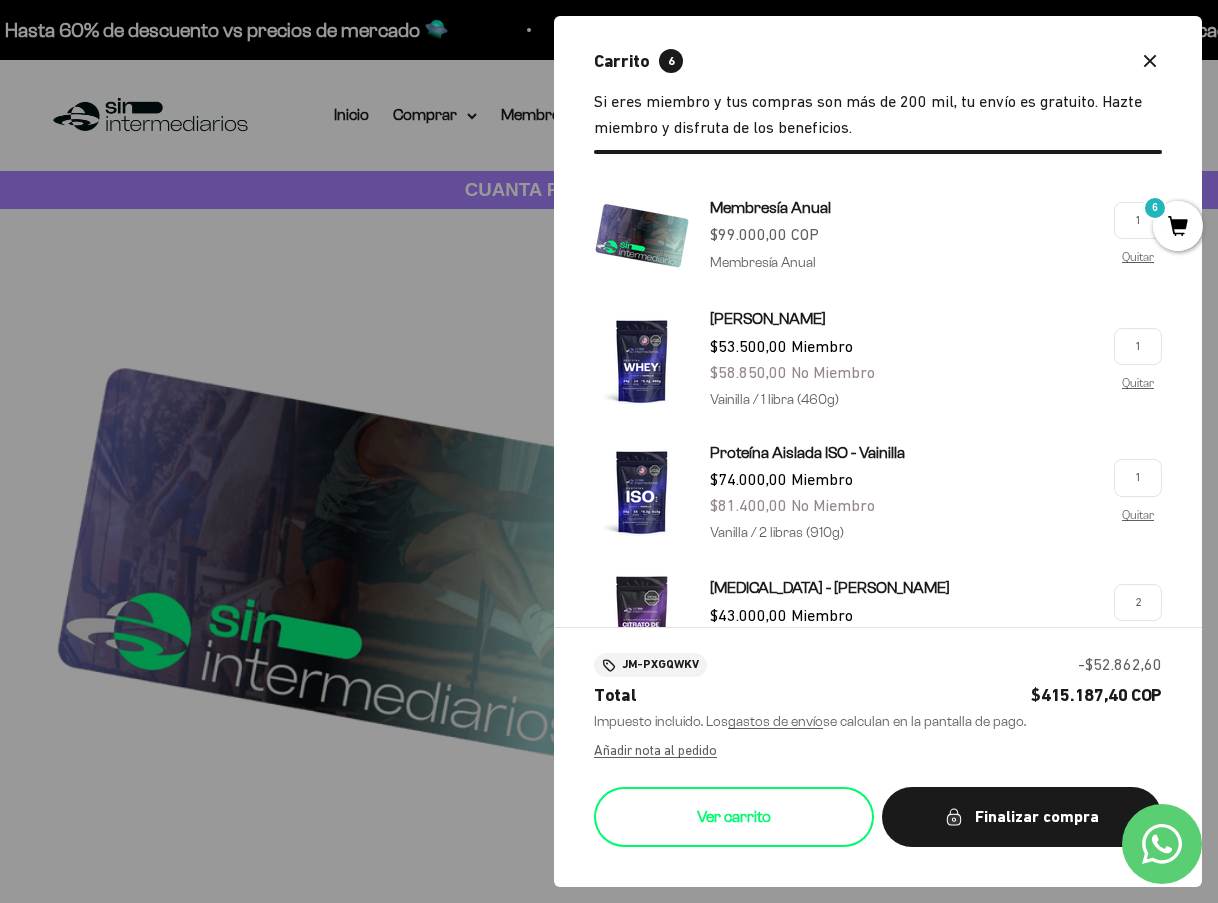 click on "Ver carrito" at bounding box center [734, 817] 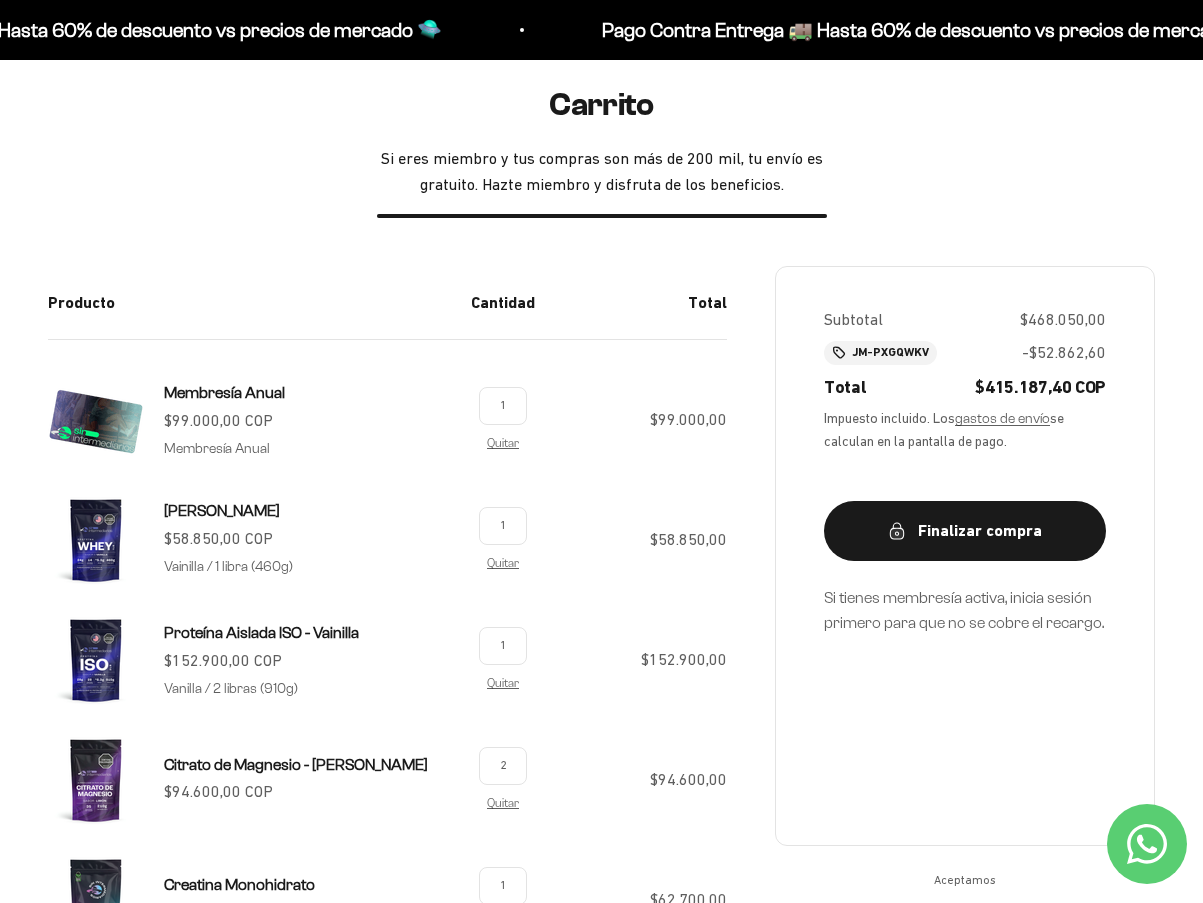 scroll, scrollTop: 200, scrollLeft: 0, axis: vertical 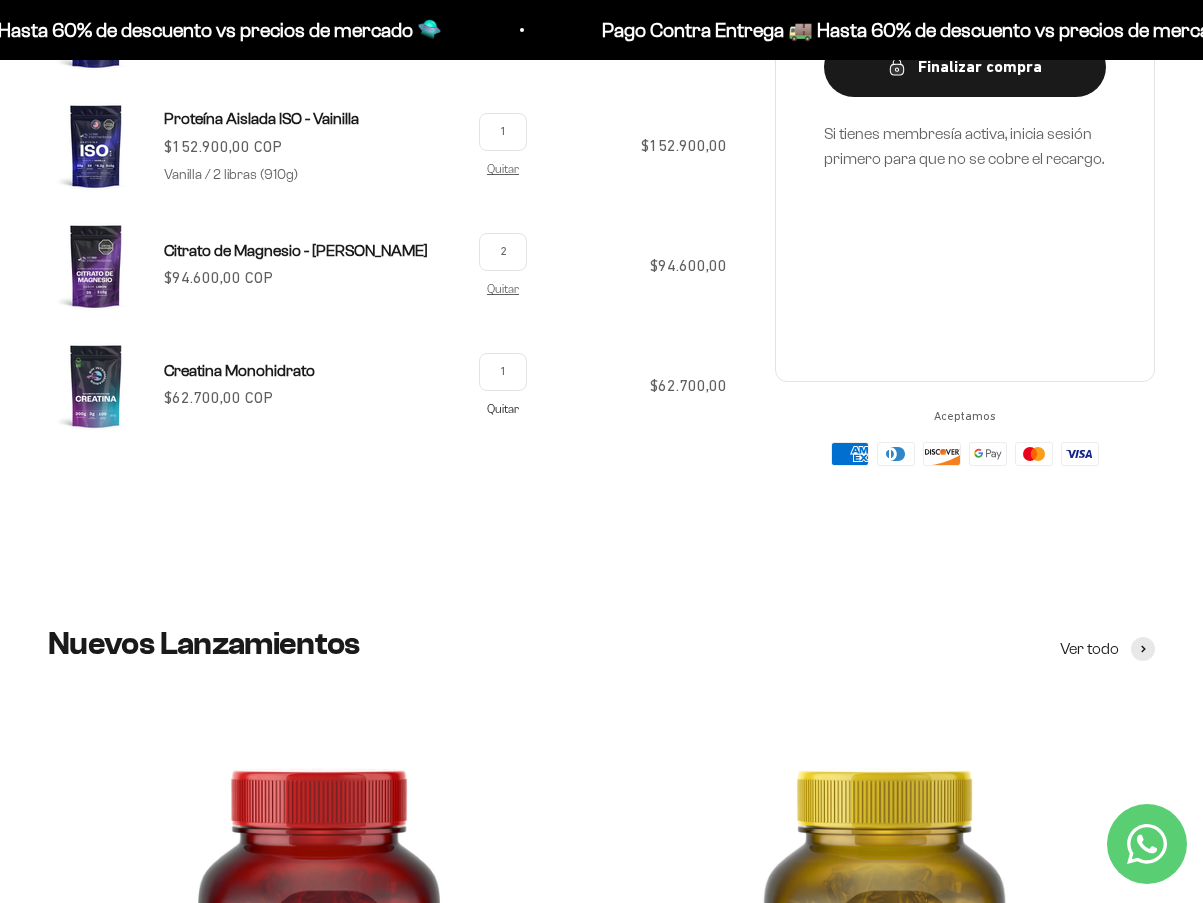 click on "Quitar" at bounding box center [503, 408] 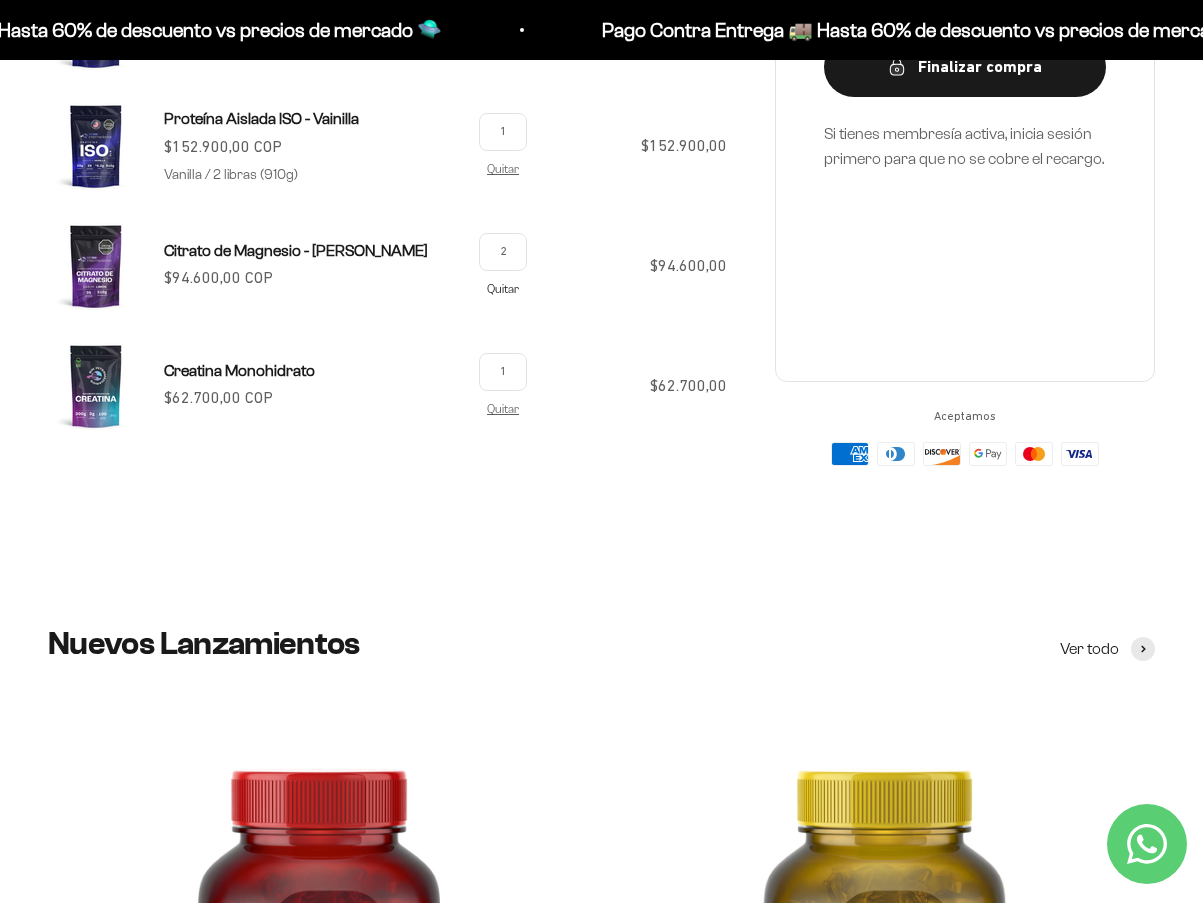 click on "Quitar" at bounding box center [503, 288] 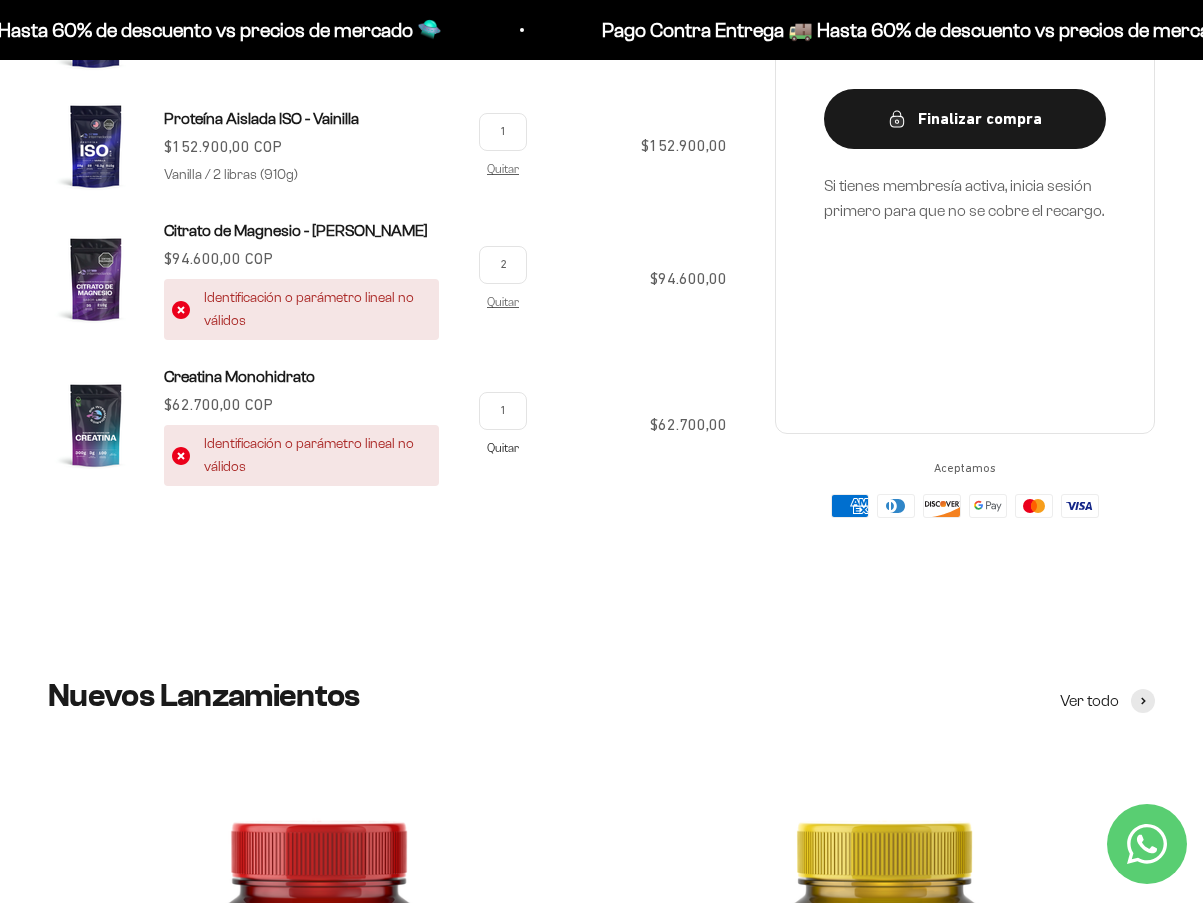 click on "Quitar" at bounding box center [503, 447] 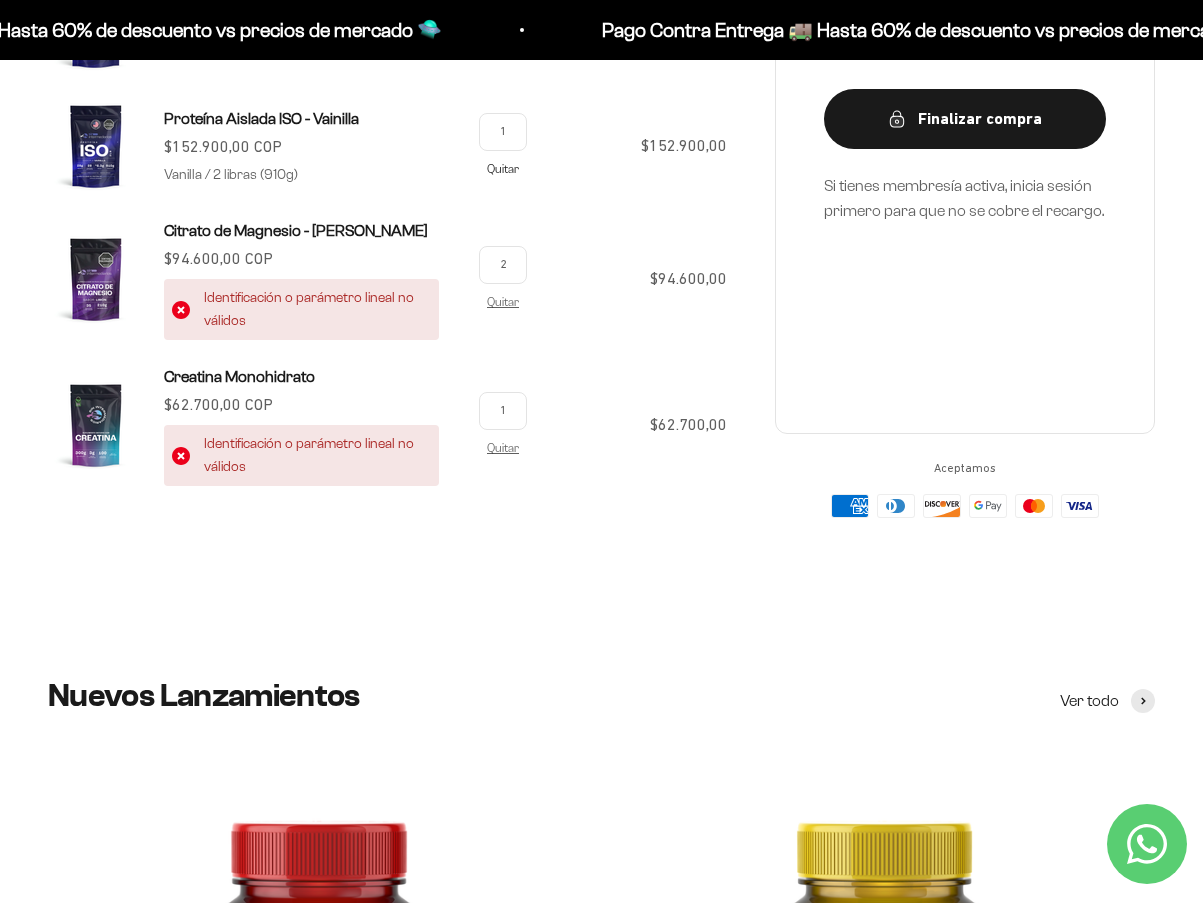 click on "Quitar" at bounding box center (503, 168) 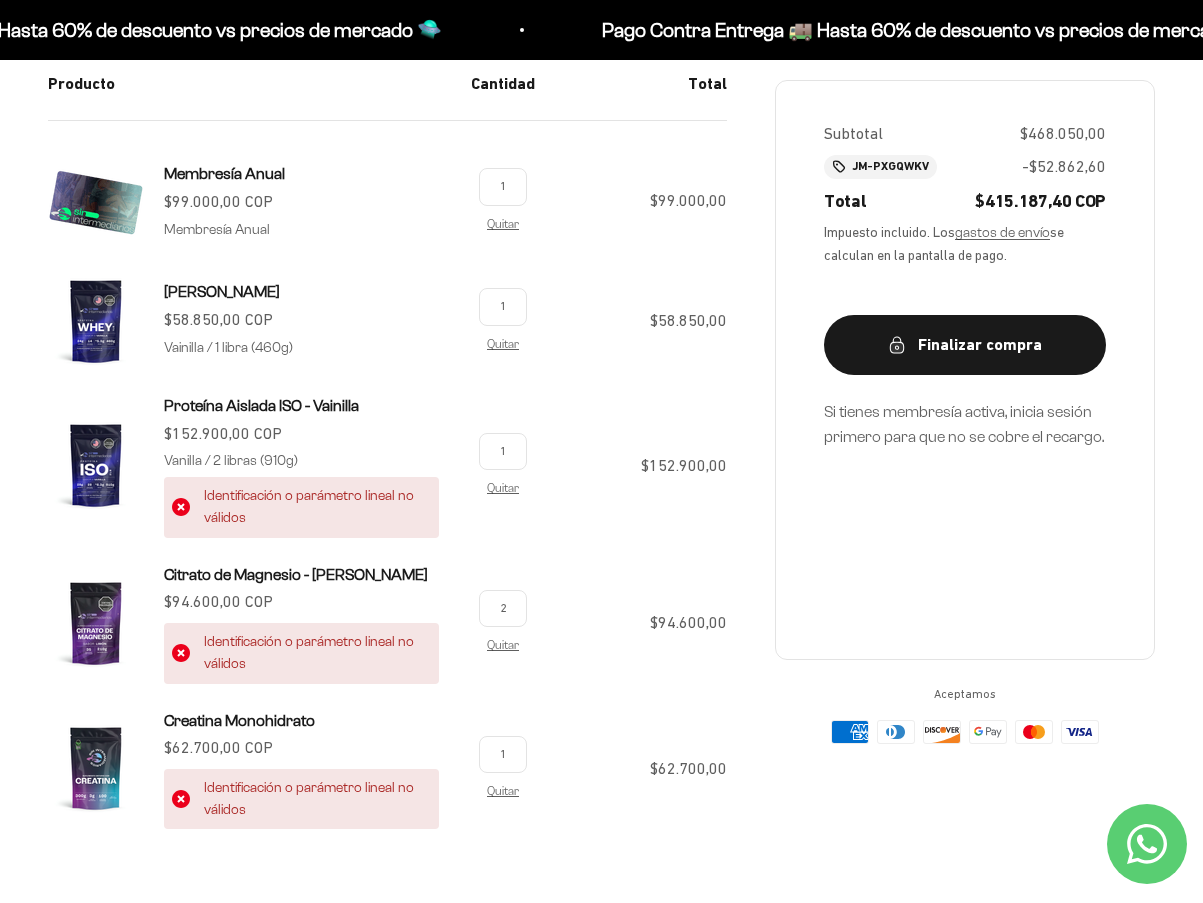 scroll, scrollTop: 400, scrollLeft: 0, axis: vertical 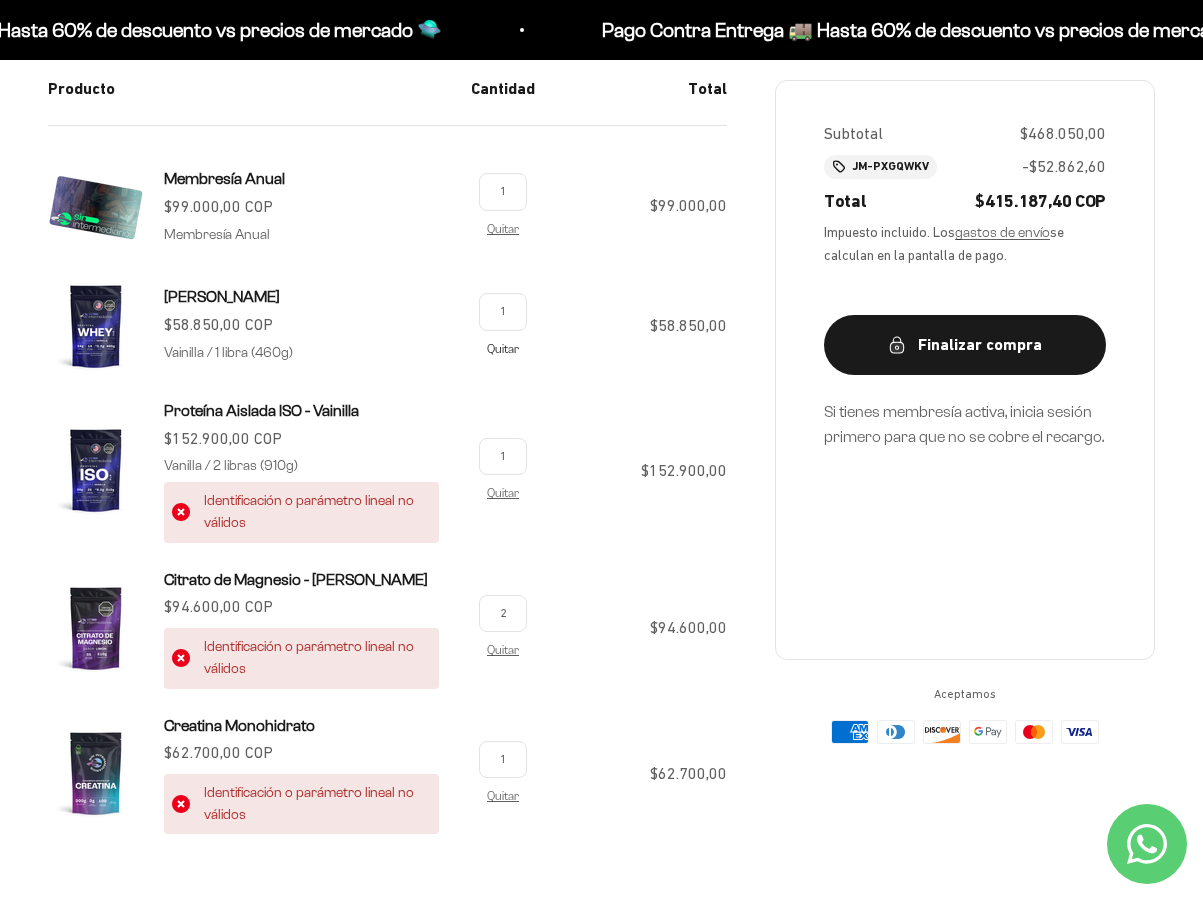 click on "Quitar" at bounding box center (503, 348) 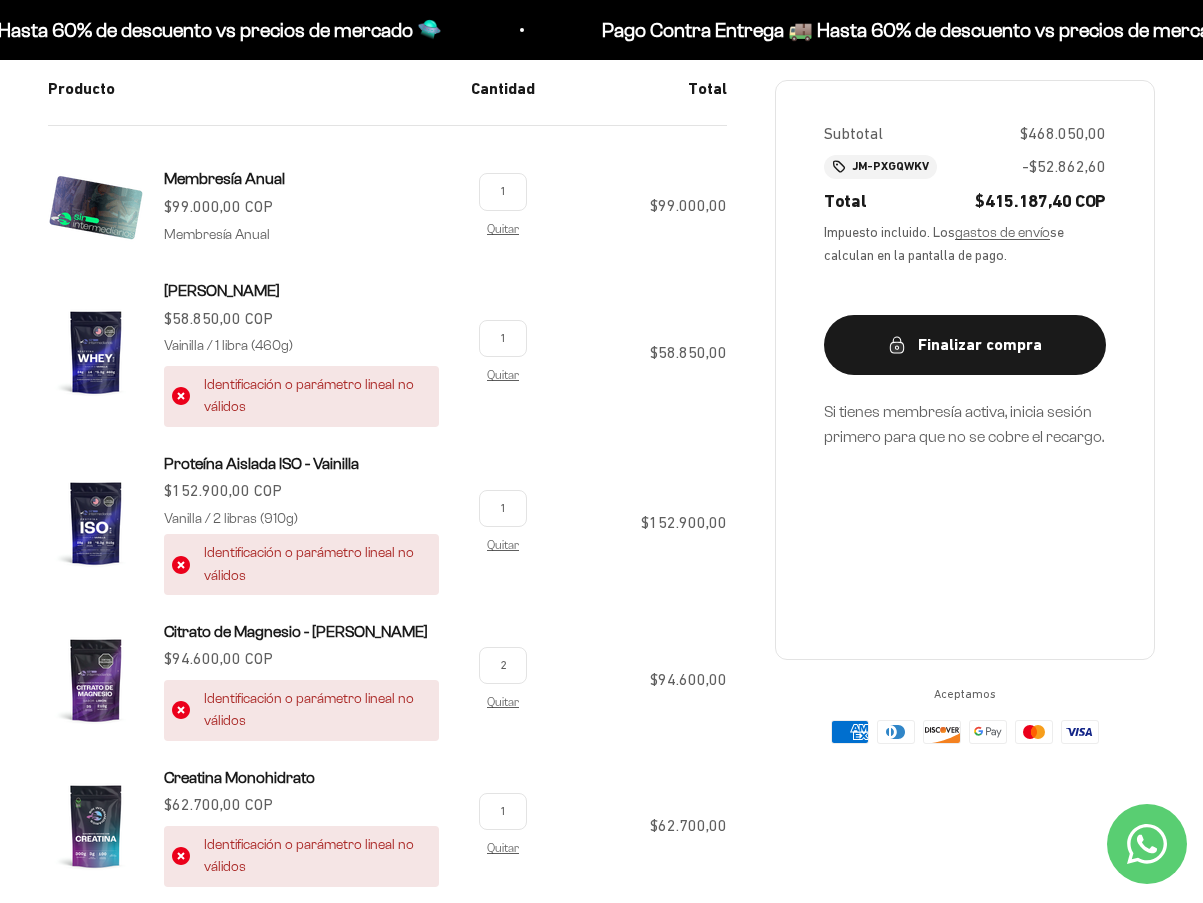 type on "1" 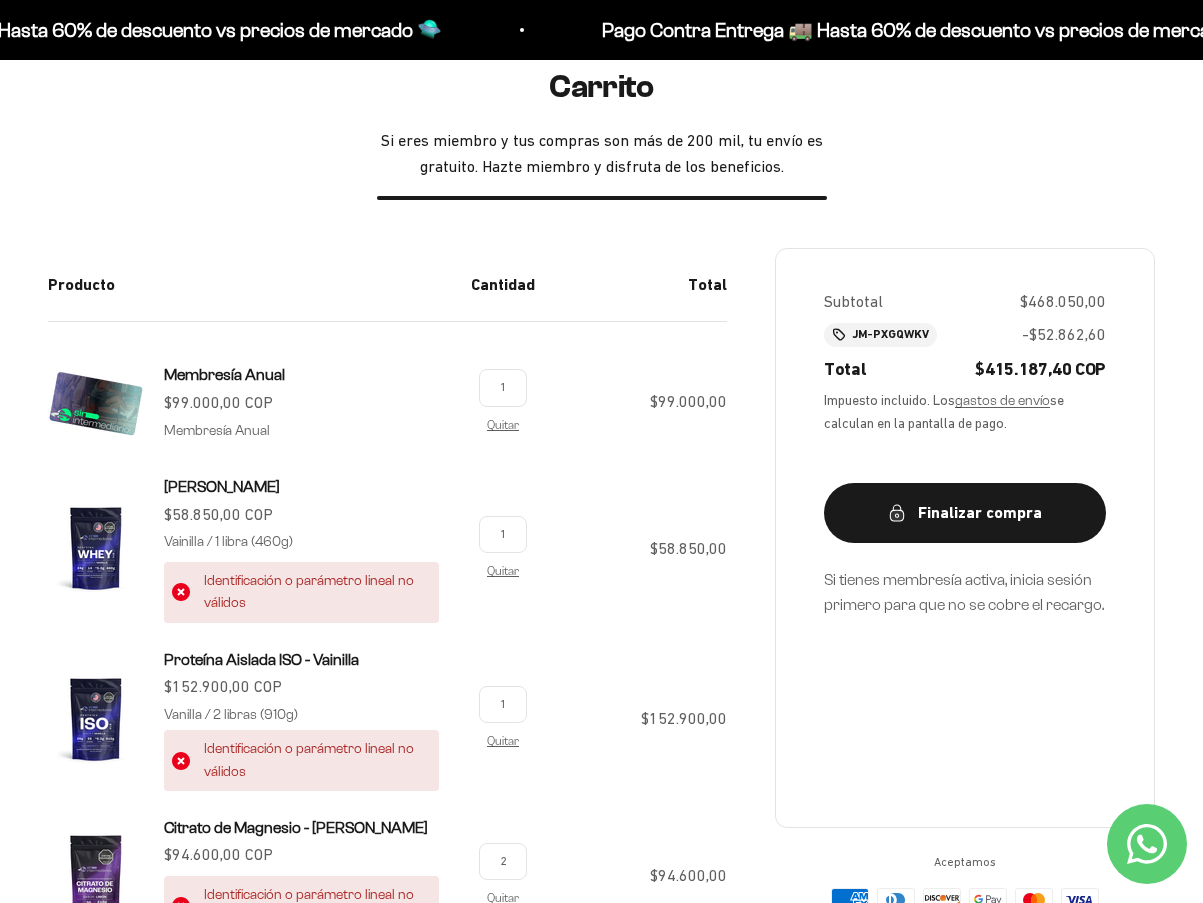 scroll, scrollTop: 0, scrollLeft: 0, axis: both 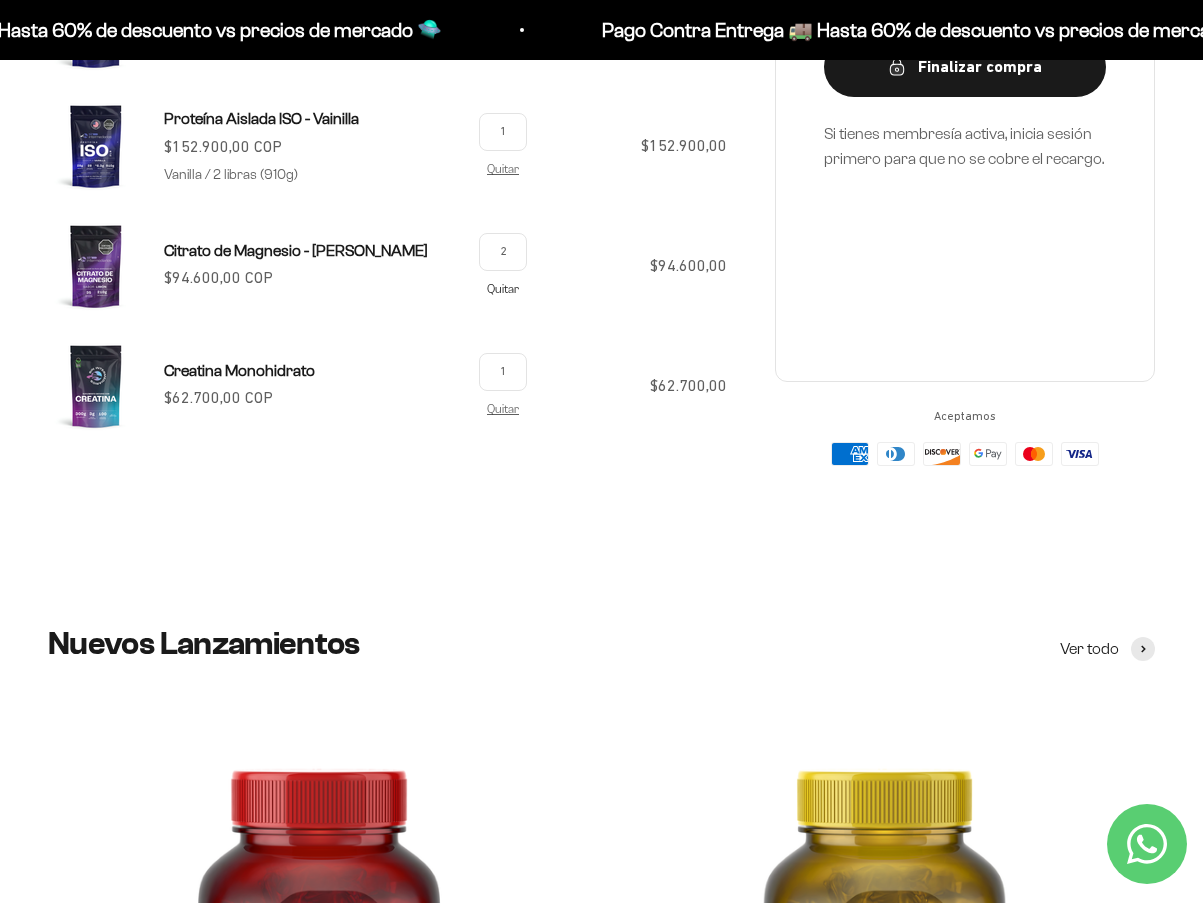 click on "Quitar" at bounding box center (503, 288) 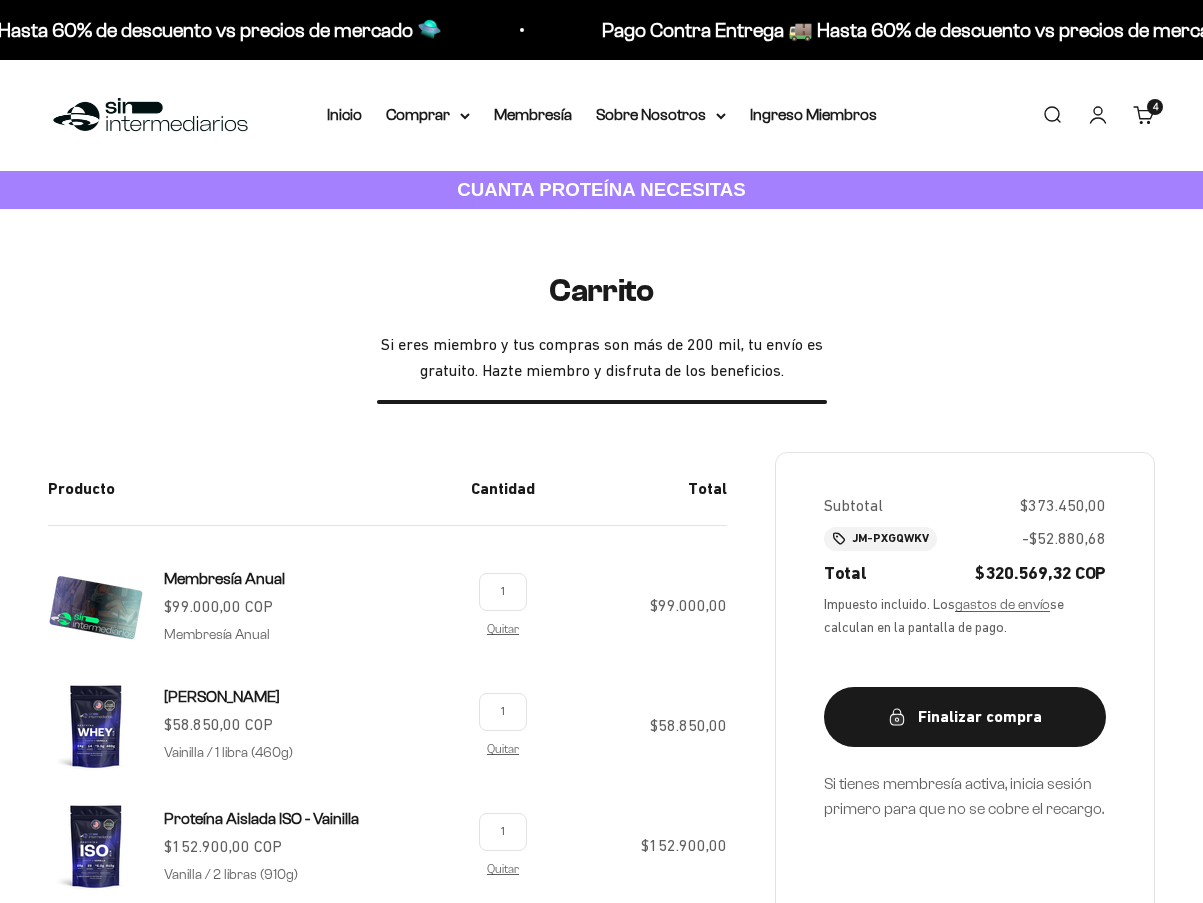 scroll, scrollTop: 700, scrollLeft: 0, axis: vertical 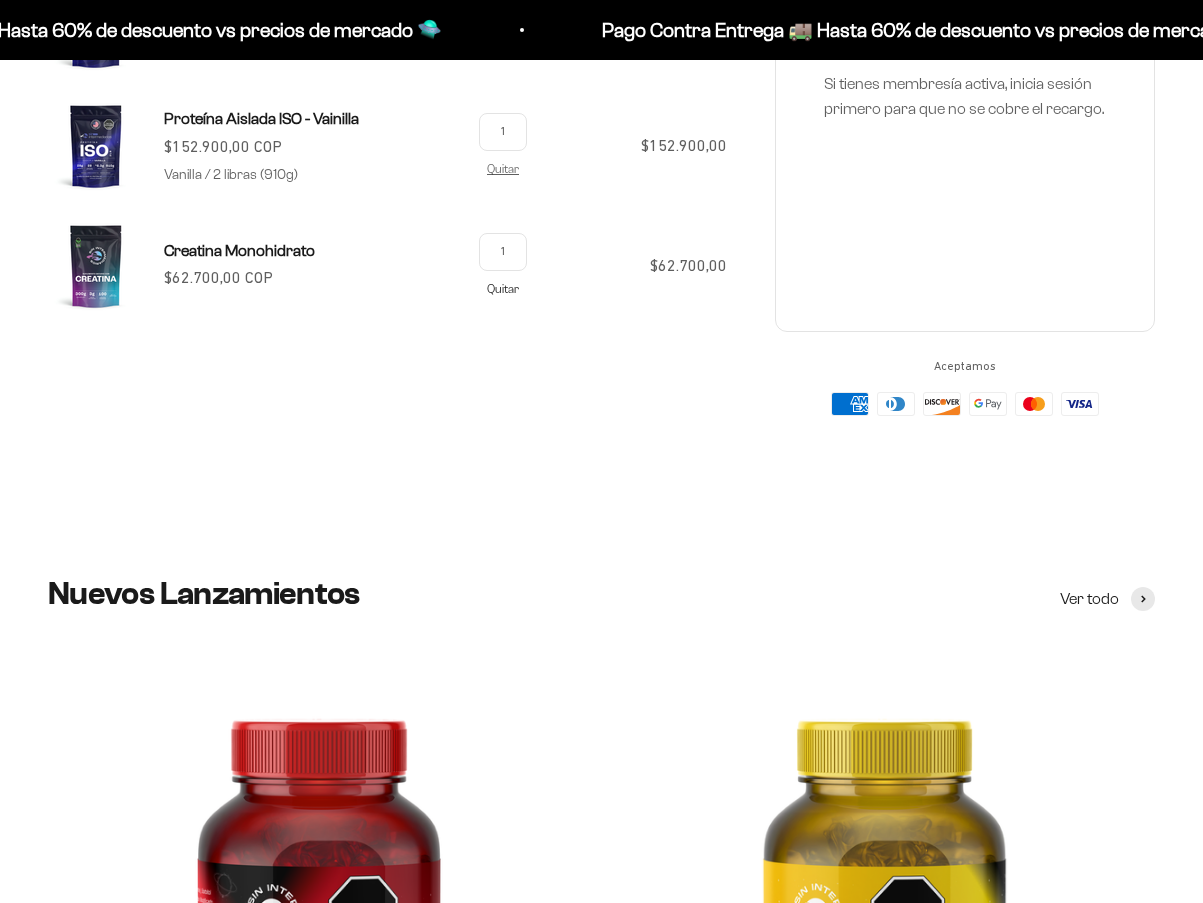 click on "Quitar" at bounding box center (503, 288) 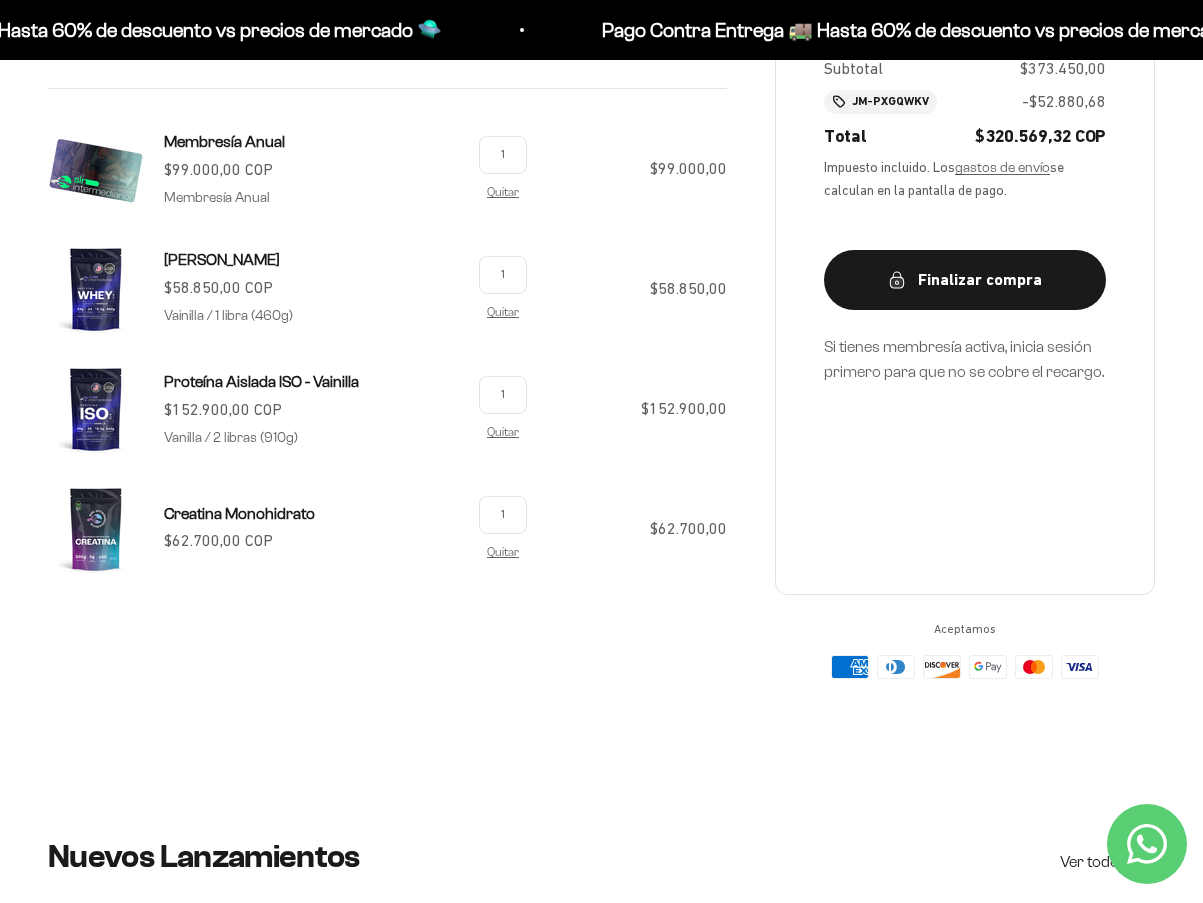 scroll, scrollTop: 400, scrollLeft: 0, axis: vertical 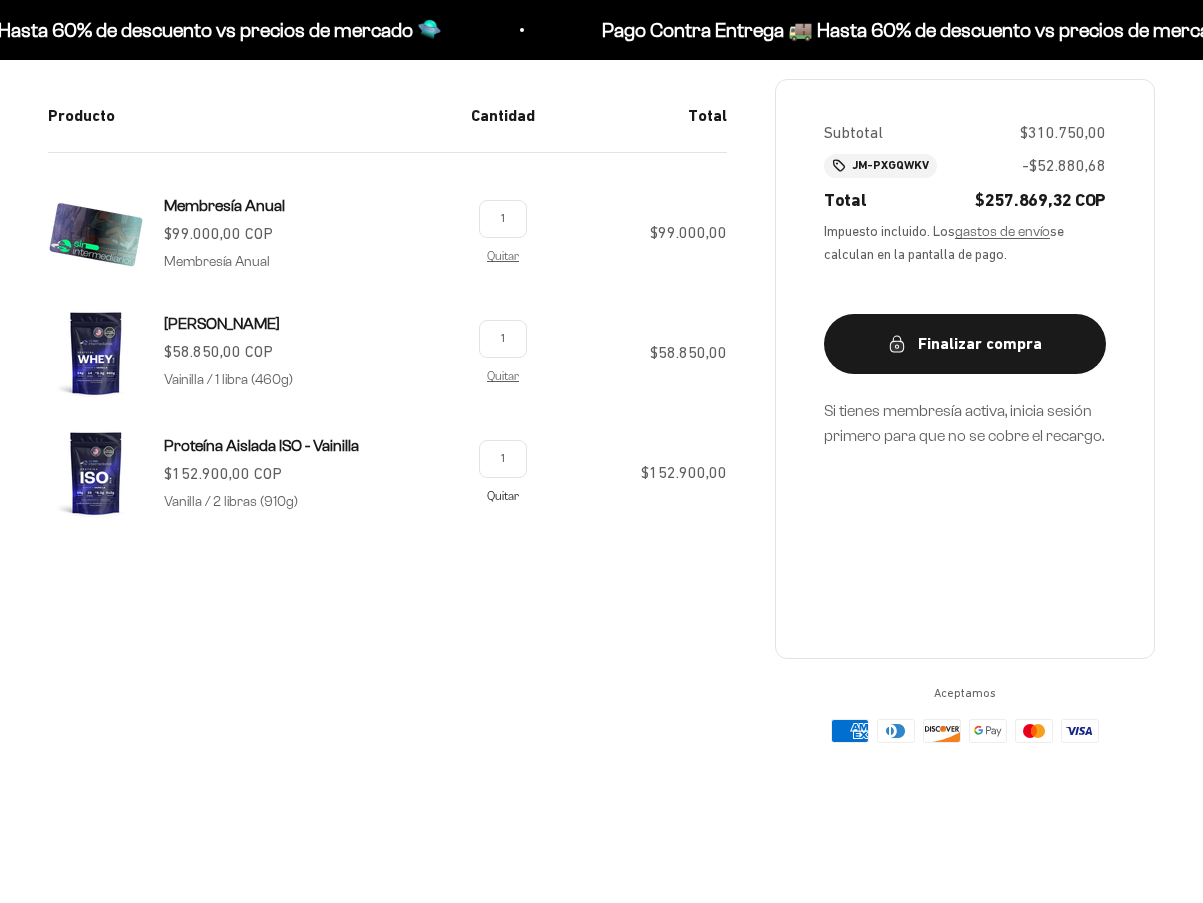 click on "Quitar" at bounding box center [503, 495] 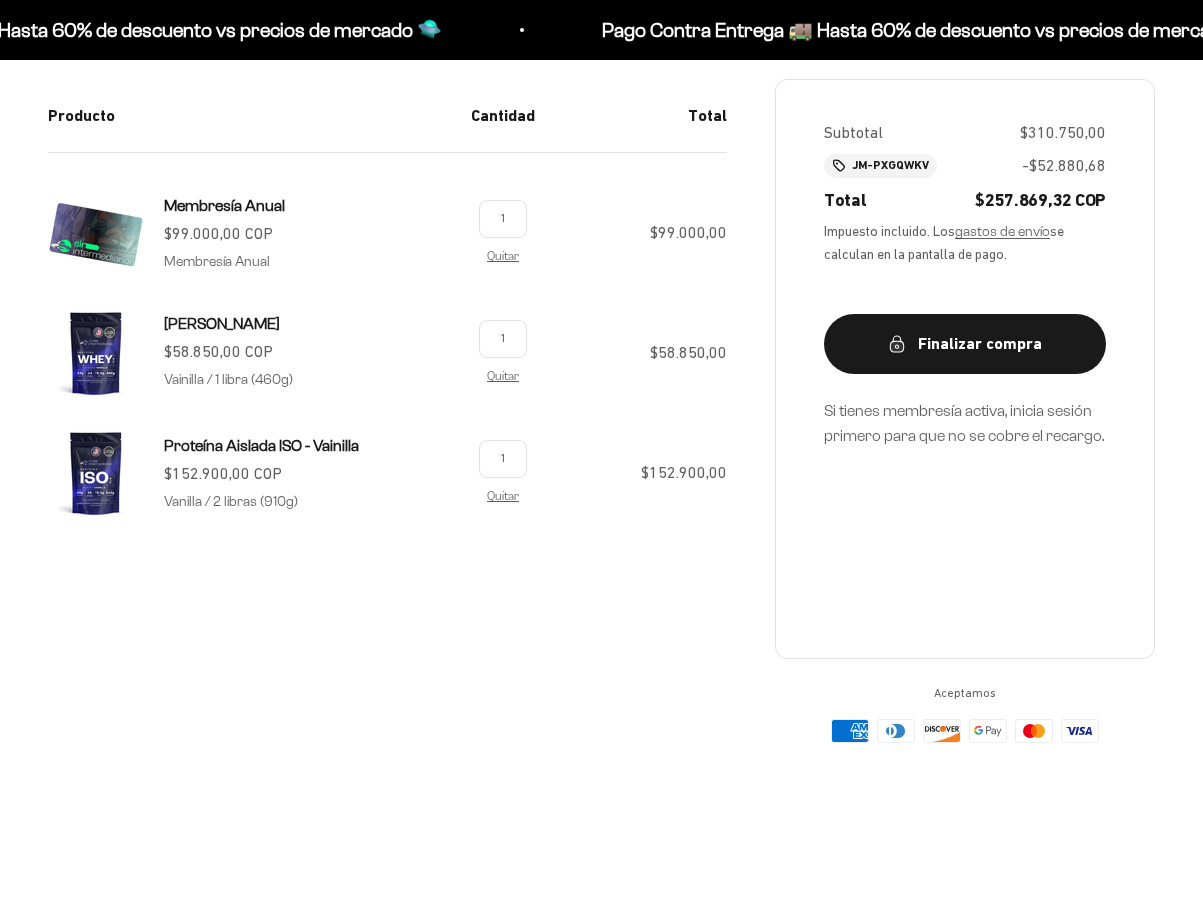 scroll, scrollTop: 400, scrollLeft: 0, axis: vertical 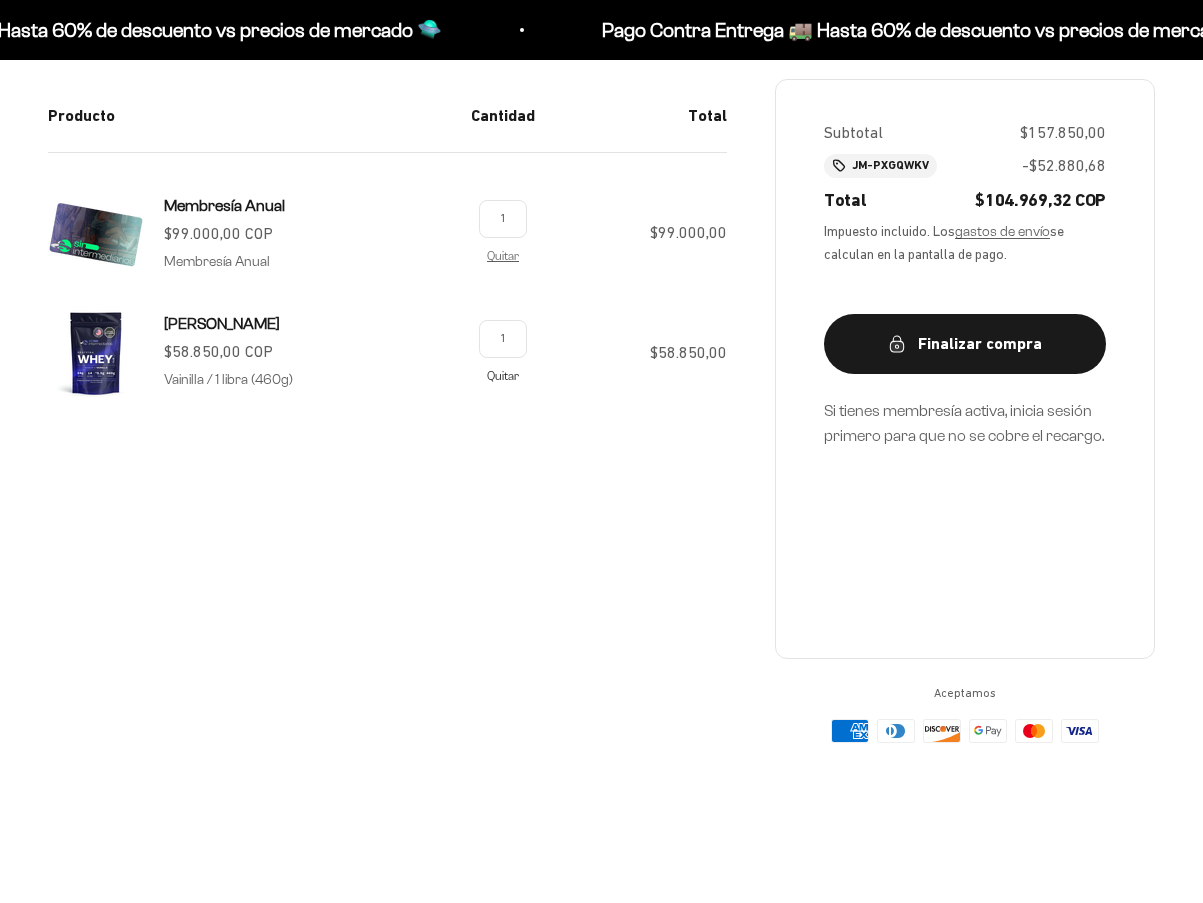 click on "Quitar" at bounding box center [503, 375] 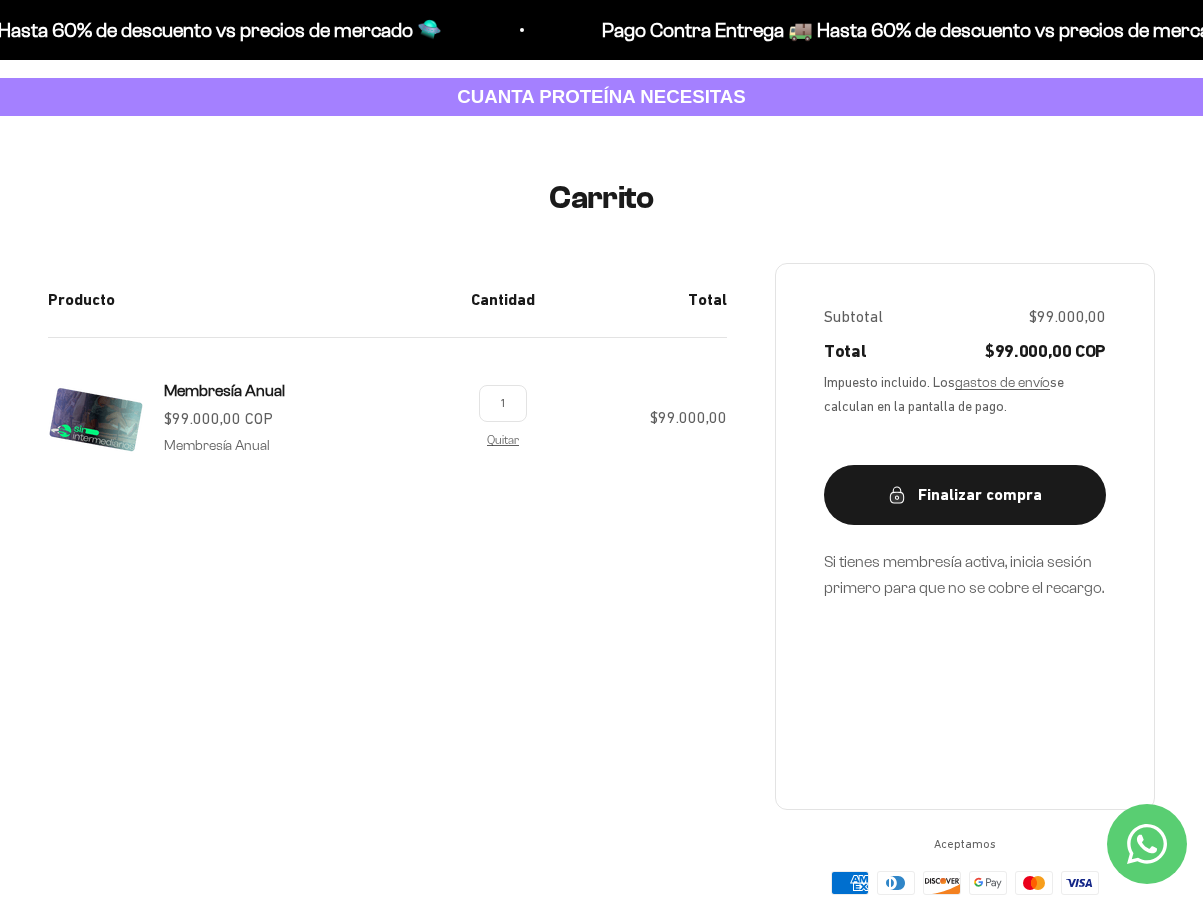scroll, scrollTop: 200, scrollLeft: 0, axis: vertical 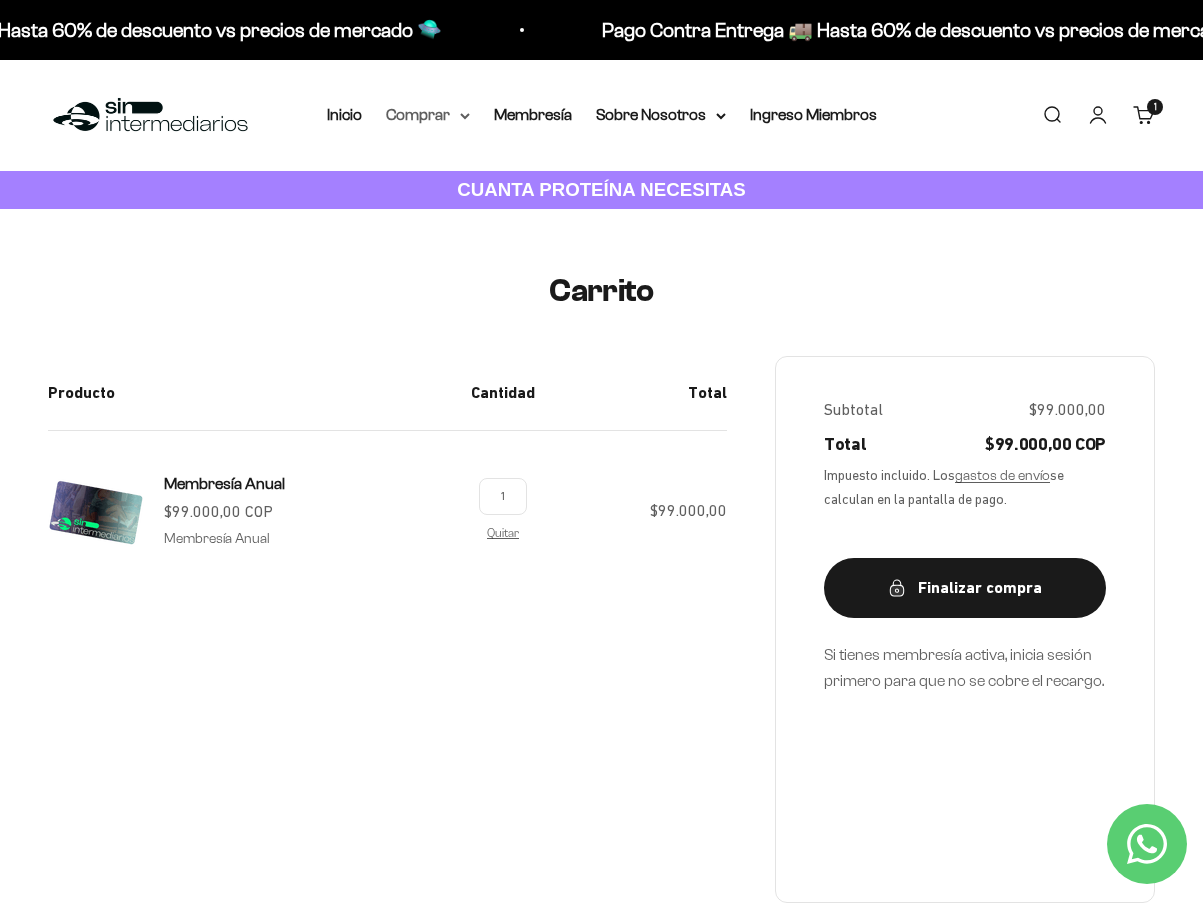 click on "Comprar" at bounding box center (428, 115) 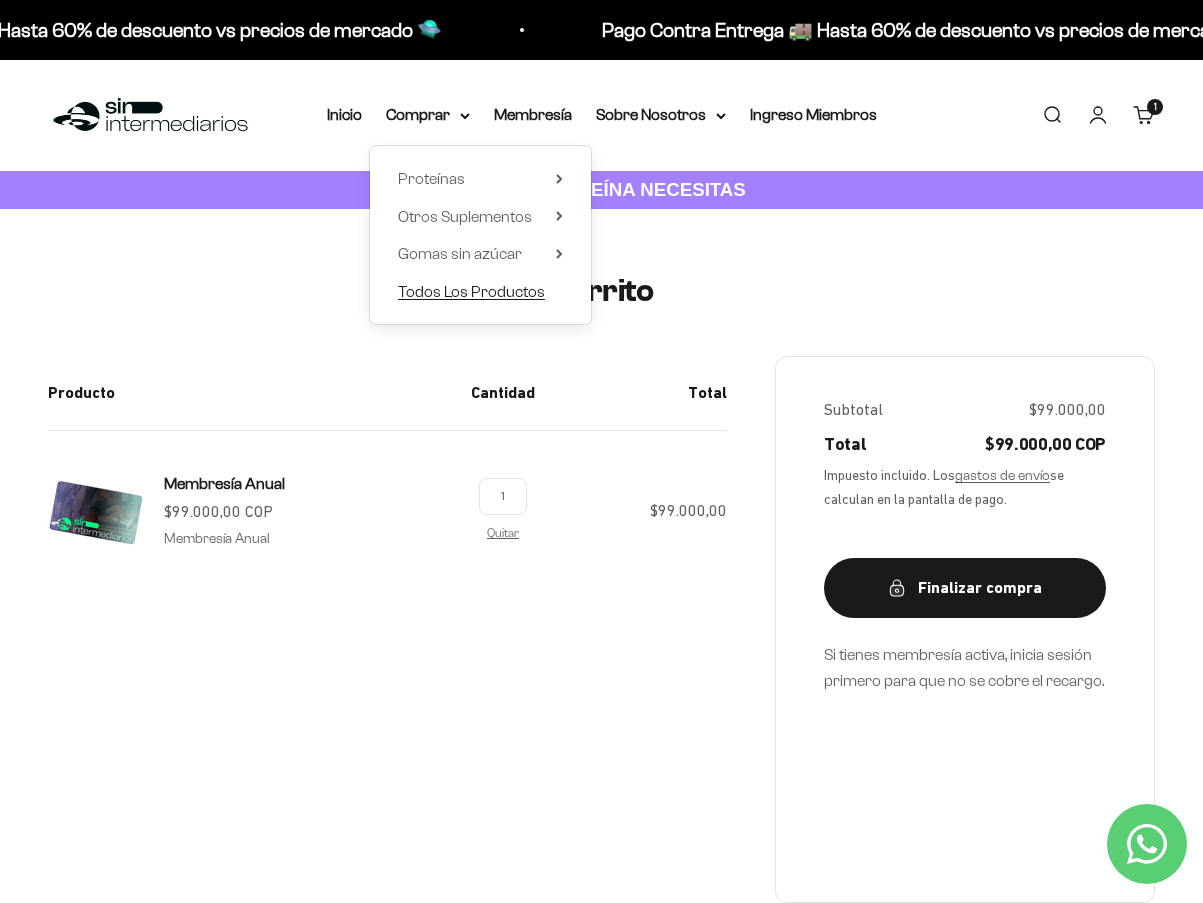 click on "Todos Los Productos" at bounding box center (471, 291) 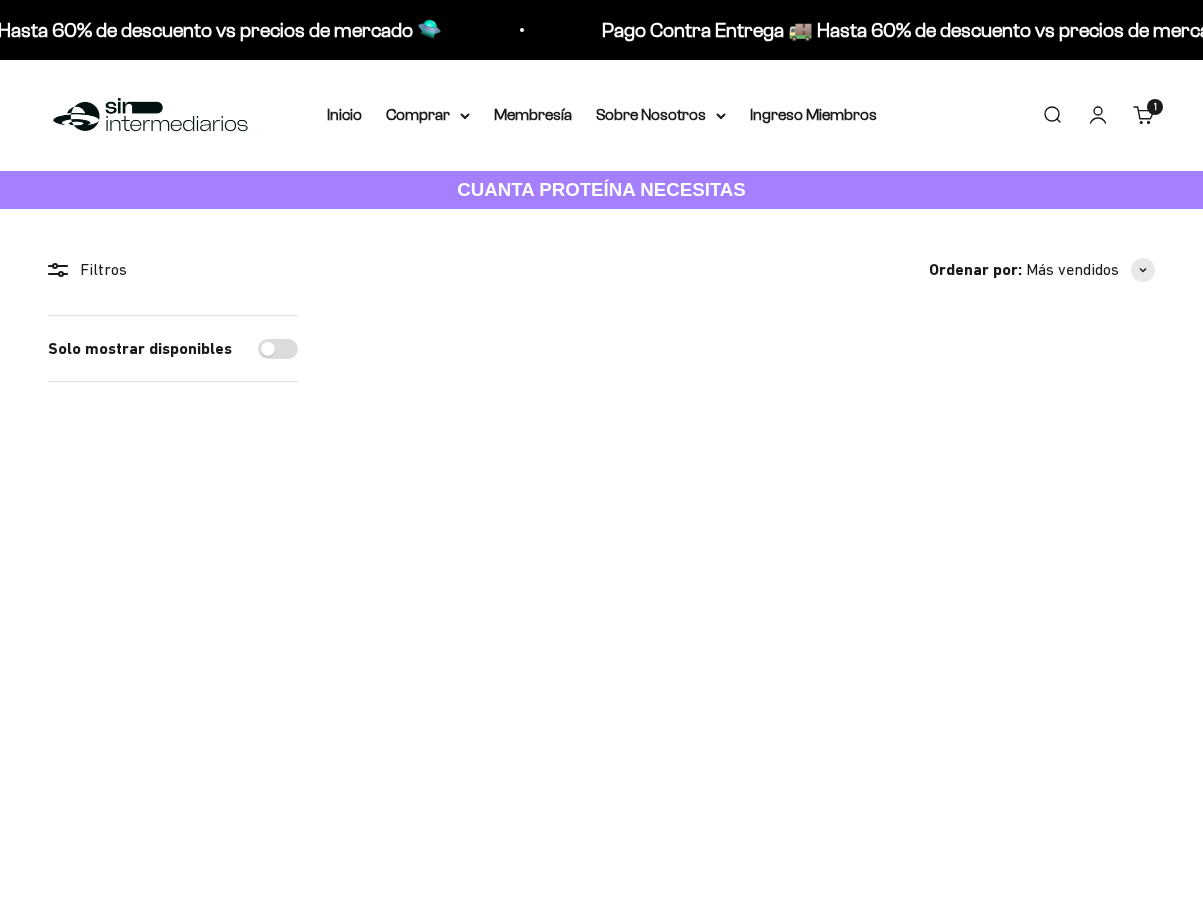 scroll, scrollTop: 0, scrollLeft: 0, axis: both 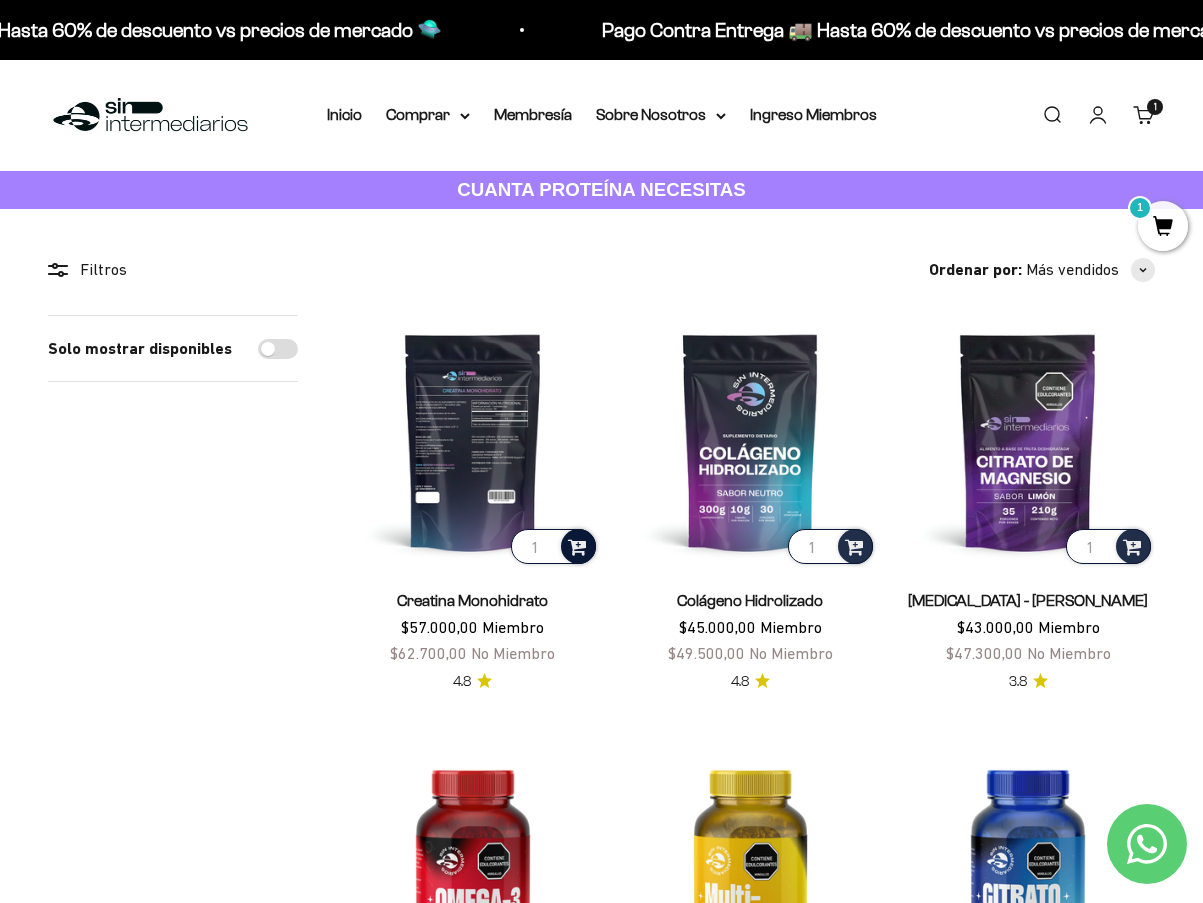 click at bounding box center (577, 545) 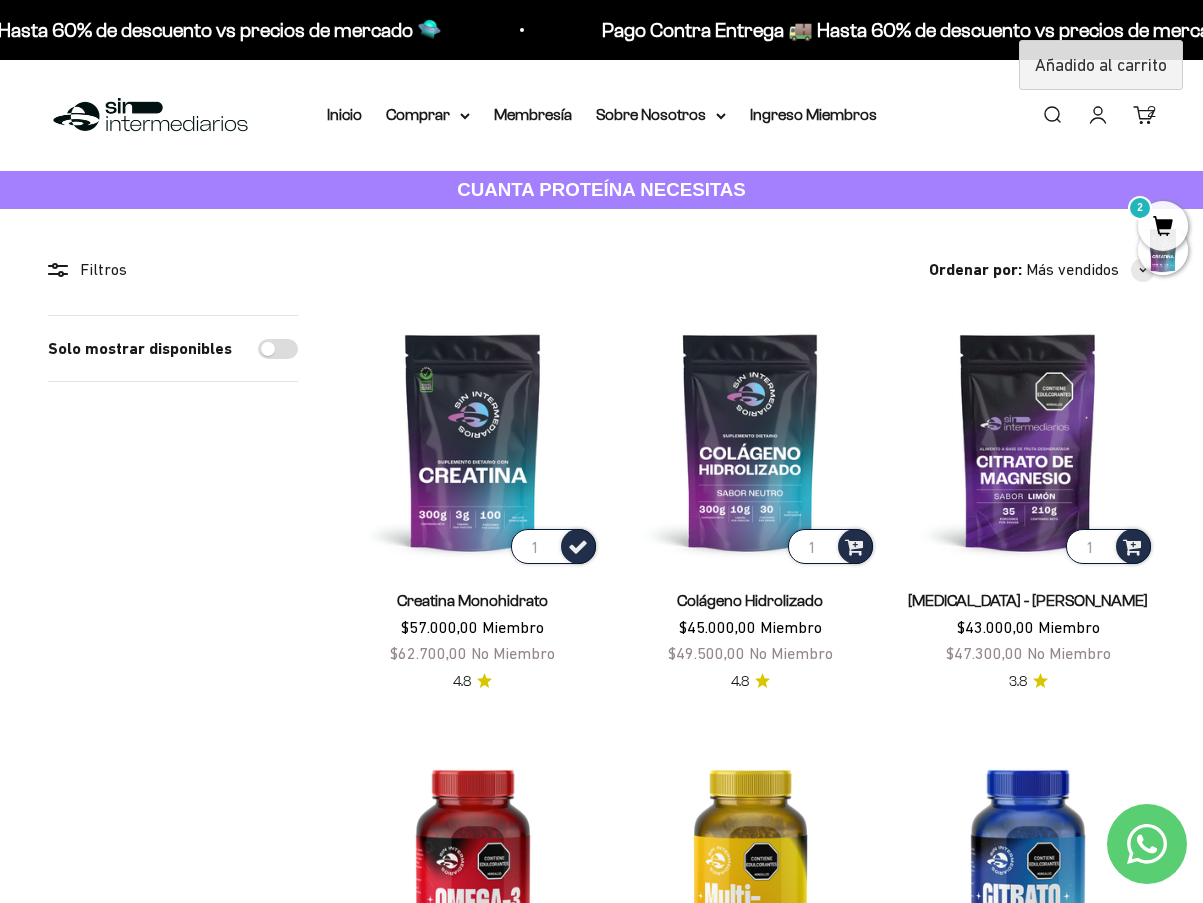 click on "2" at bounding box center [1163, 226] 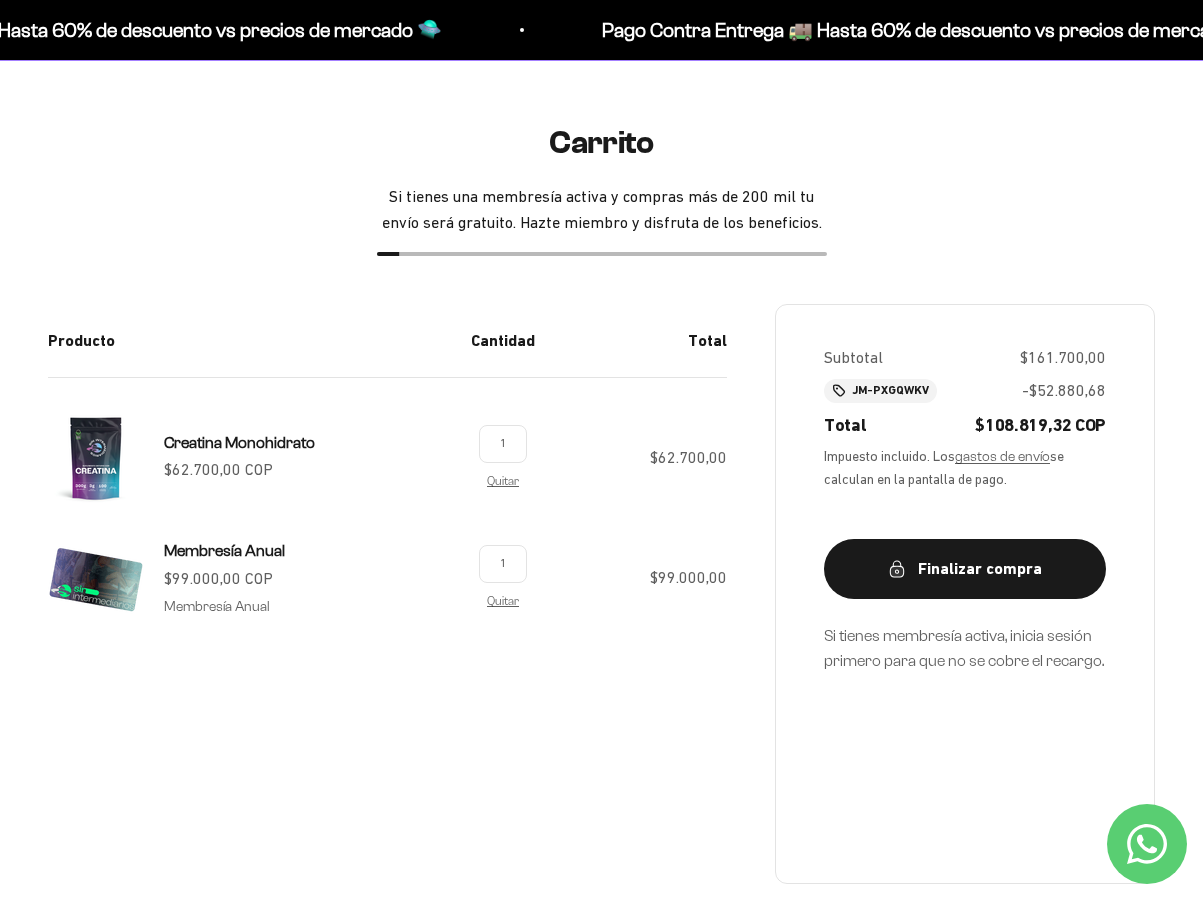 scroll, scrollTop: 0, scrollLeft: 0, axis: both 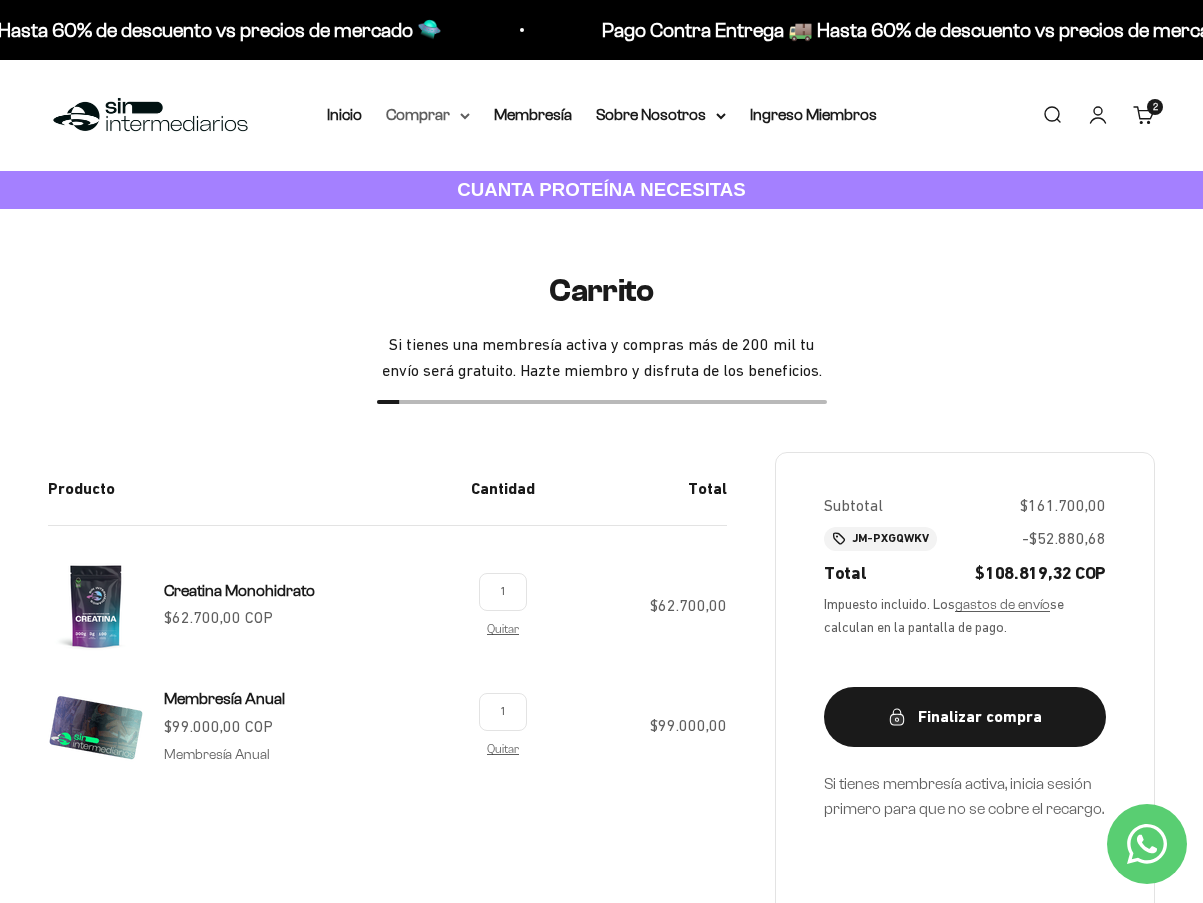 click 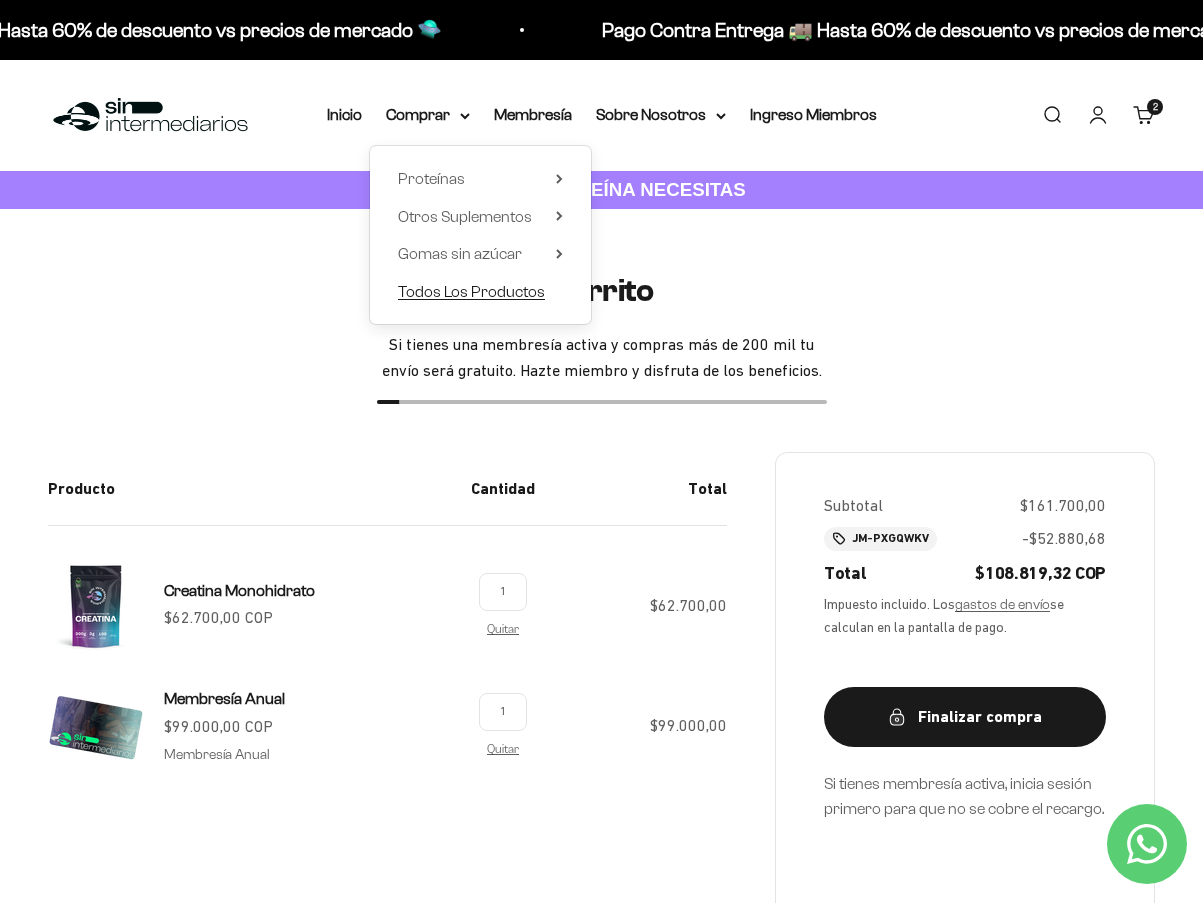 click on "Todos Los Productos" at bounding box center [471, 292] 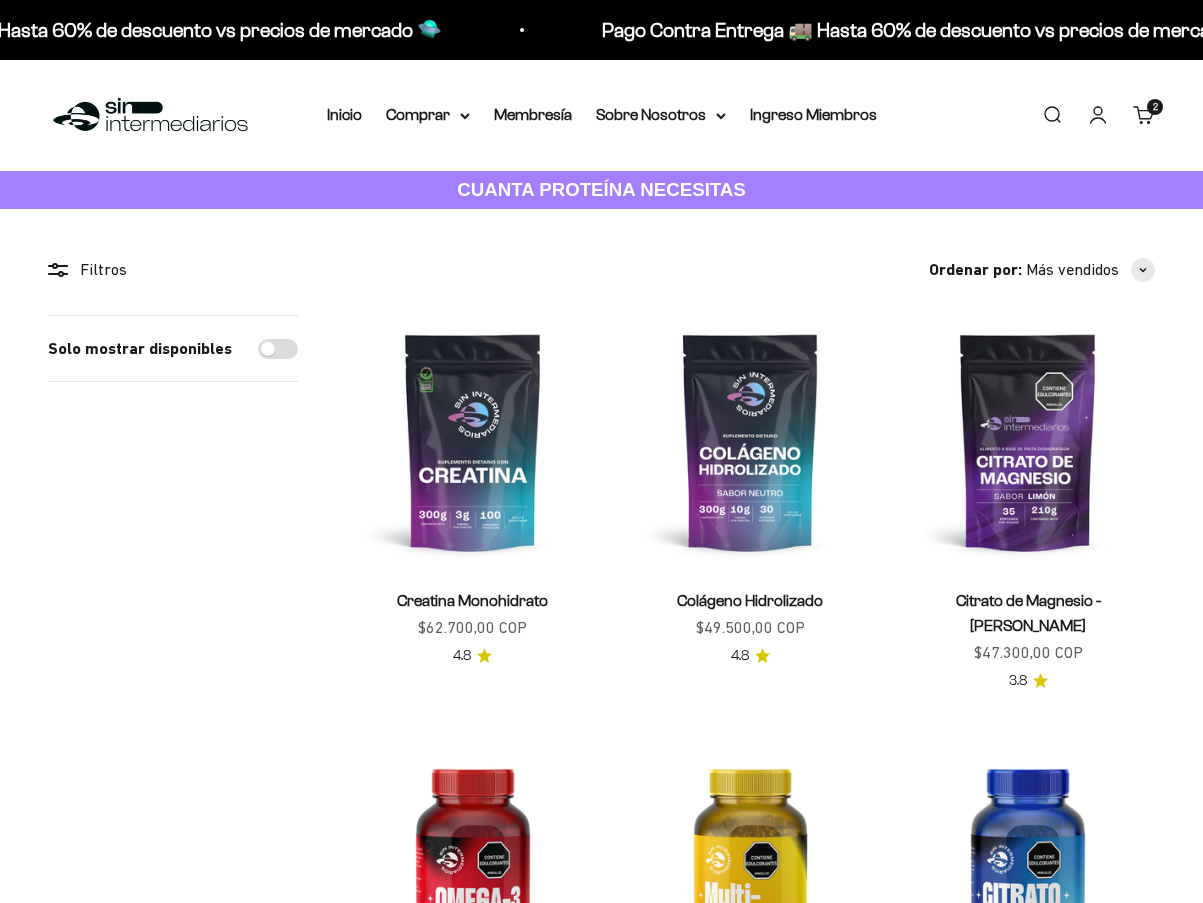 scroll, scrollTop: 0, scrollLeft: 0, axis: both 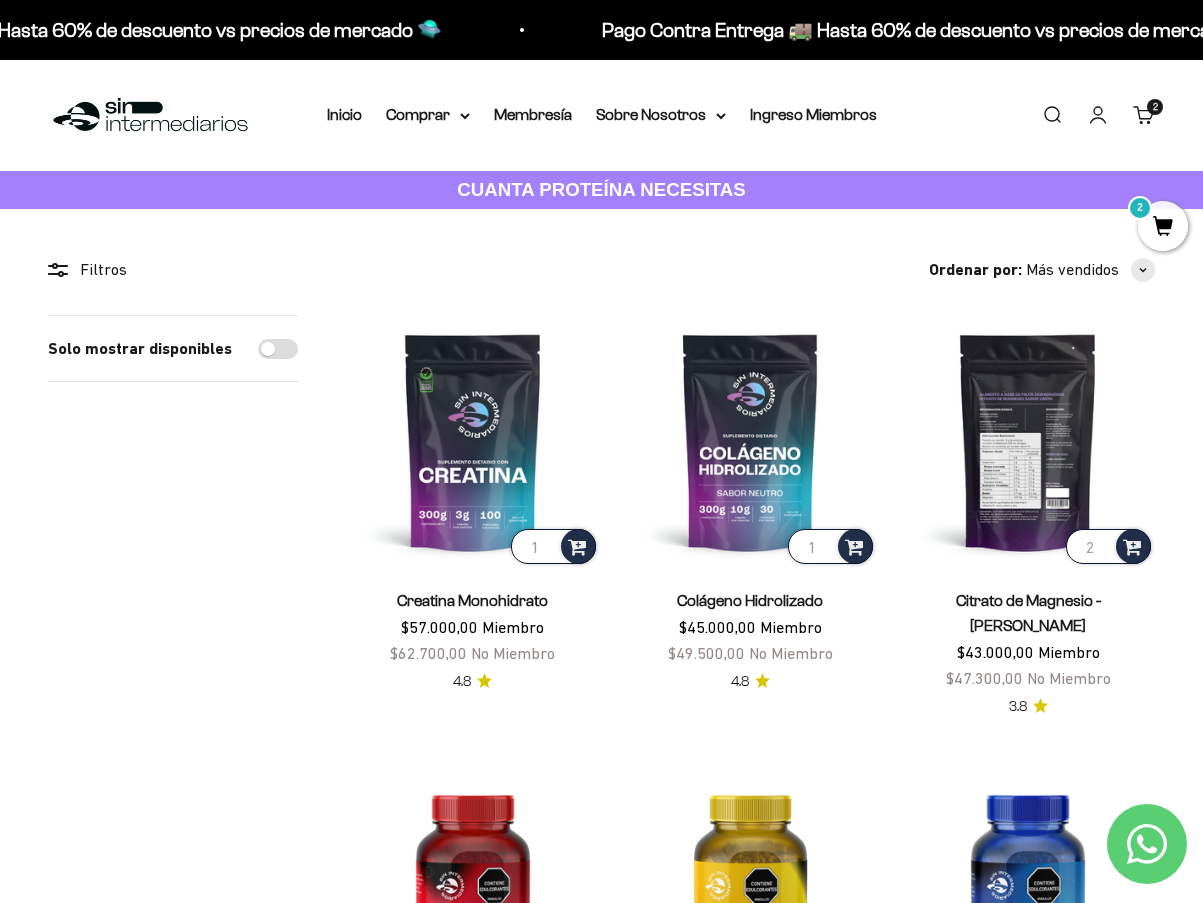 type on "2" 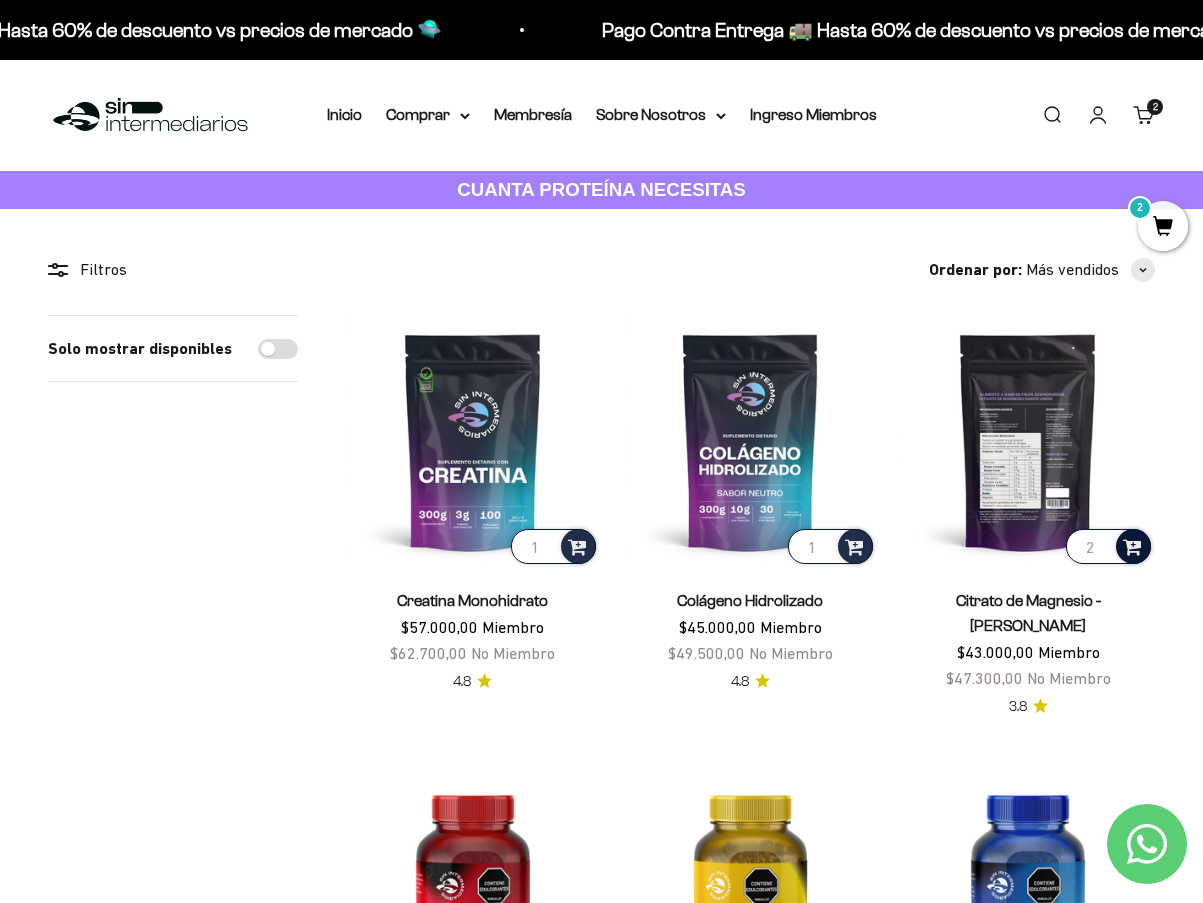 click at bounding box center (1132, 545) 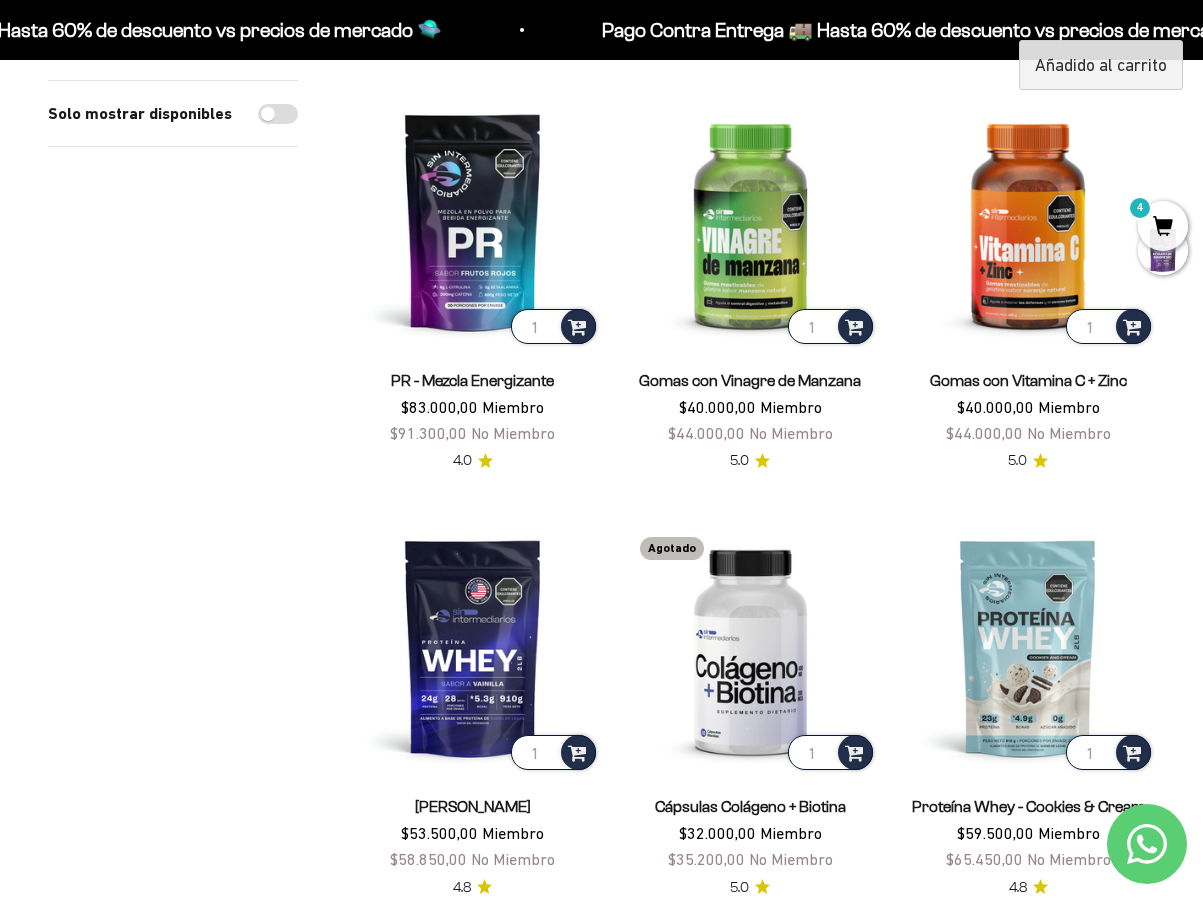 scroll, scrollTop: 1700, scrollLeft: 0, axis: vertical 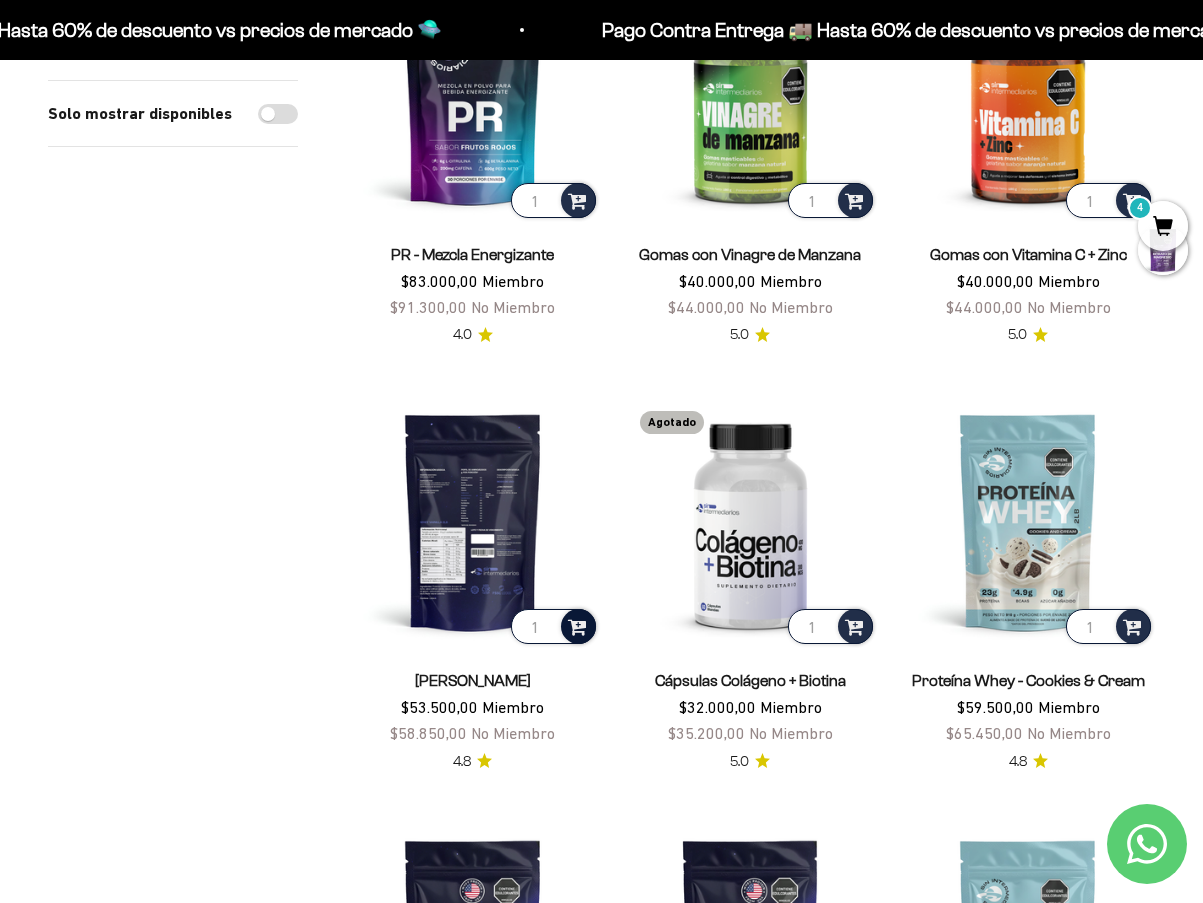 click at bounding box center [577, 625] 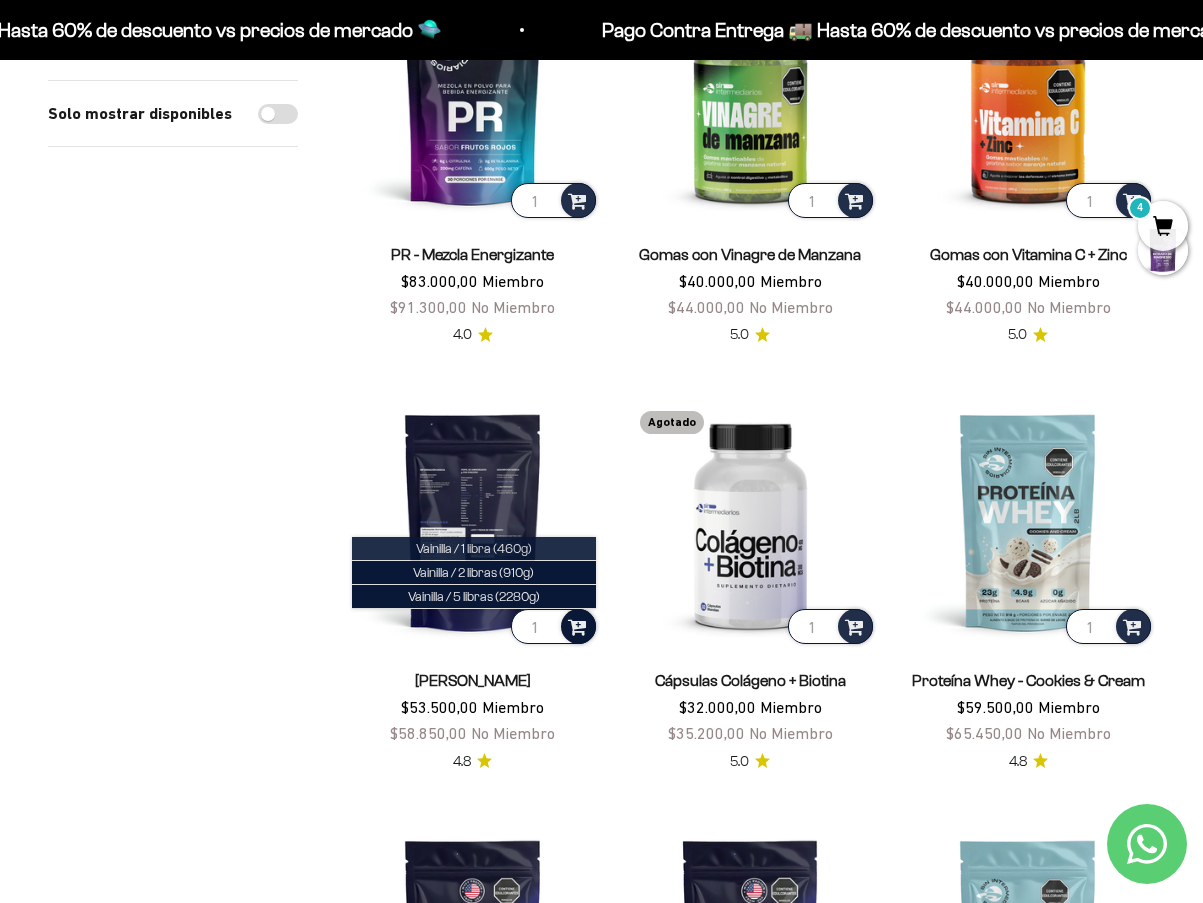 click on "Vainilla / 1 libra (460g)" at bounding box center [474, 548] 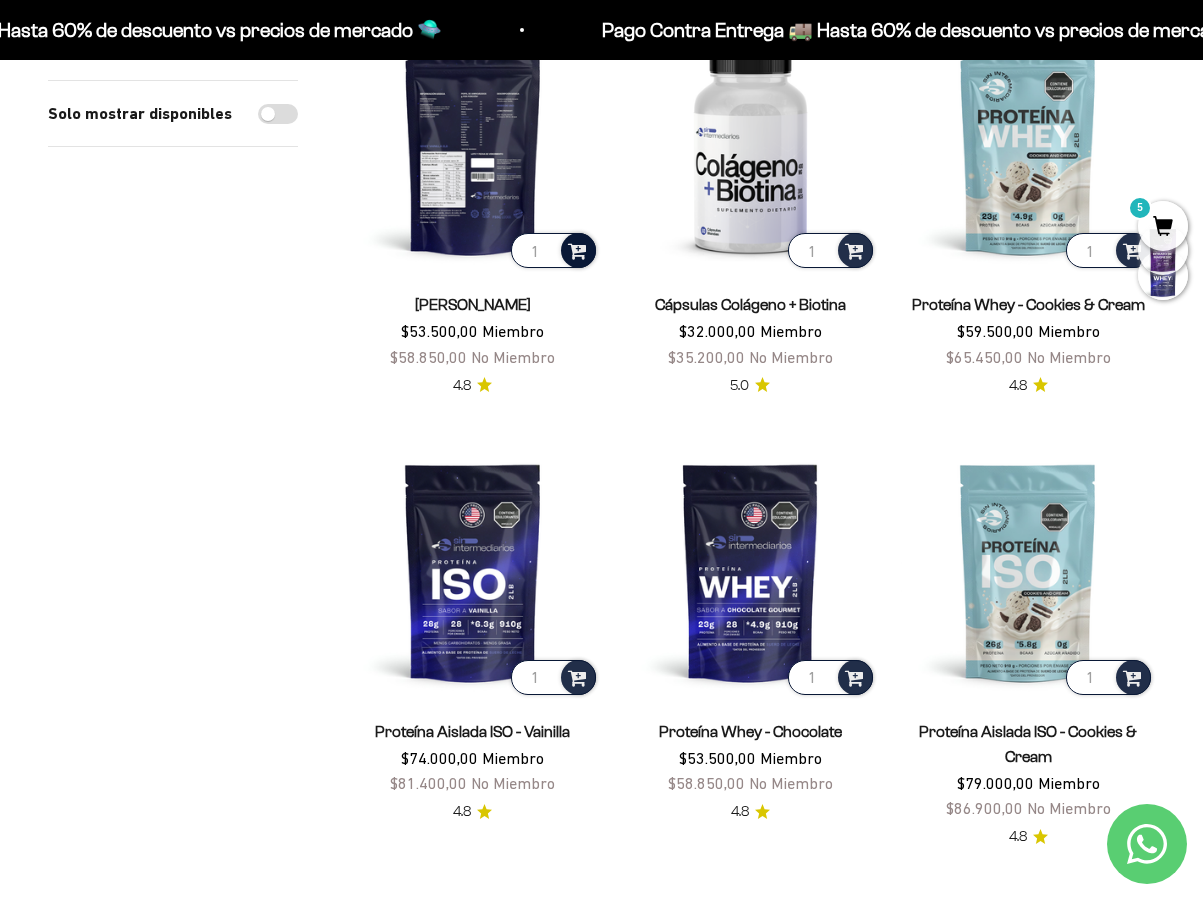 scroll, scrollTop: 2200, scrollLeft: 0, axis: vertical 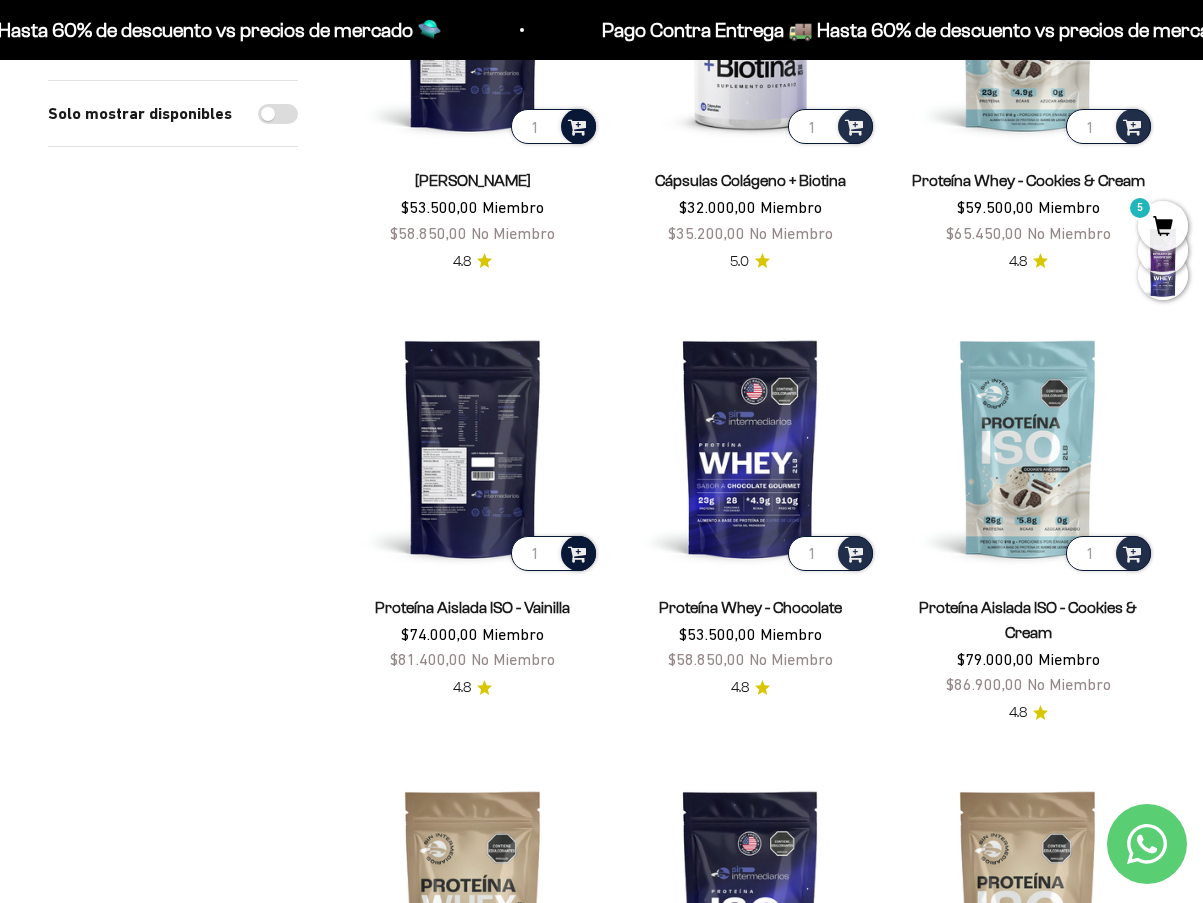 click at bounding box center (577, 552) 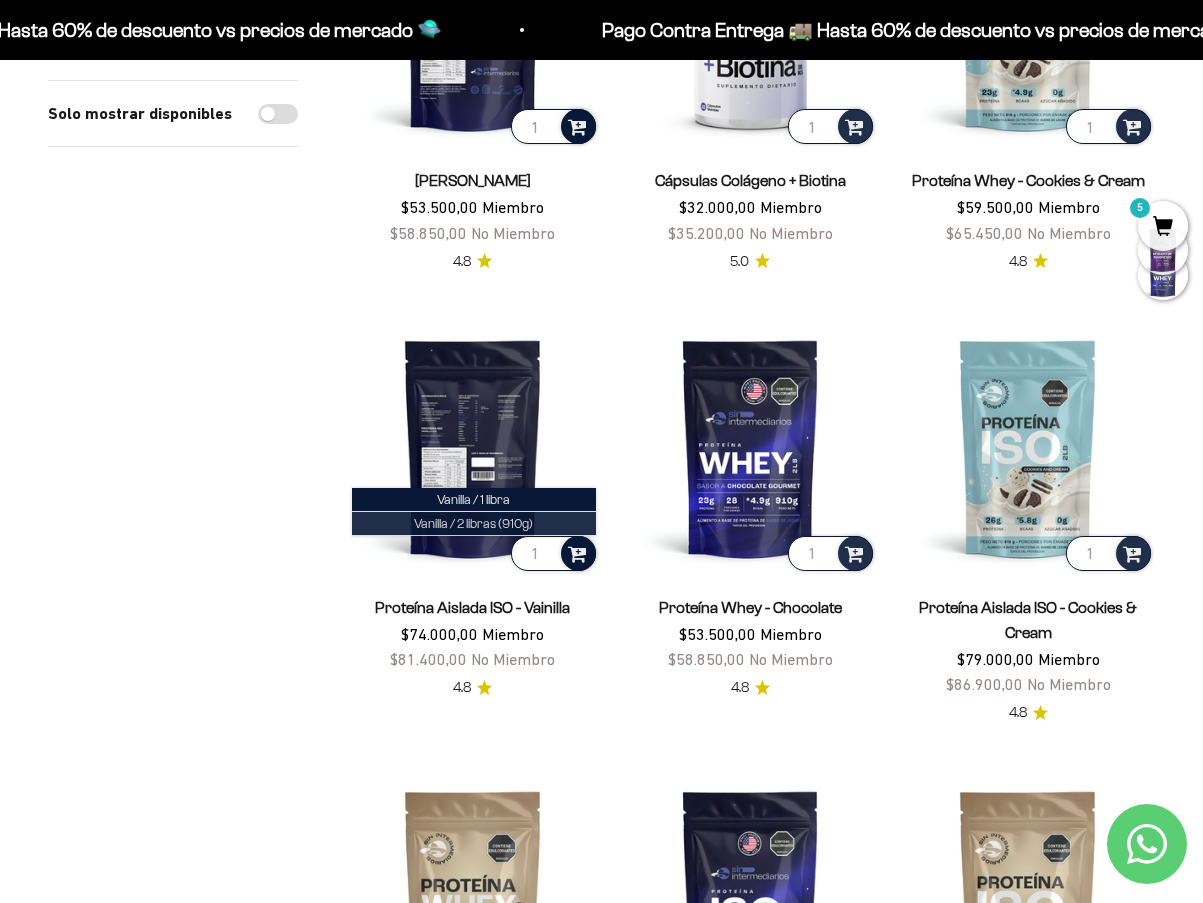 click on "Vanilla / 2 libras (910g)" at bounding box center [473, 523] 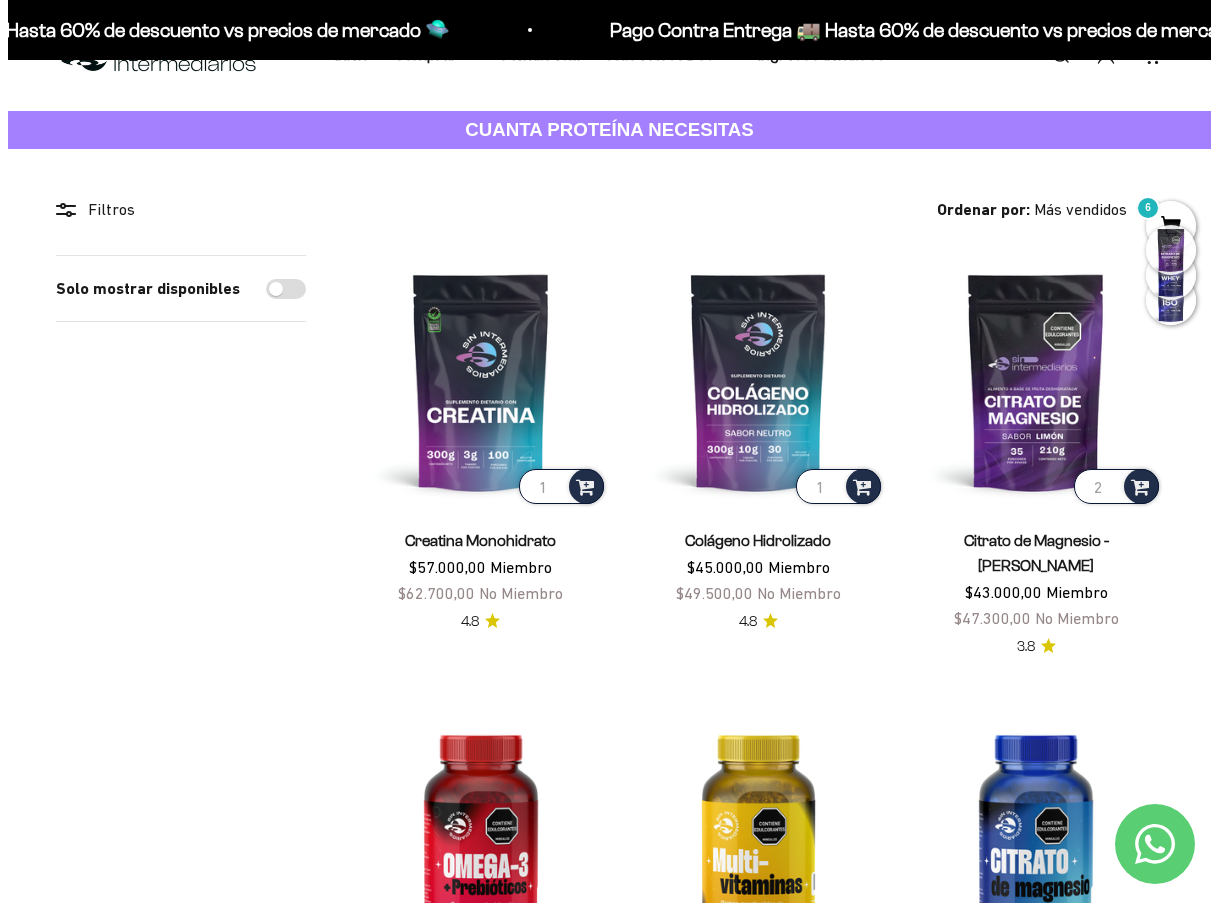 scroll, scrollTop: 0, scrollLeft: 0, axis: both 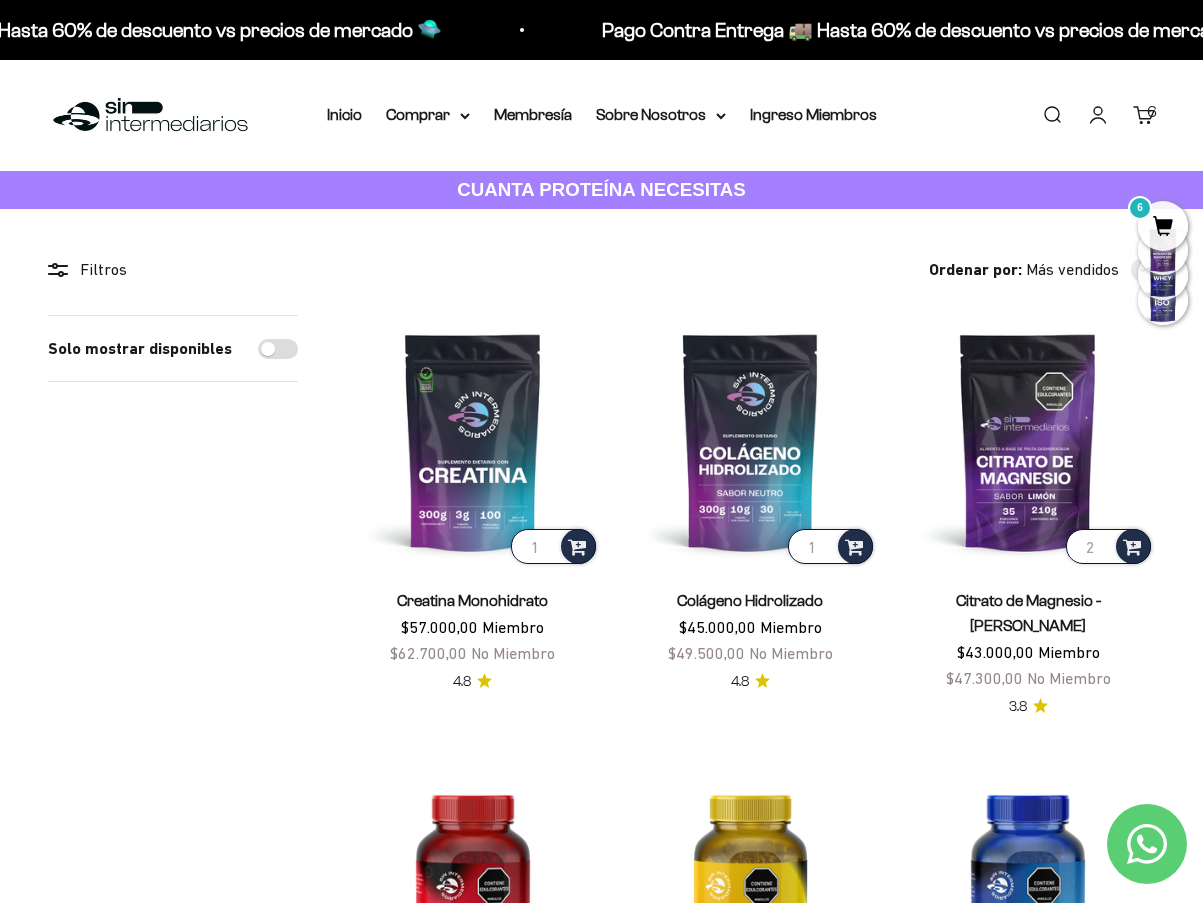 click on "6" at bounding box center [1152, 112] 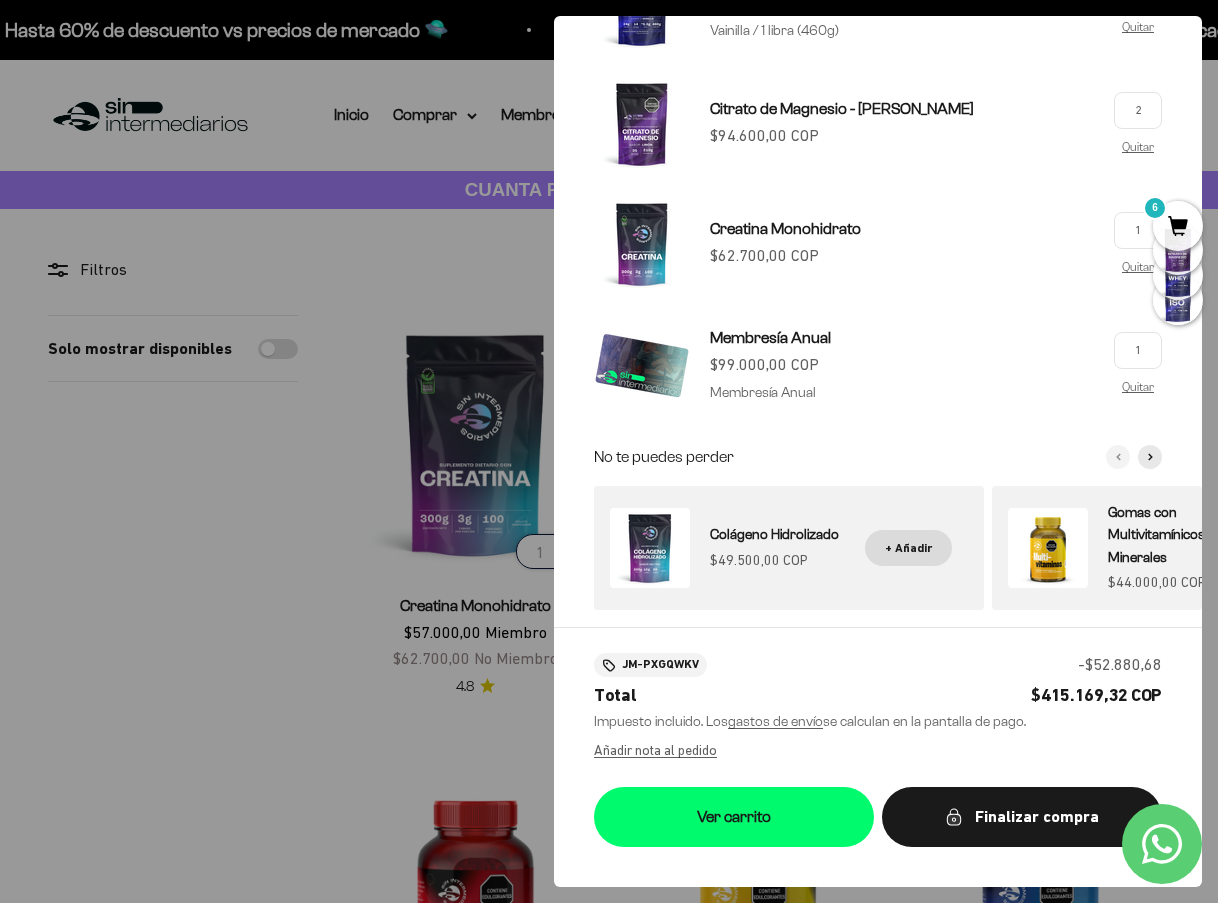 scroll, scrollTop: 365, scrollLeft: 0, axis: vertical 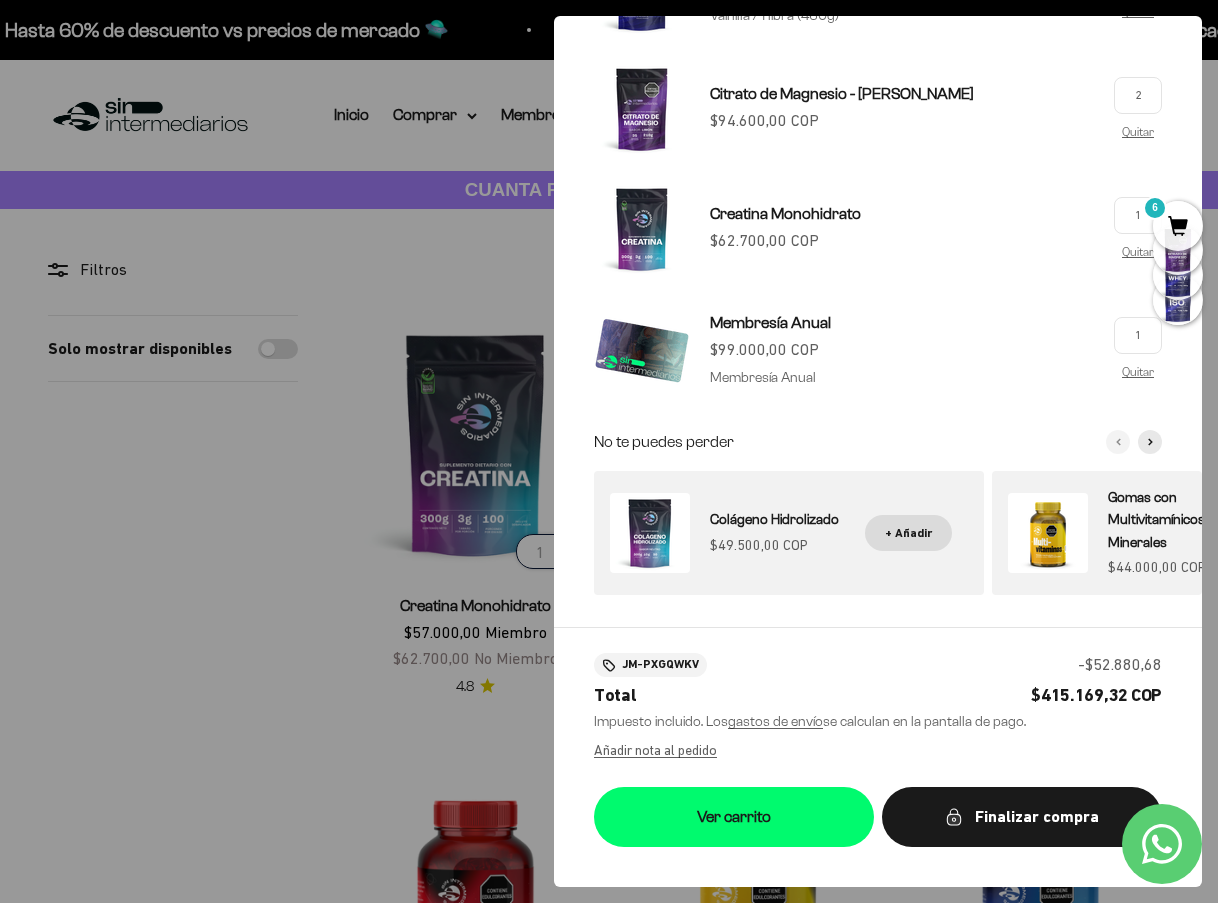 click on "JM-PXGQWKV" at bounding box center [650, 664] 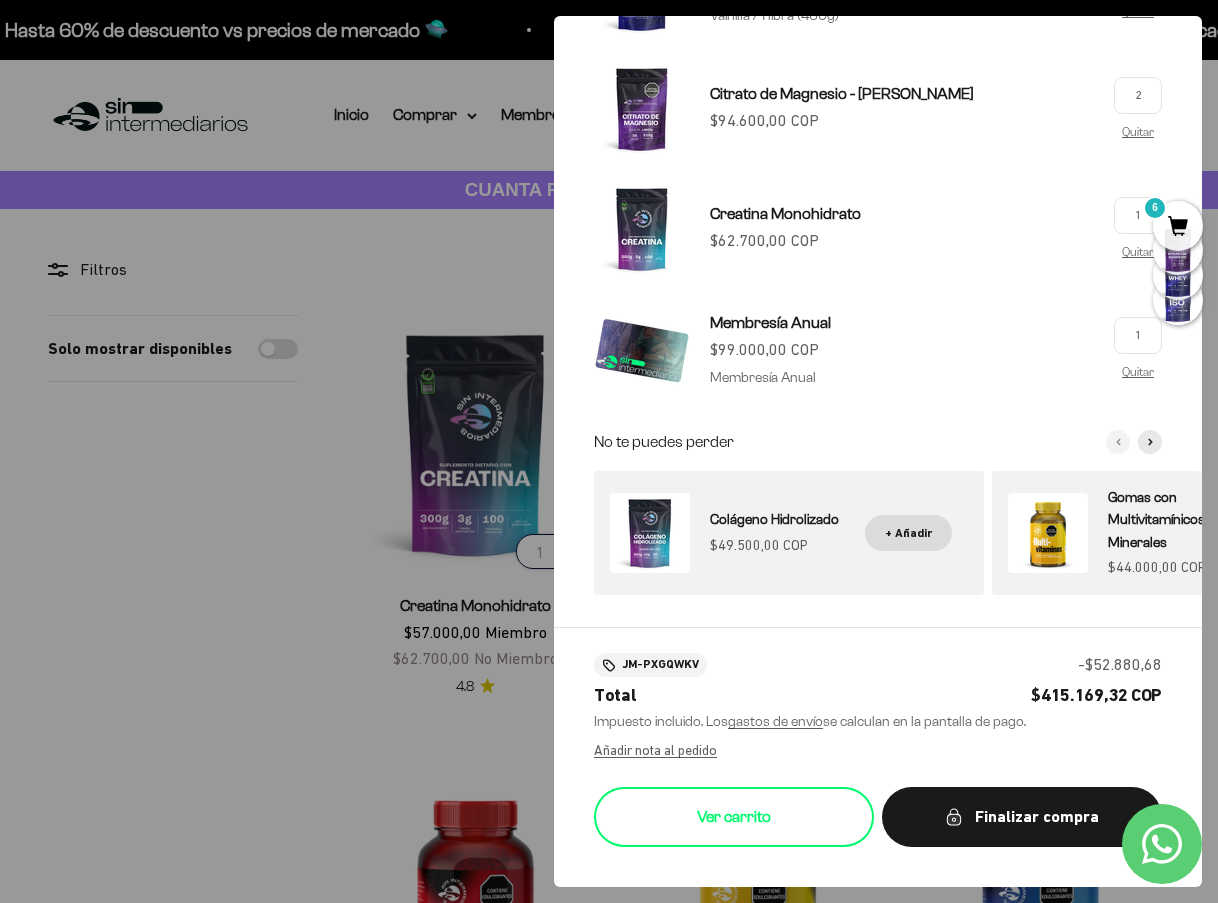 click on "Ver carrito" at bounding box center [734, 817] 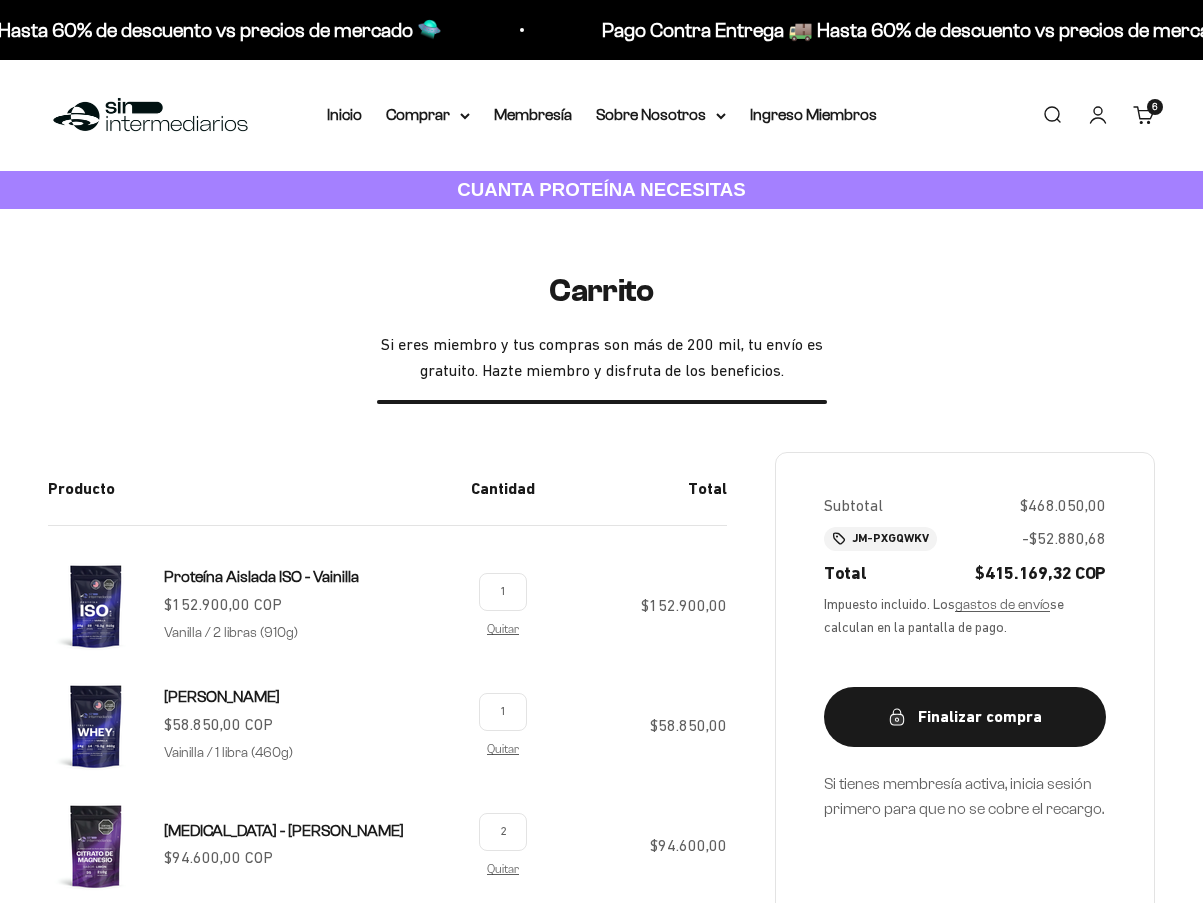 scroll, scrollTop: 0, scrollLeft: 0, axis: both 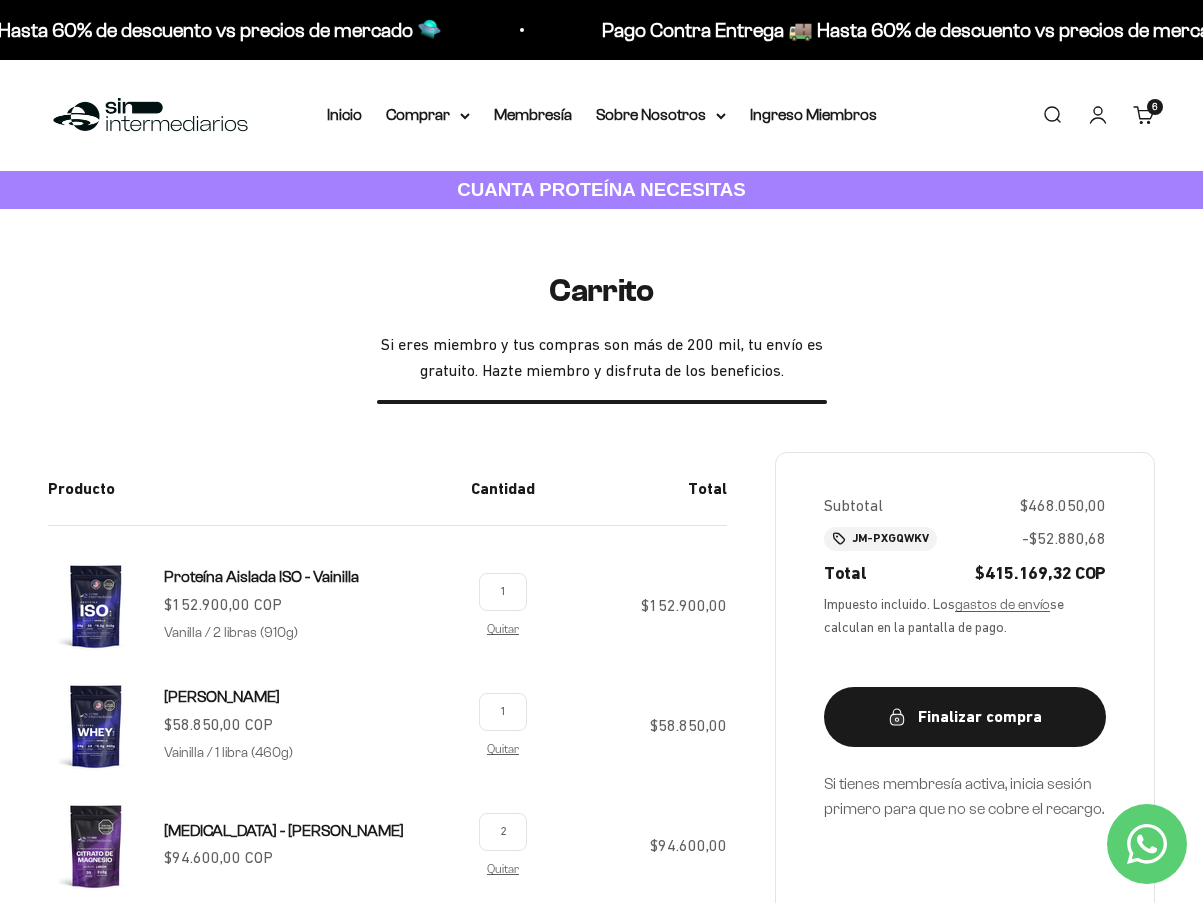 click 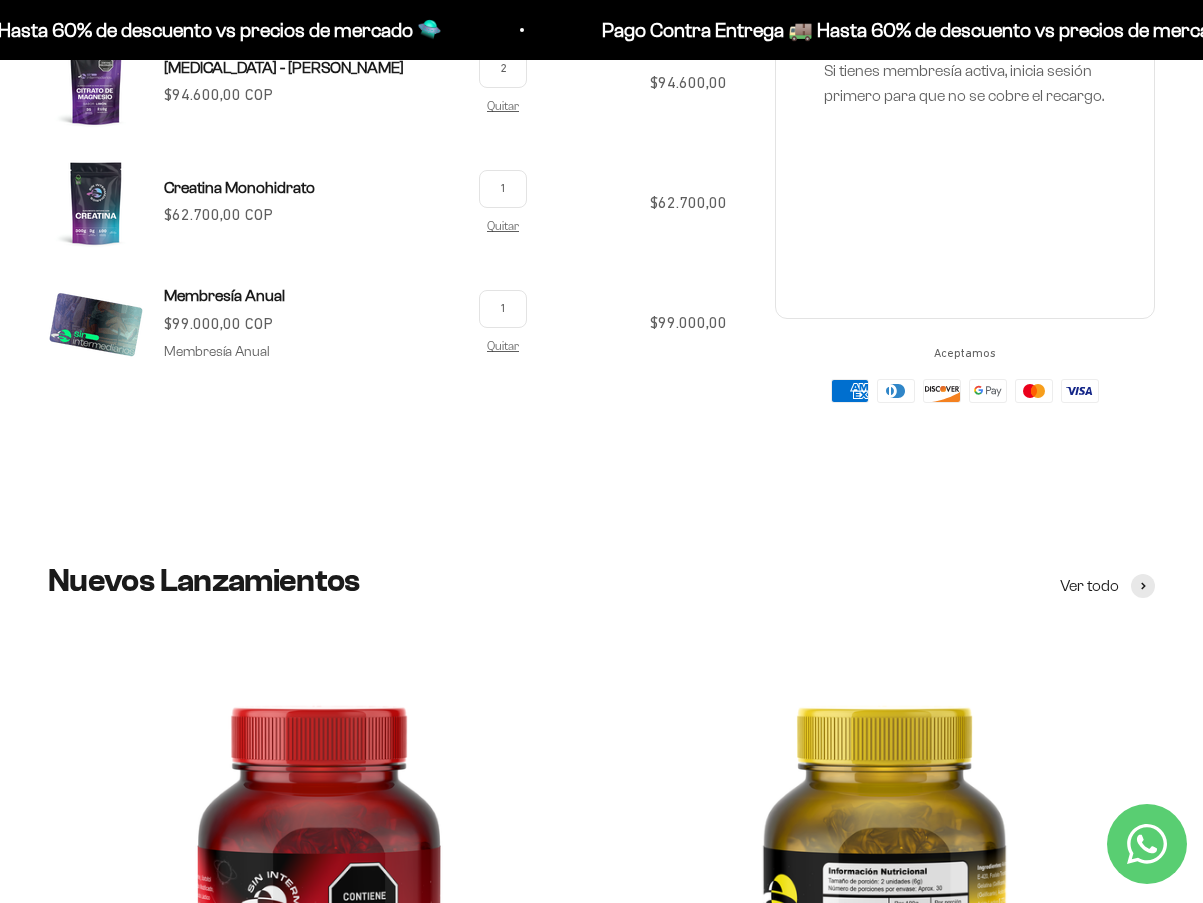 scroll, scrollTop: 500, scrollLeft: 0, axis: vertical 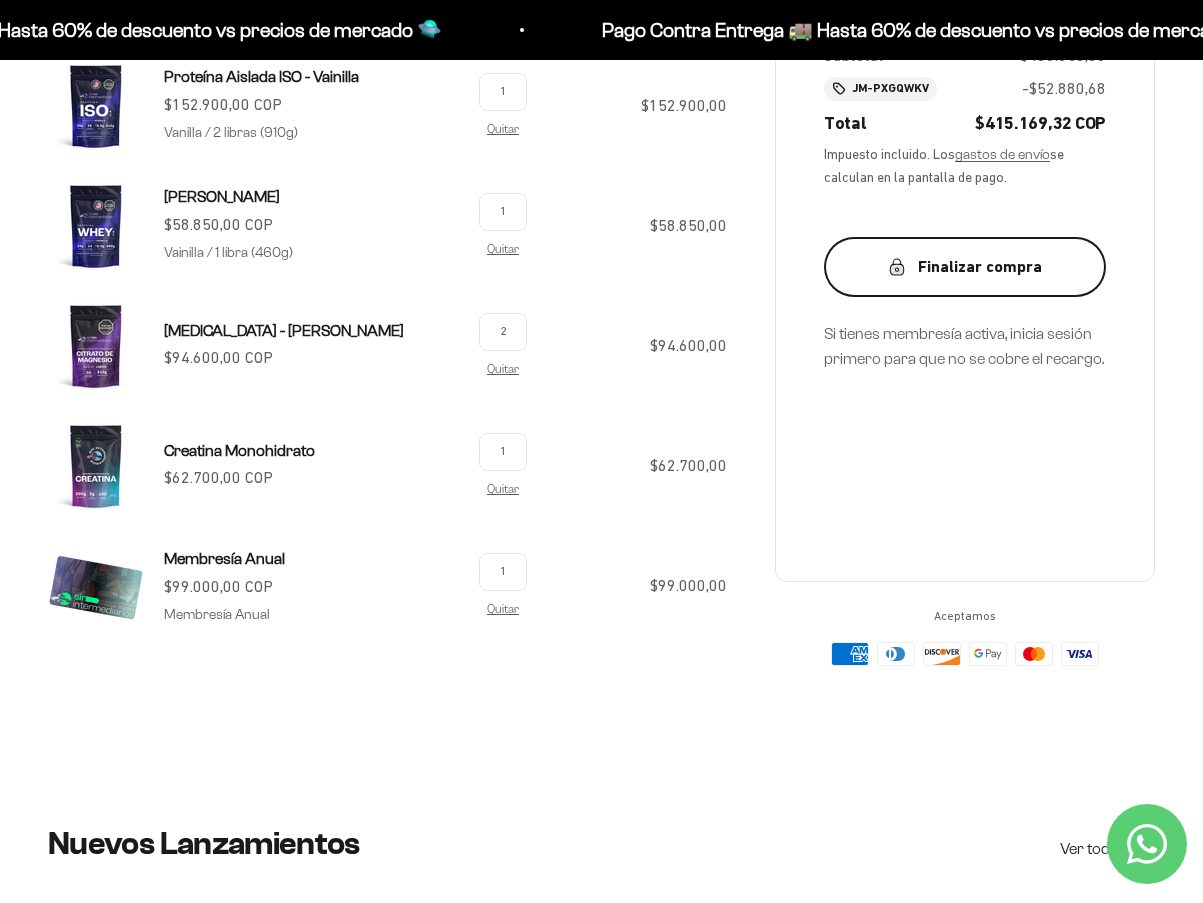click on "Finalizar compra" at bounding box center (965, 267) 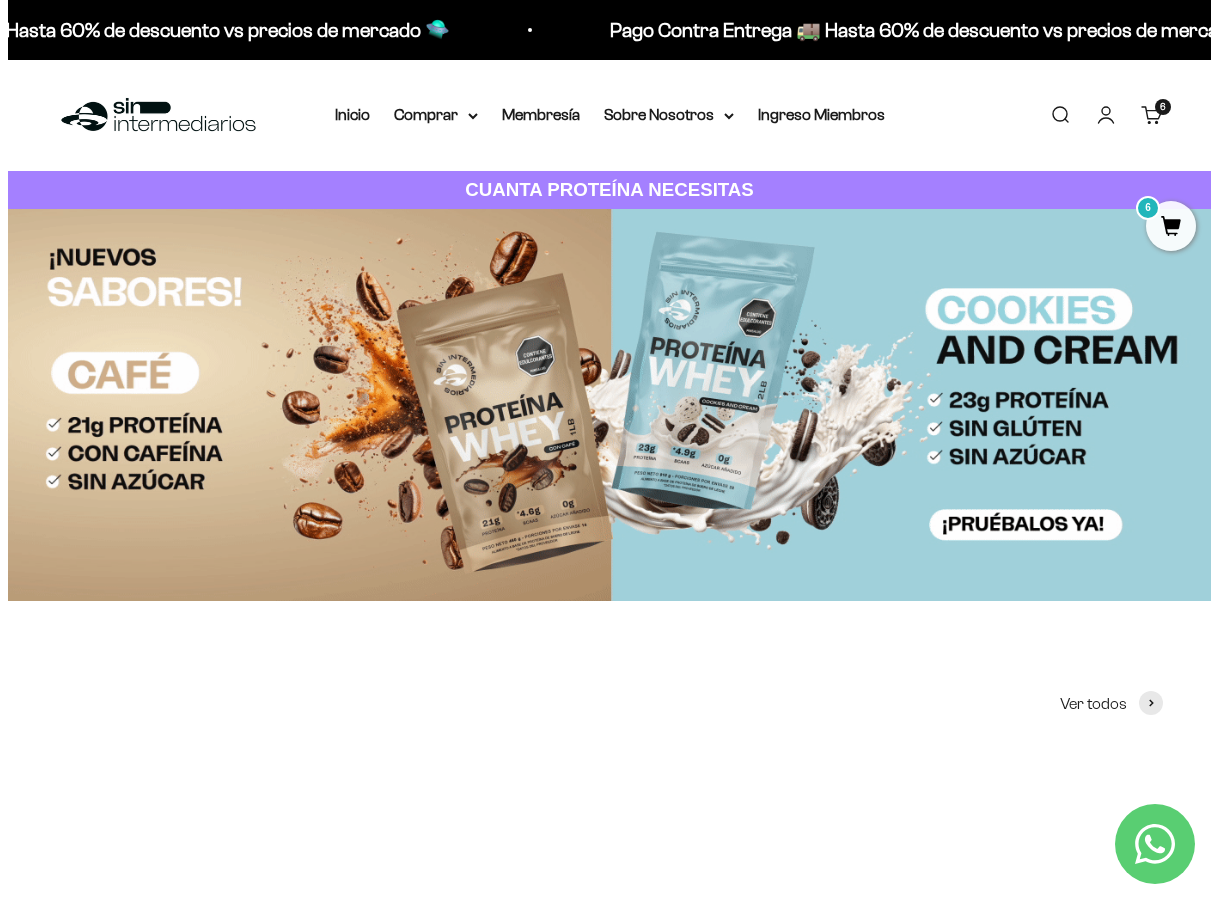 scroll, scrollTop: 0, scrollLeft: 0, axis: both 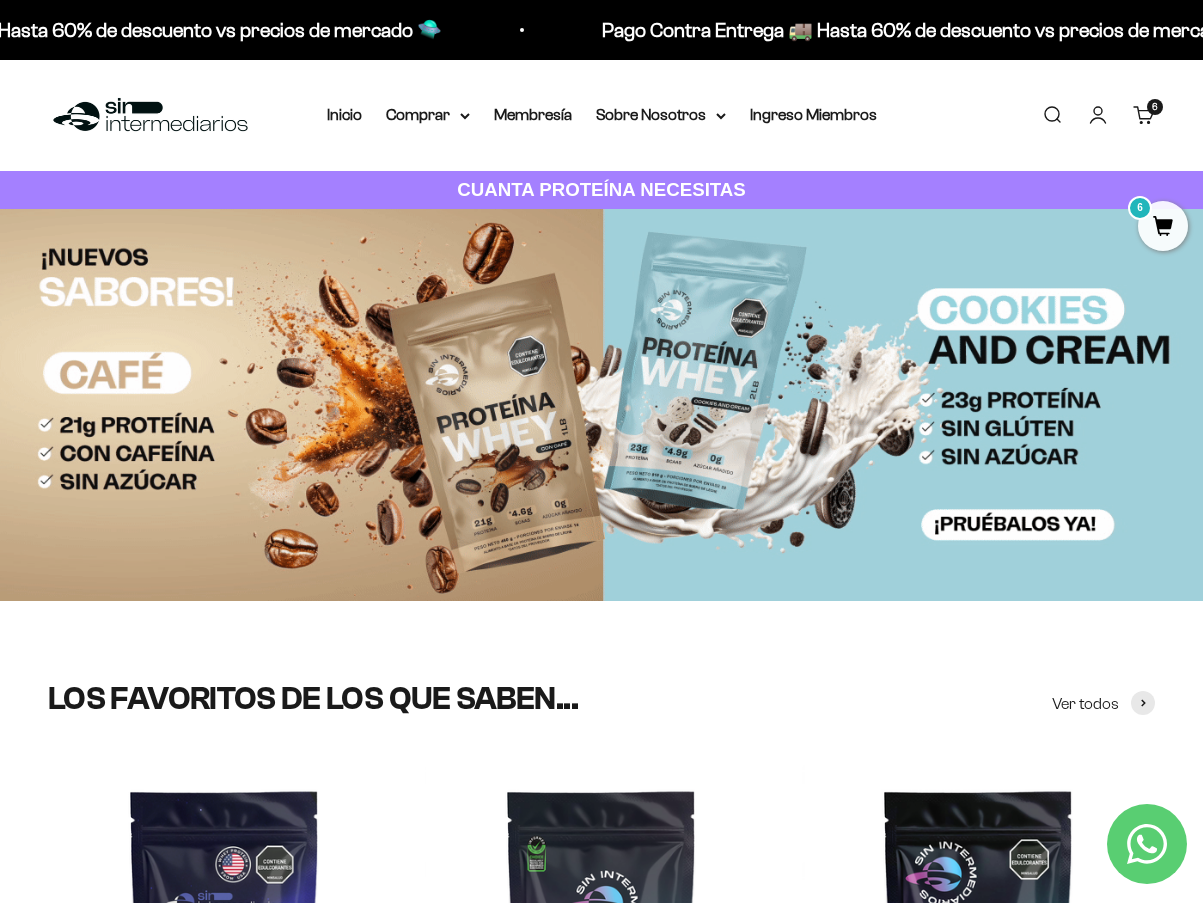 click on "Carrito
6 artículos
6" at bounding box center (1144, 115) 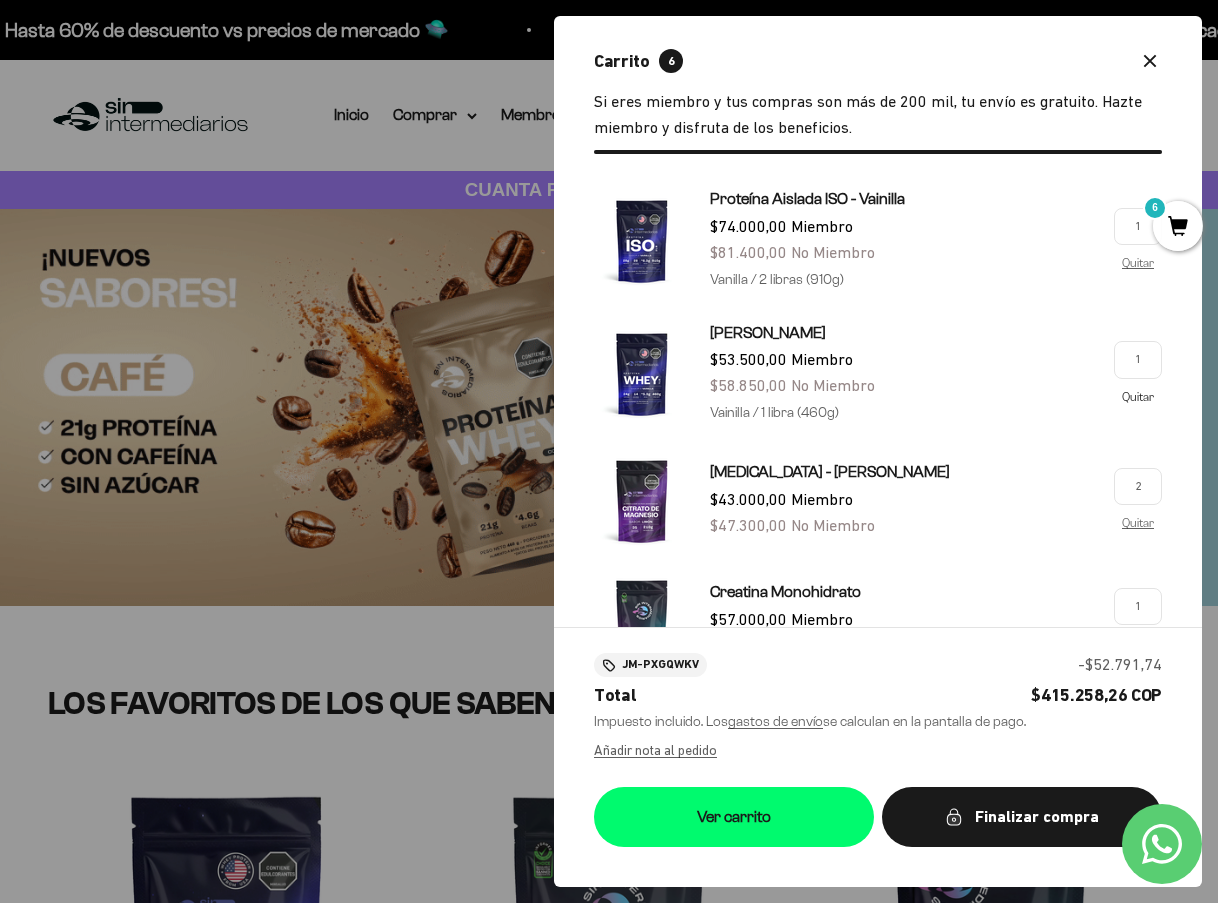 click on "Quitar" at bounding box center (1138, 396) 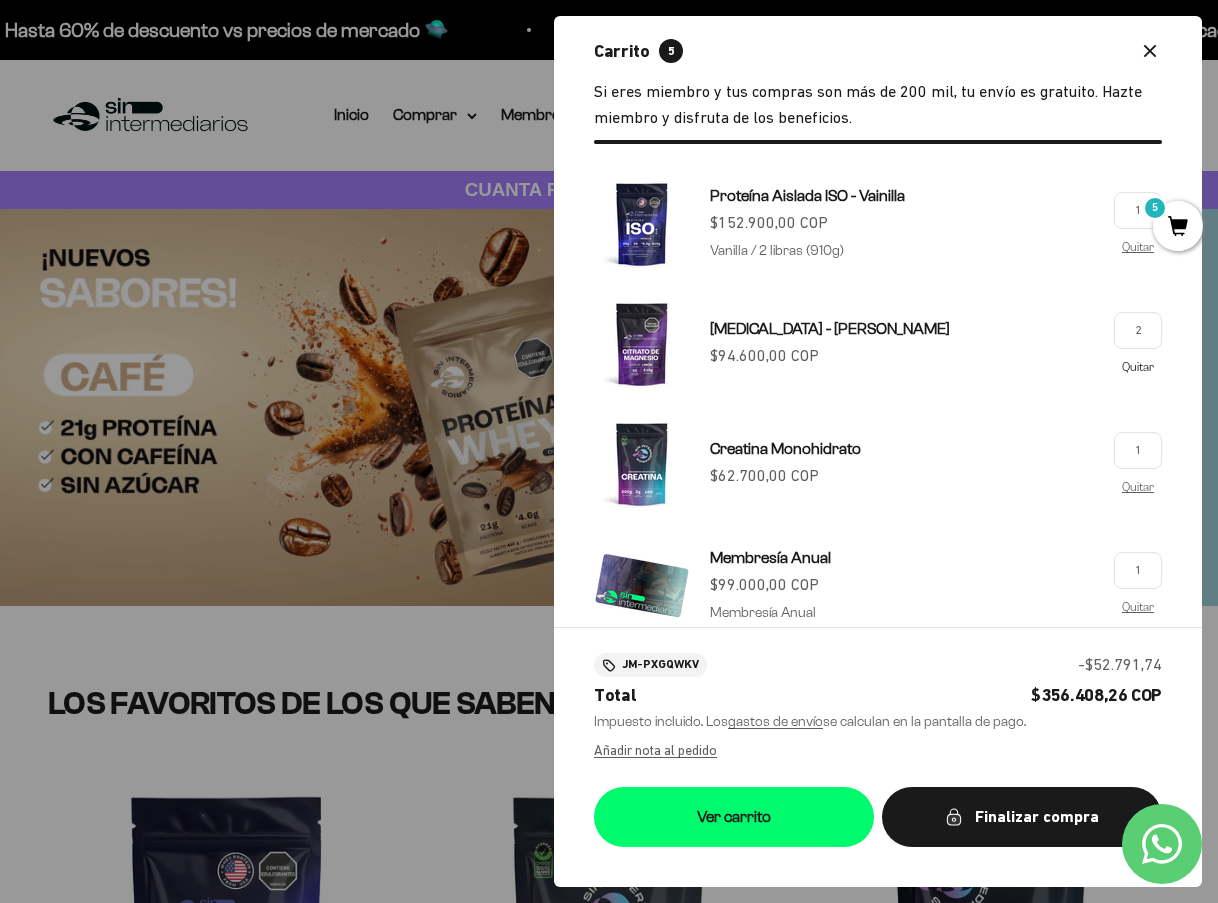 scroll, scrollTop: 0, scrollLeft: 0, axis: both 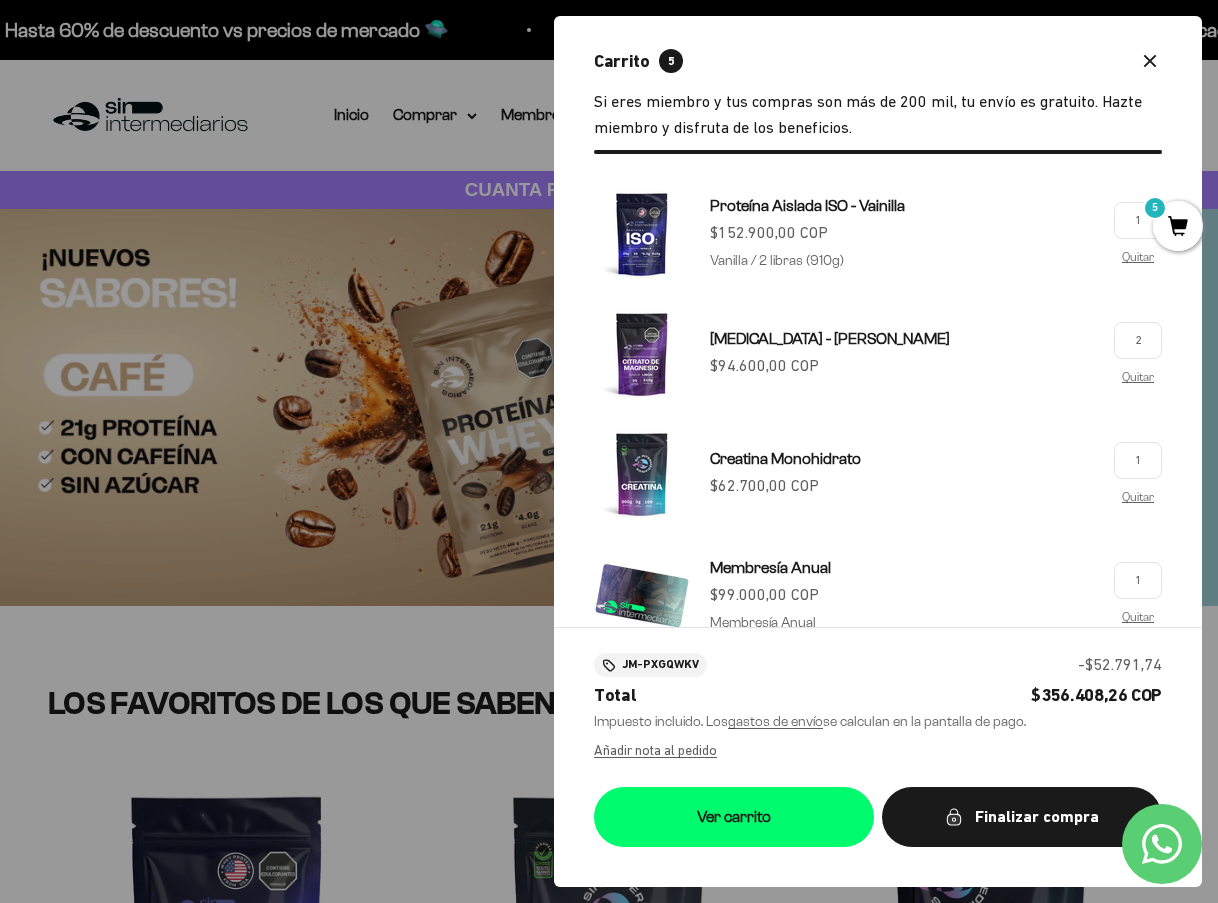 click on "Quitar" at bounding box center (1138, 377) 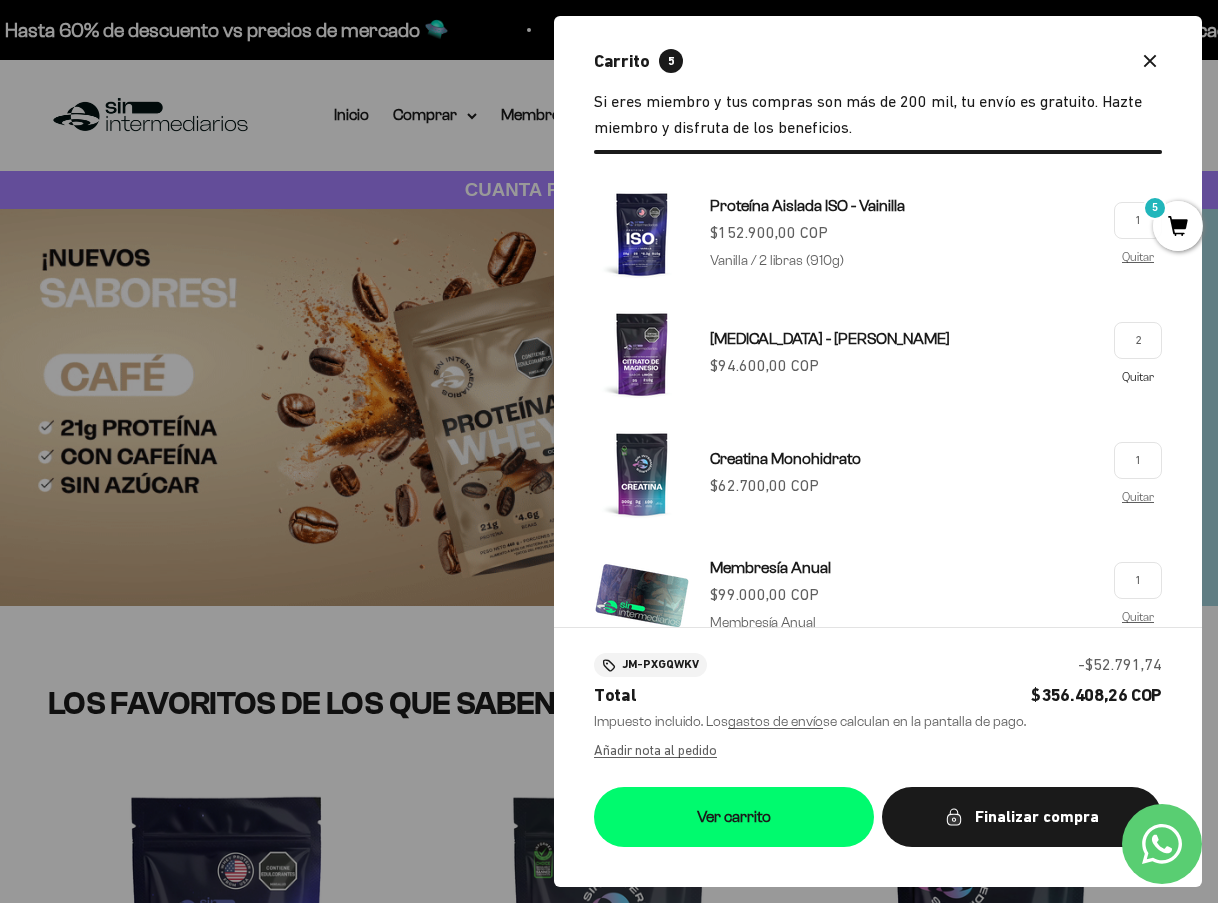 click on "Quitar" at bounding box center (1138, 376) 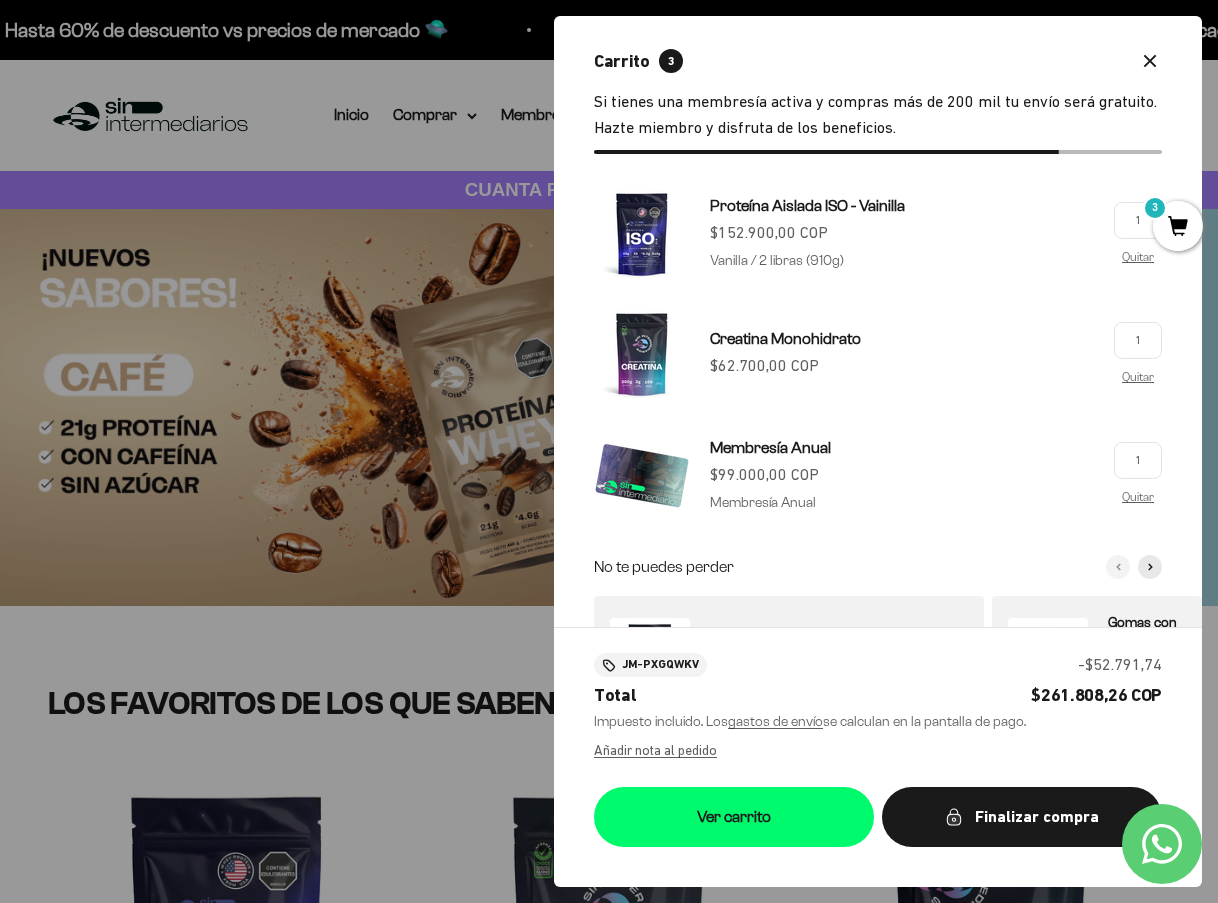 click on "Quitar" at bounding box center (1138, 377) 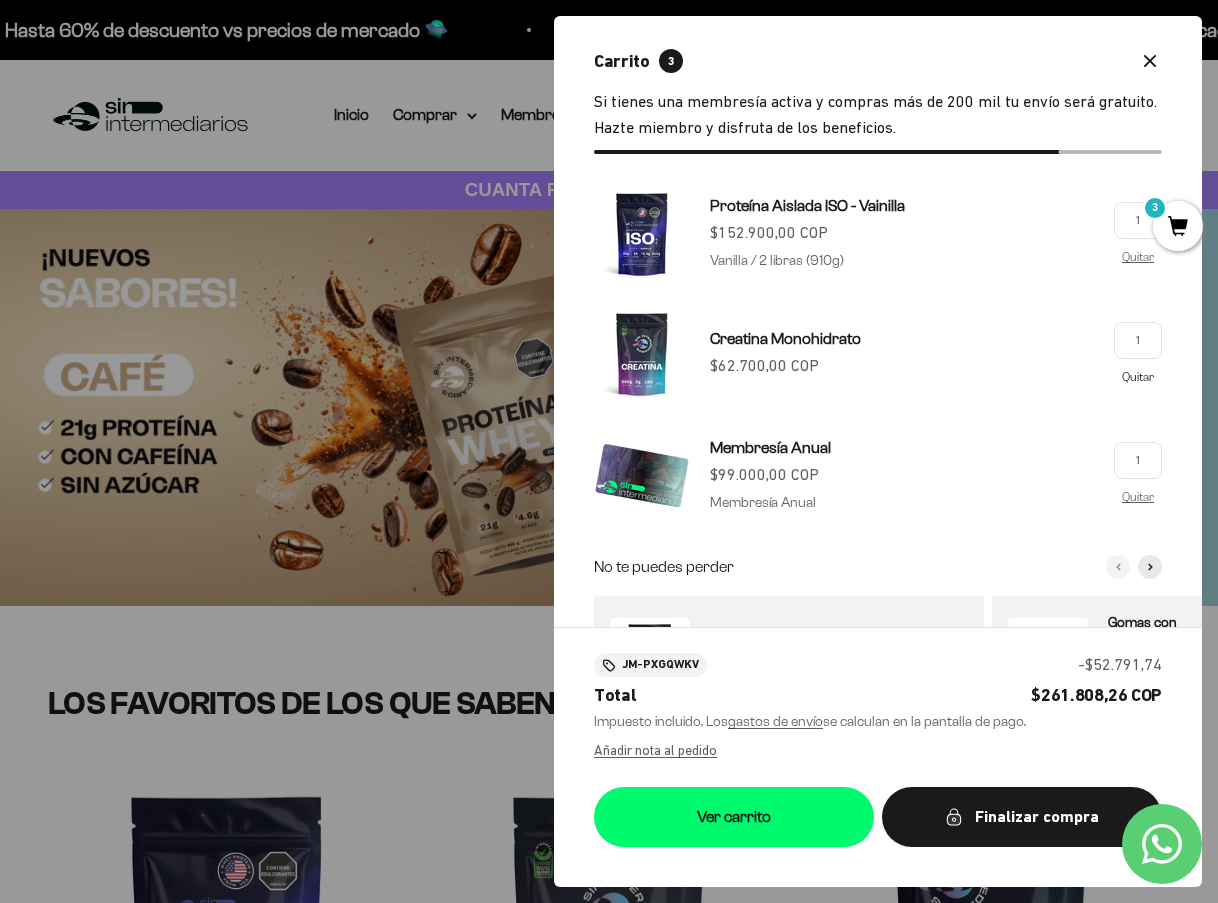 click on "Quitar" at bounding box center [1138, 376] 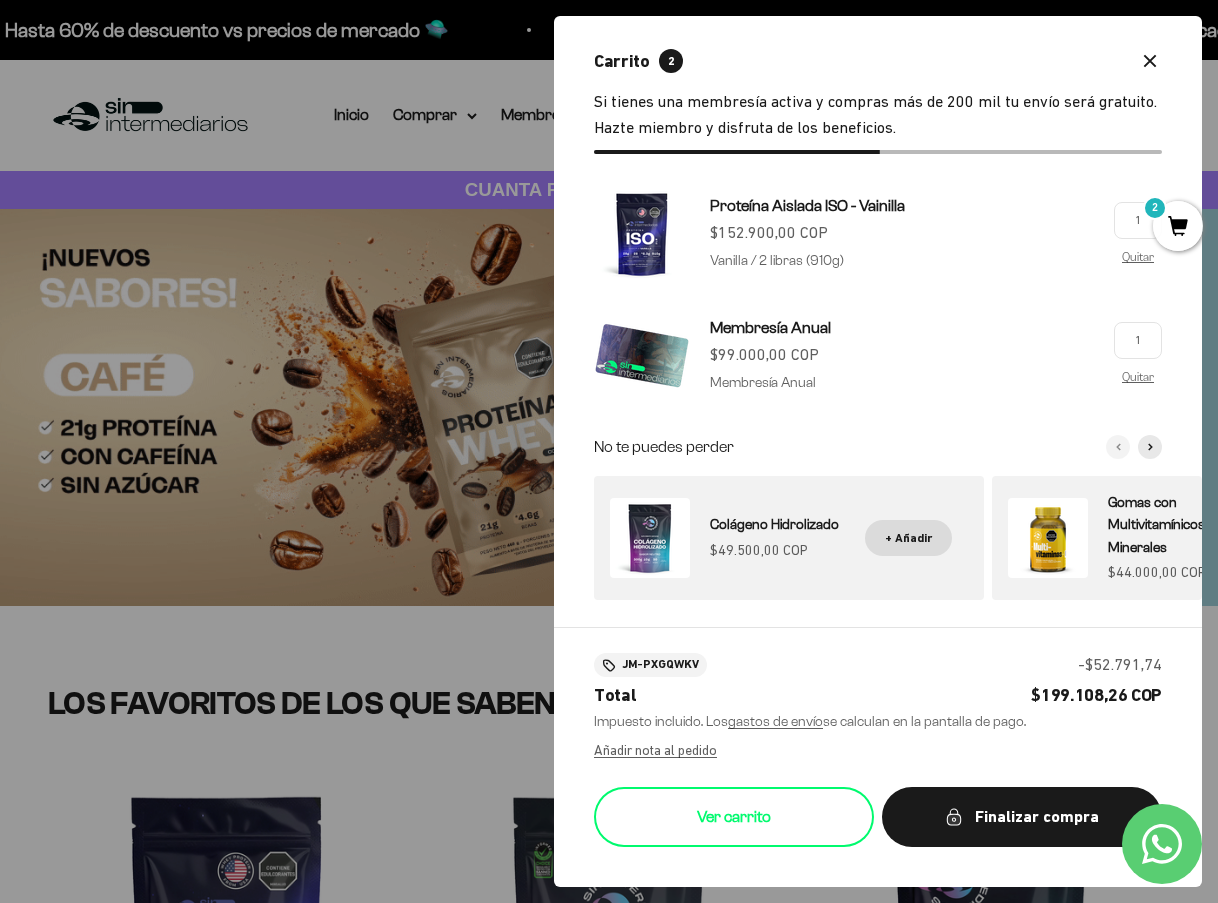 click on "Ver carrito" at bounding box center (734, 817) 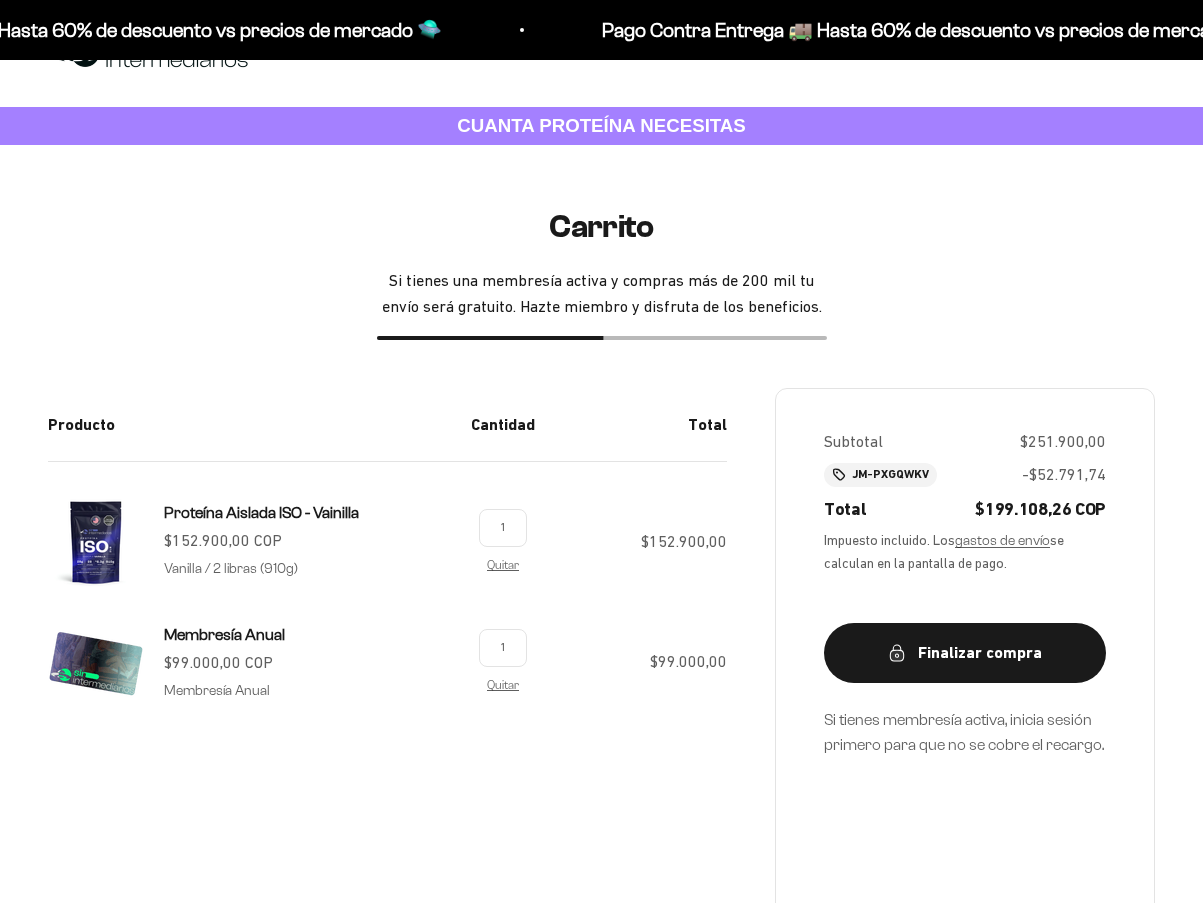 scroll, scrollTop: 100, scrollLeft: 0, axis: vertical 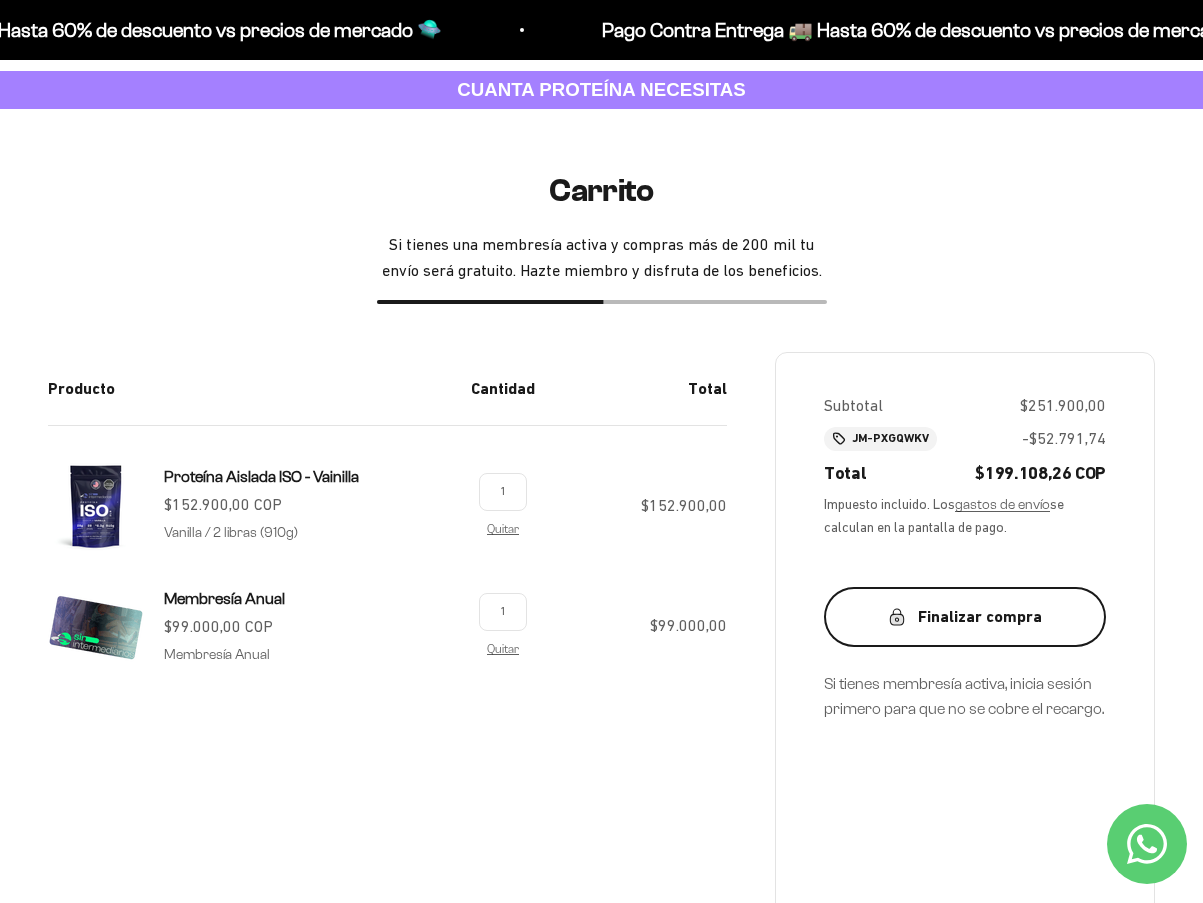 click on "Finalizar compra" at bounding box center [965, 617] 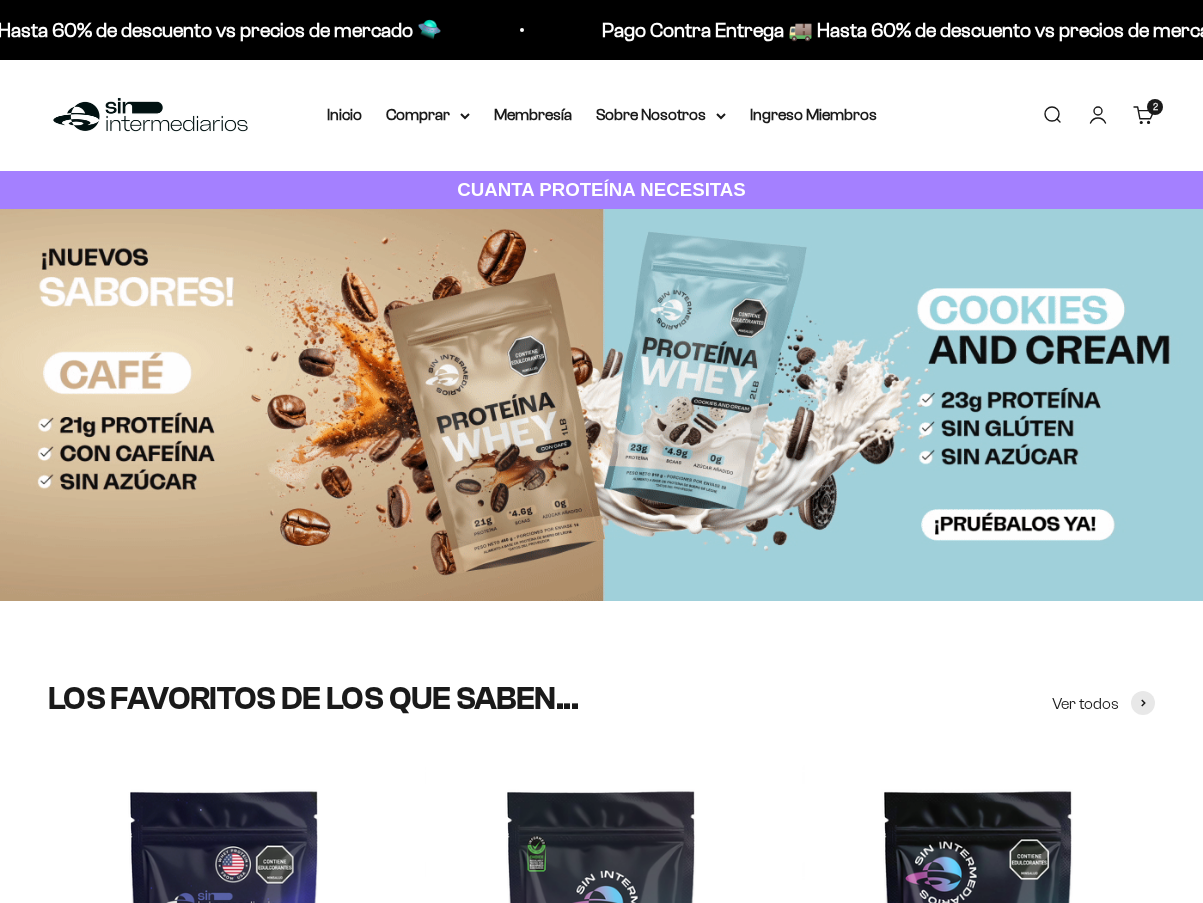 scroll, scrollTop: 0, scrollLeft: 0, axis: both 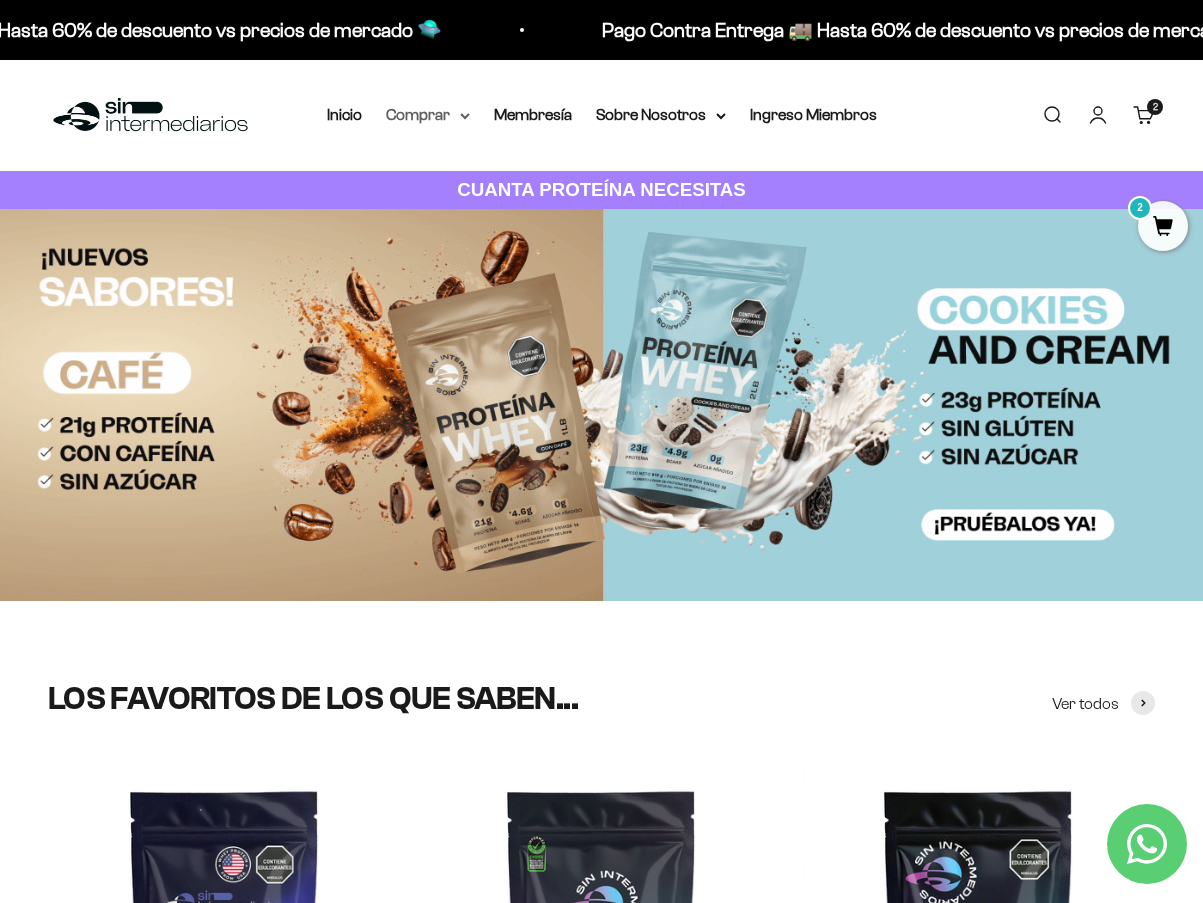 click on "Comprar" at bounding box center (428, 115) 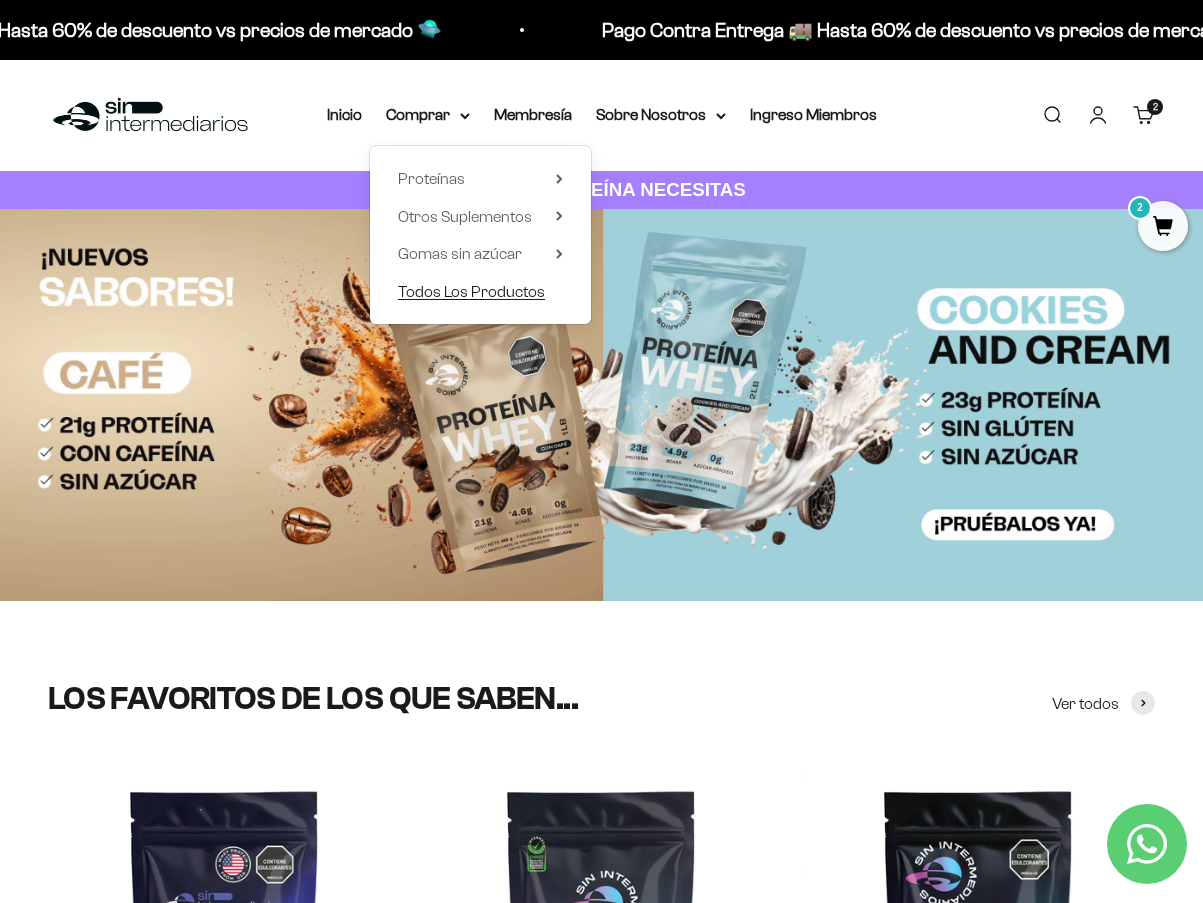 click on "Todos Los Productos" at bounding box center (471, 291) 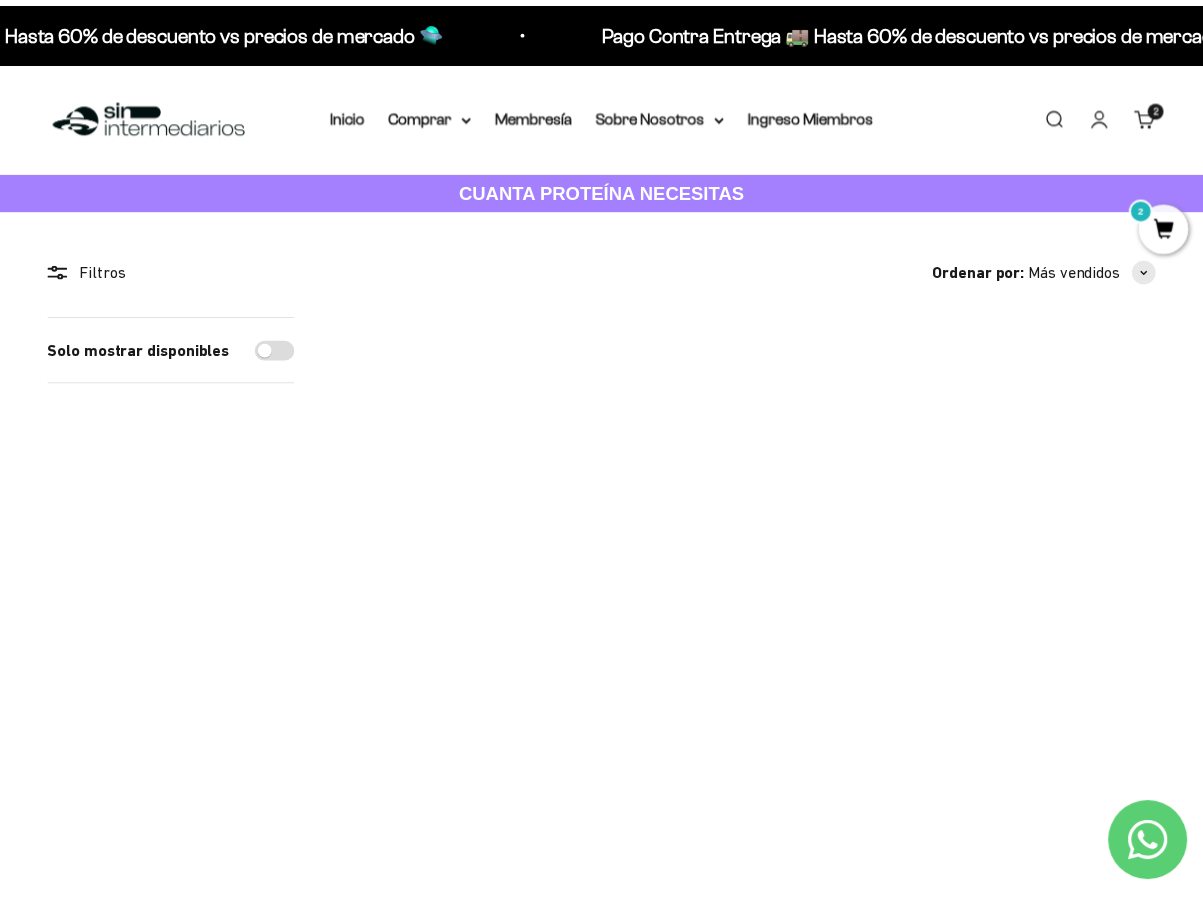 scroll, scrollTop: 0, scrollLeft: 0, axis: both 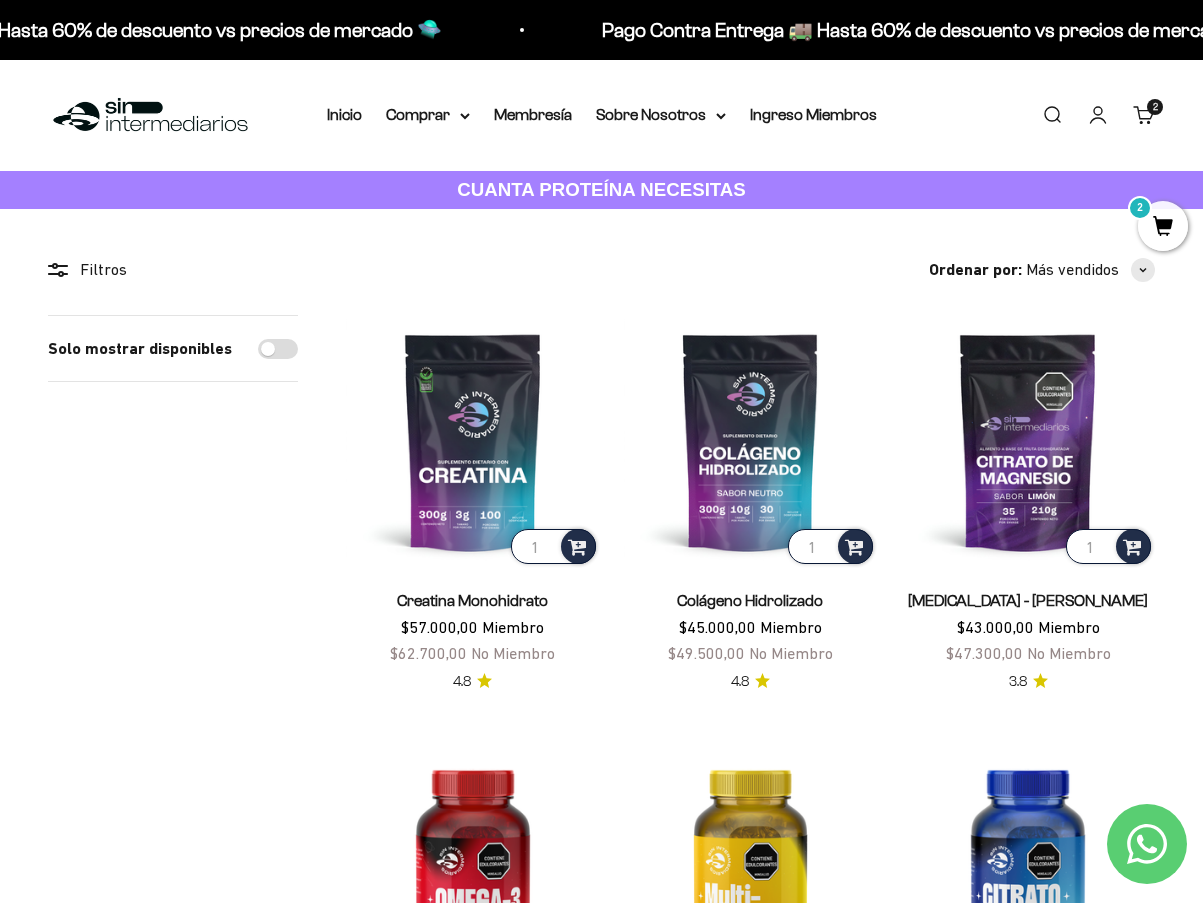 click on "Carrito
2 artículos
2" at bounding box center [1144, 115] 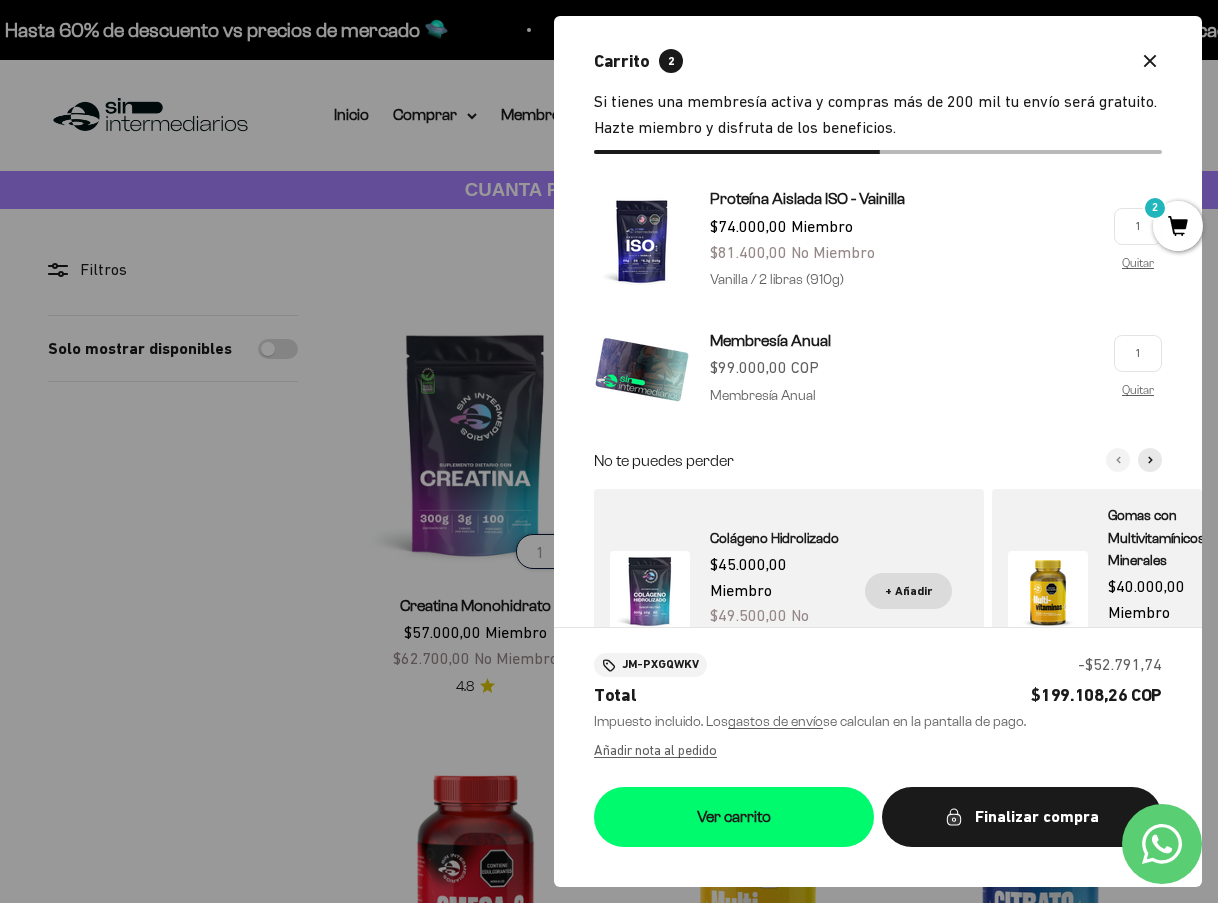 click at bounding box center (609, 451) 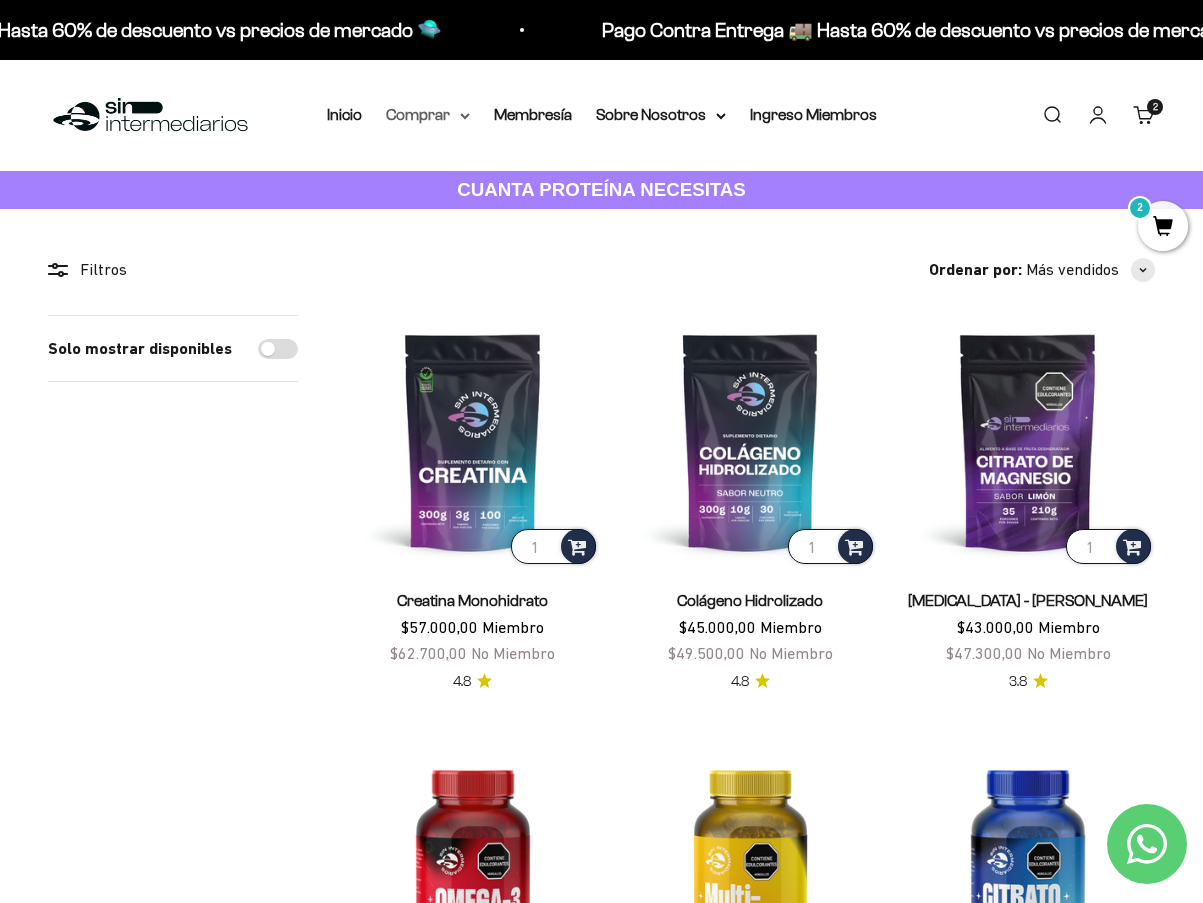 click on "Comprar" at bounding box center (428, 115) 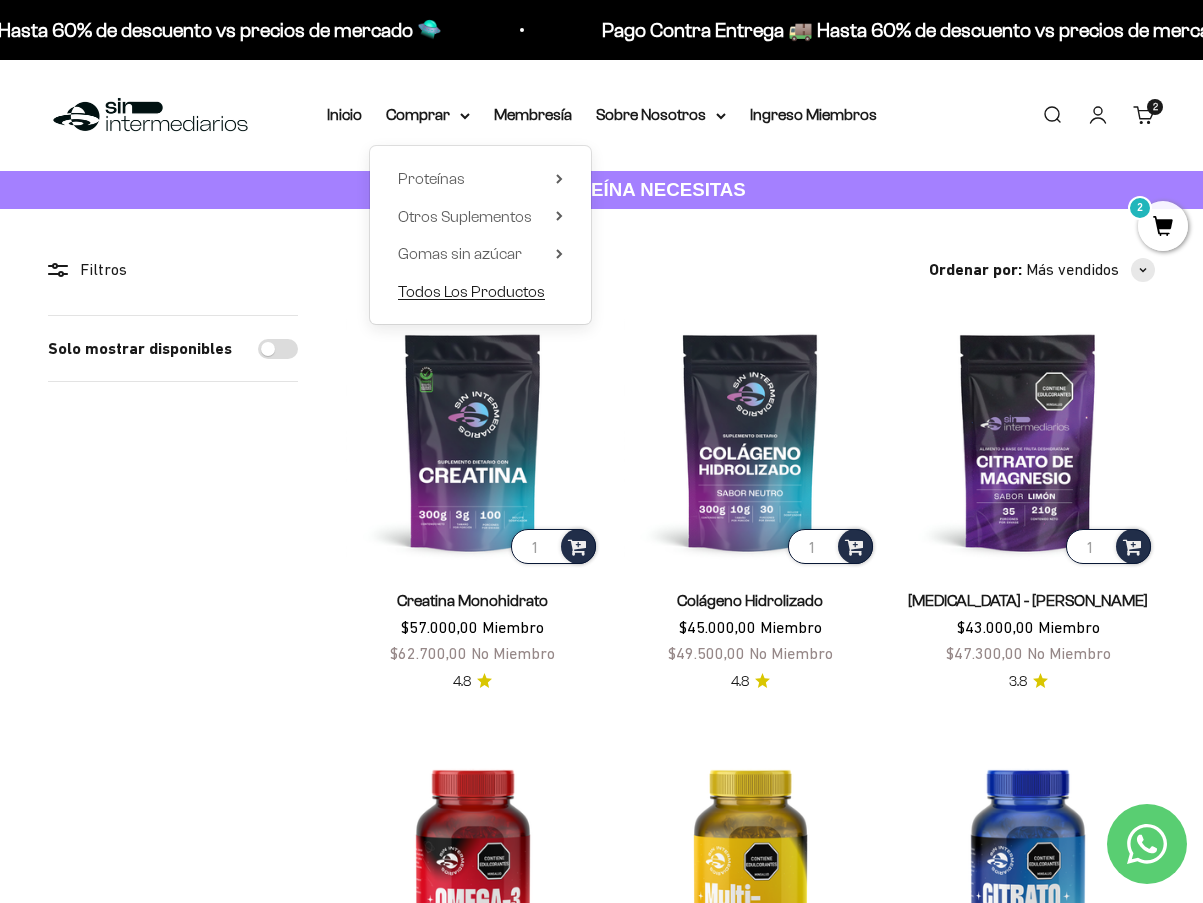 click on "Todos Los Productos" at bounding box center (471, 291) 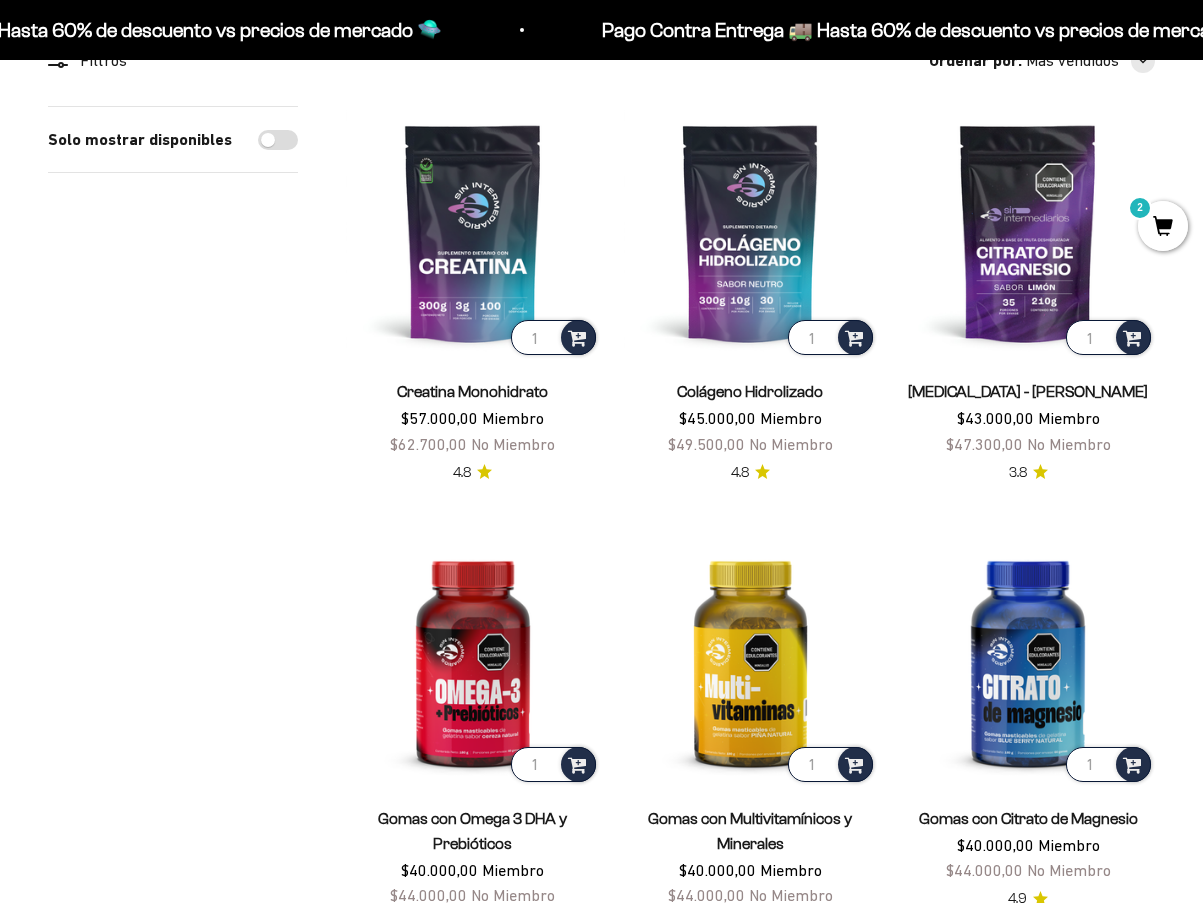 scroll, scrollTop: 200, scrollLeft: 0, axis: vertical 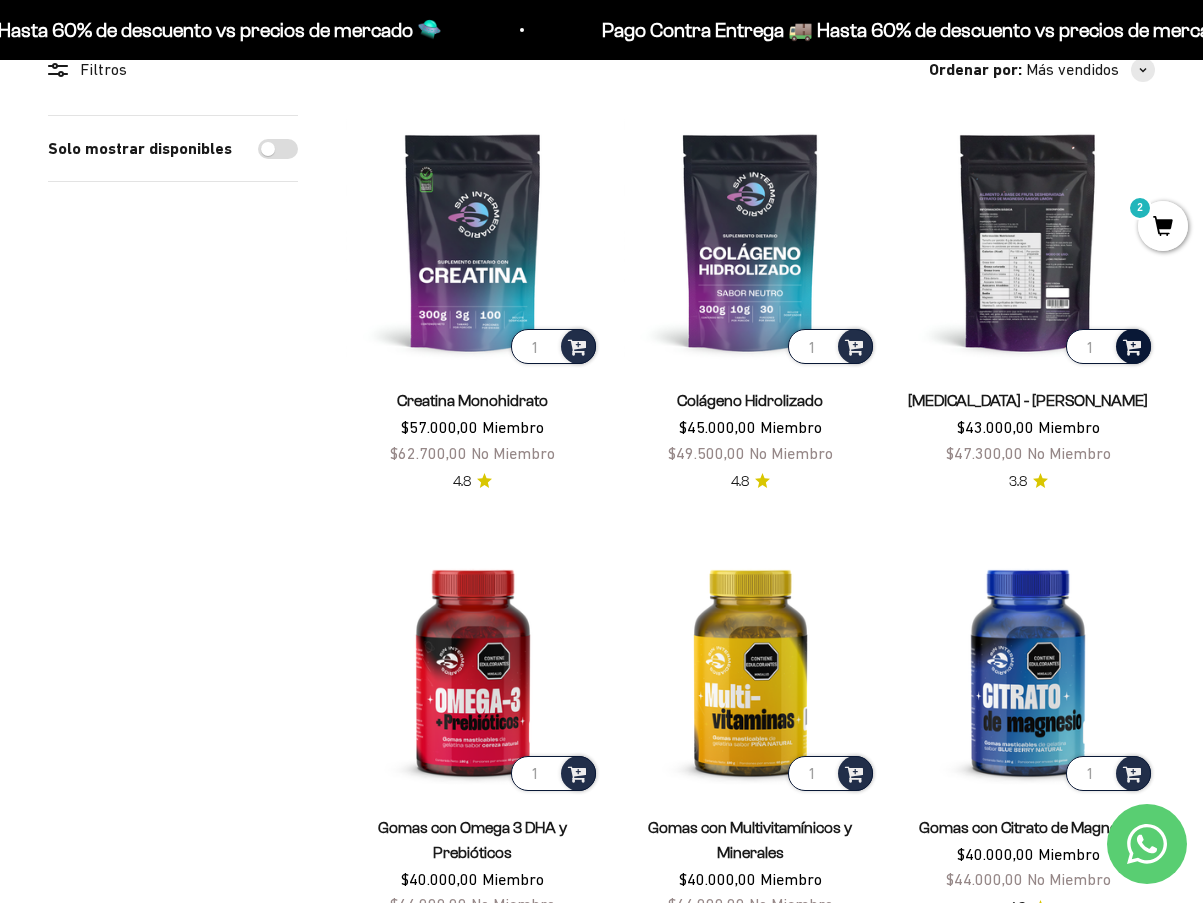 click at bounding box center [1132, 345] 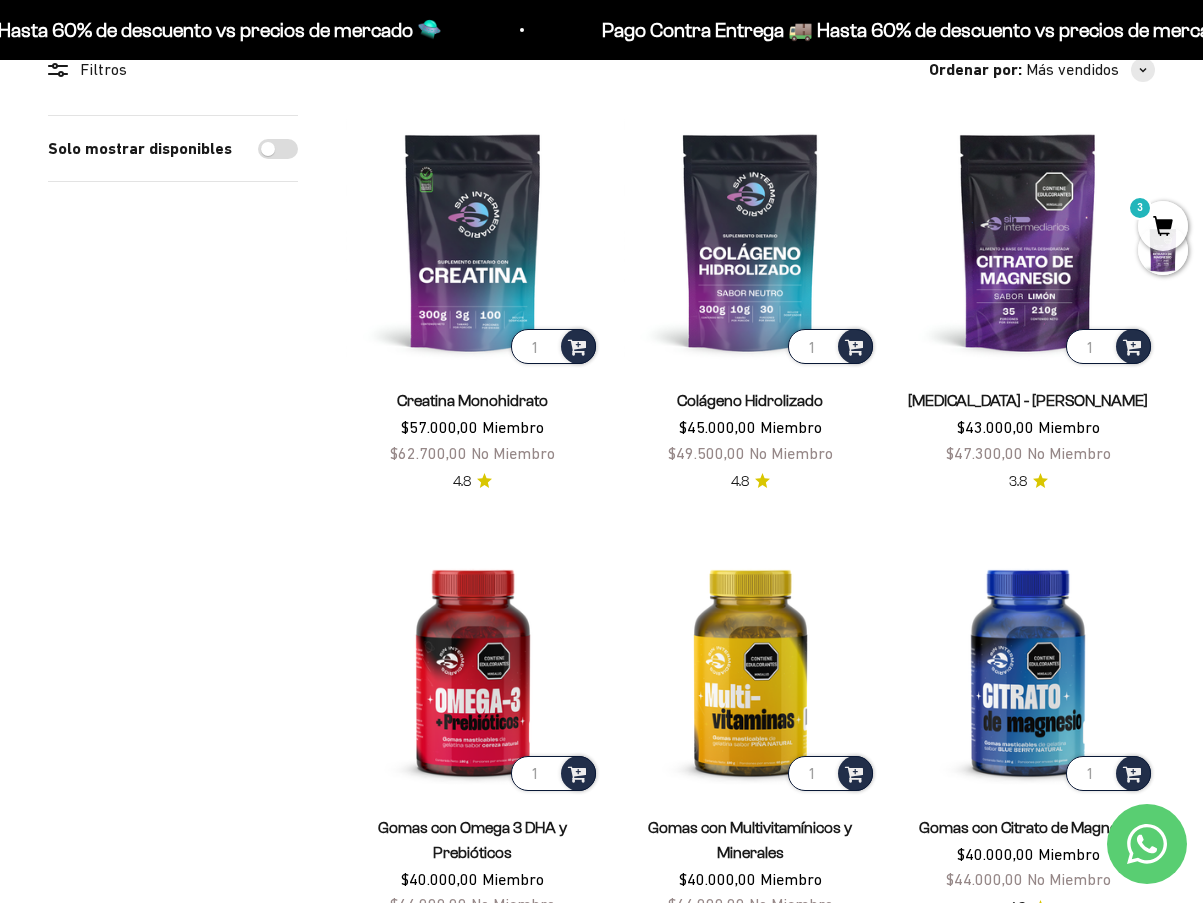 click on "Filtros
Ordenar por
Características Más vendidos Alfabéticamente, A-Z Alfabéticamente, Z-A Precio, menor a mayor Precio, mayor a menor Fecha: antiguo(a) a reciente Fecha: reciente a antiguo(a)
Solo mostrar disponibles
Aplicar  (1)
Filtros
Ordenar por:
Más vendidos
Características
Más vendidos
Alfabéticamente, A-Z
Alfabéticamente, Z-A
Precio, menor a mayor
Precio, mayor a menor
Fecha: antiguo(a) a reciente" at bounding box center [601, 2035] 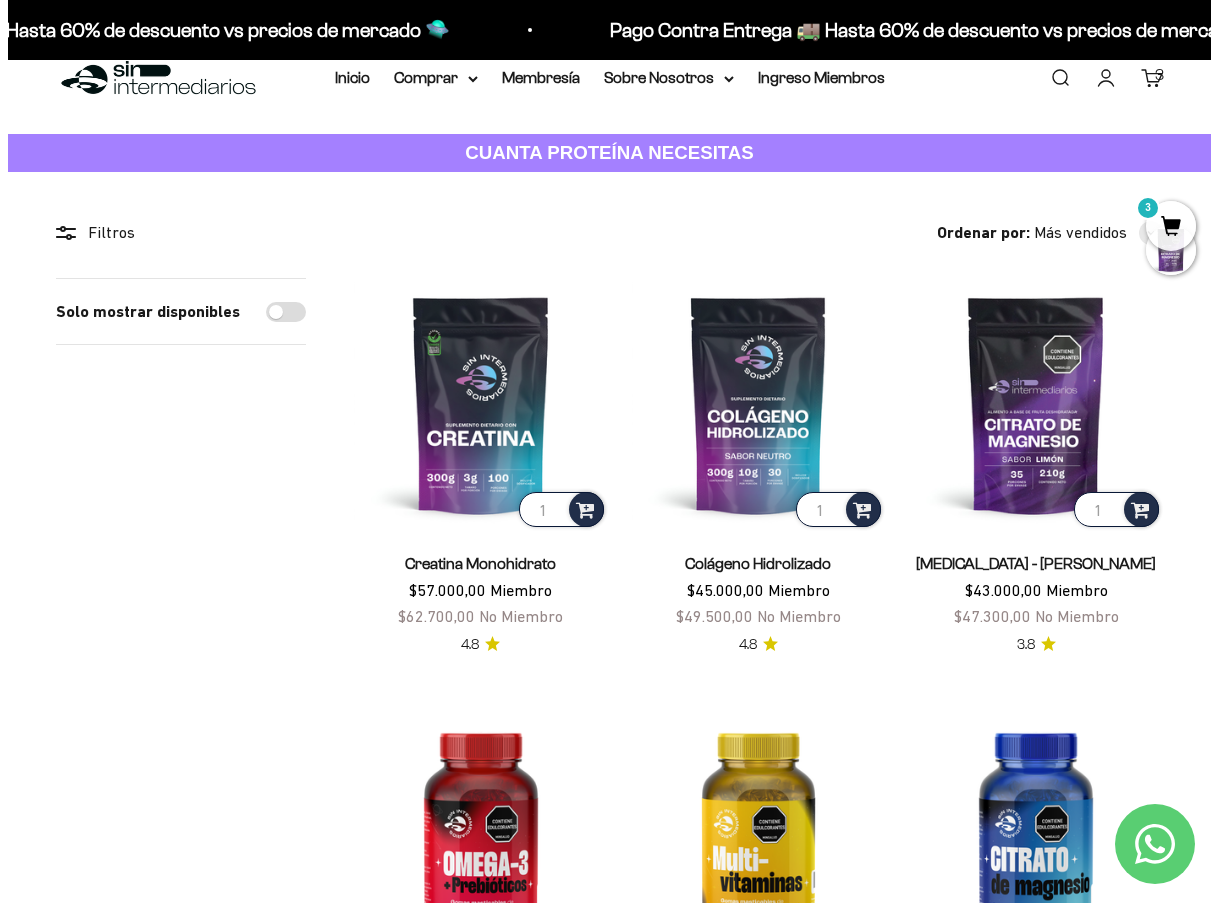 scroll, scrollTop: 0, scrollLeft: 0, axis: both 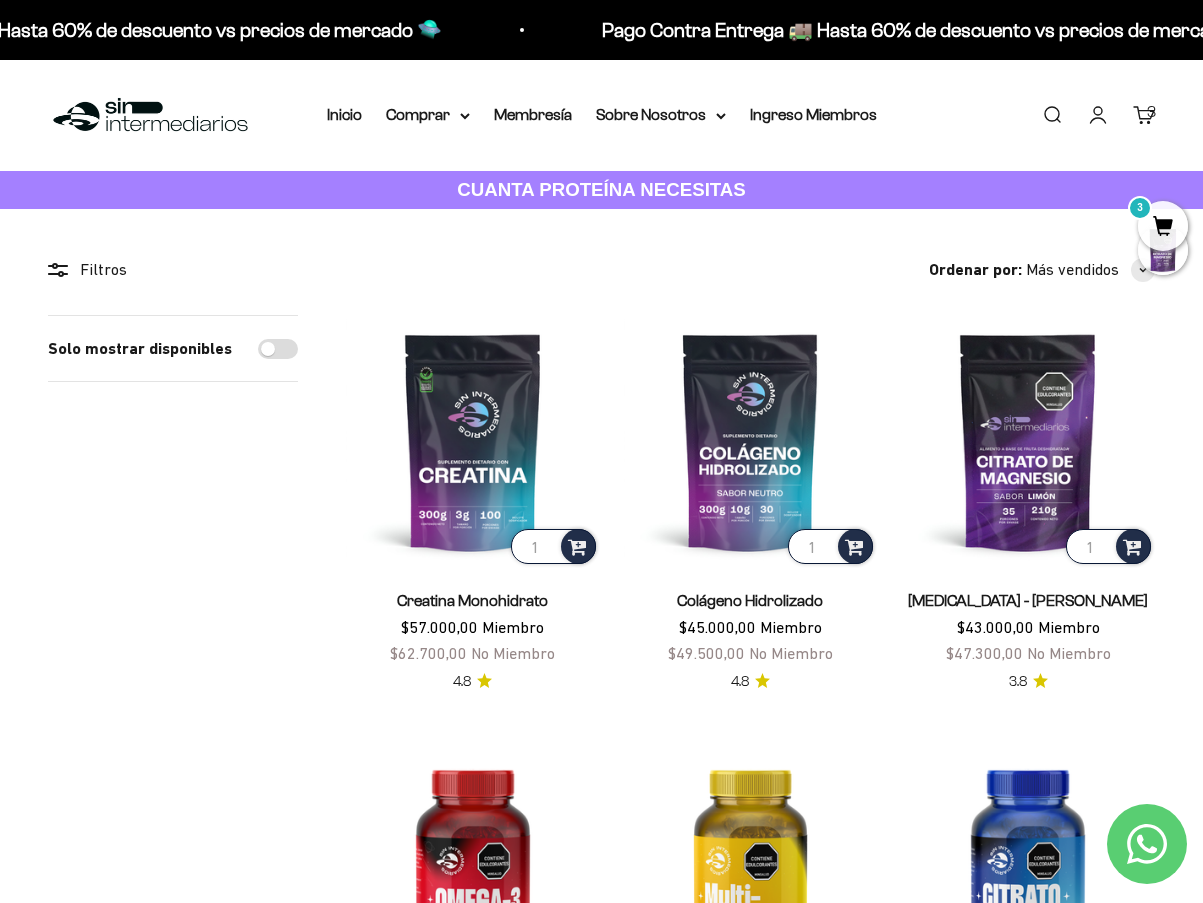 click on "3" at bounding box center [1151, 112] 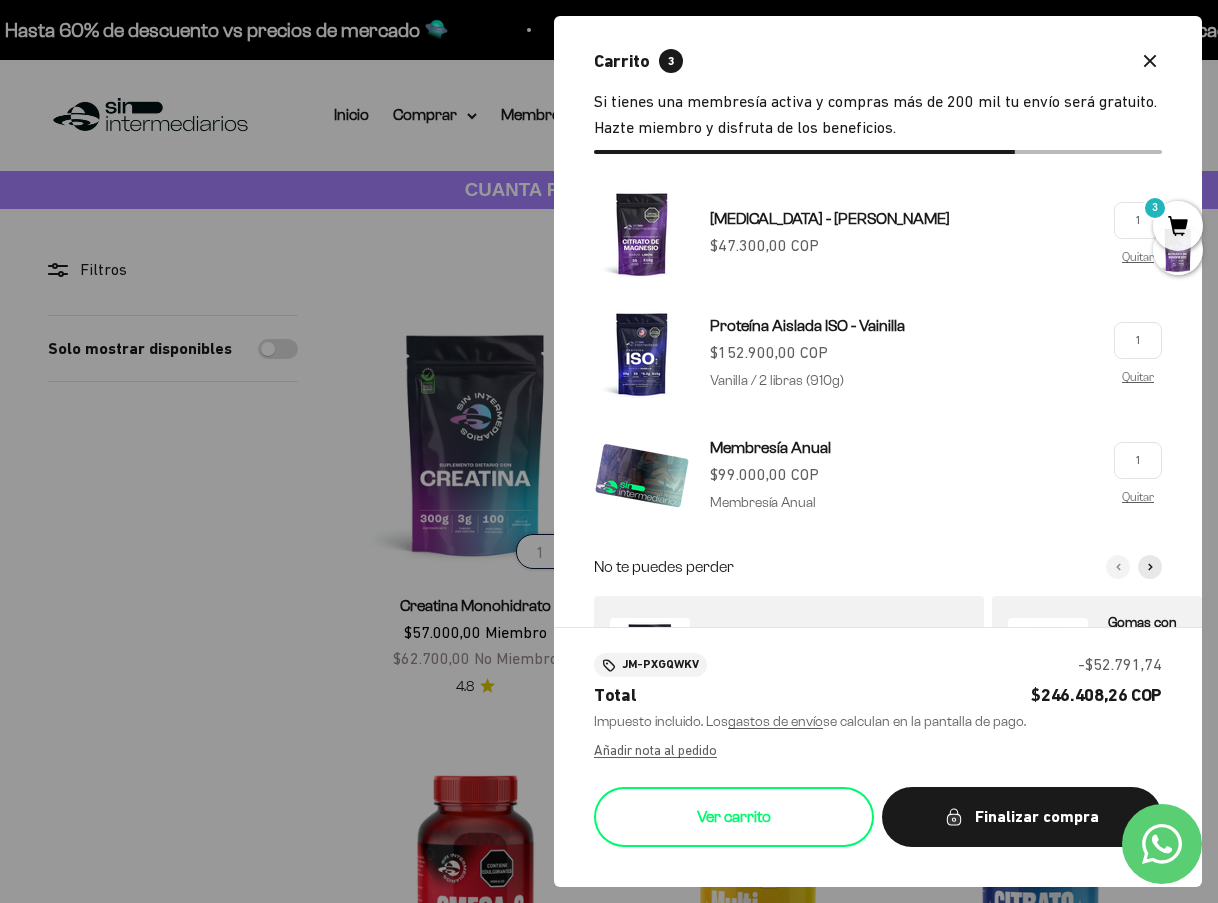 click on "Ver carrito" at bounding box center (734, 817) 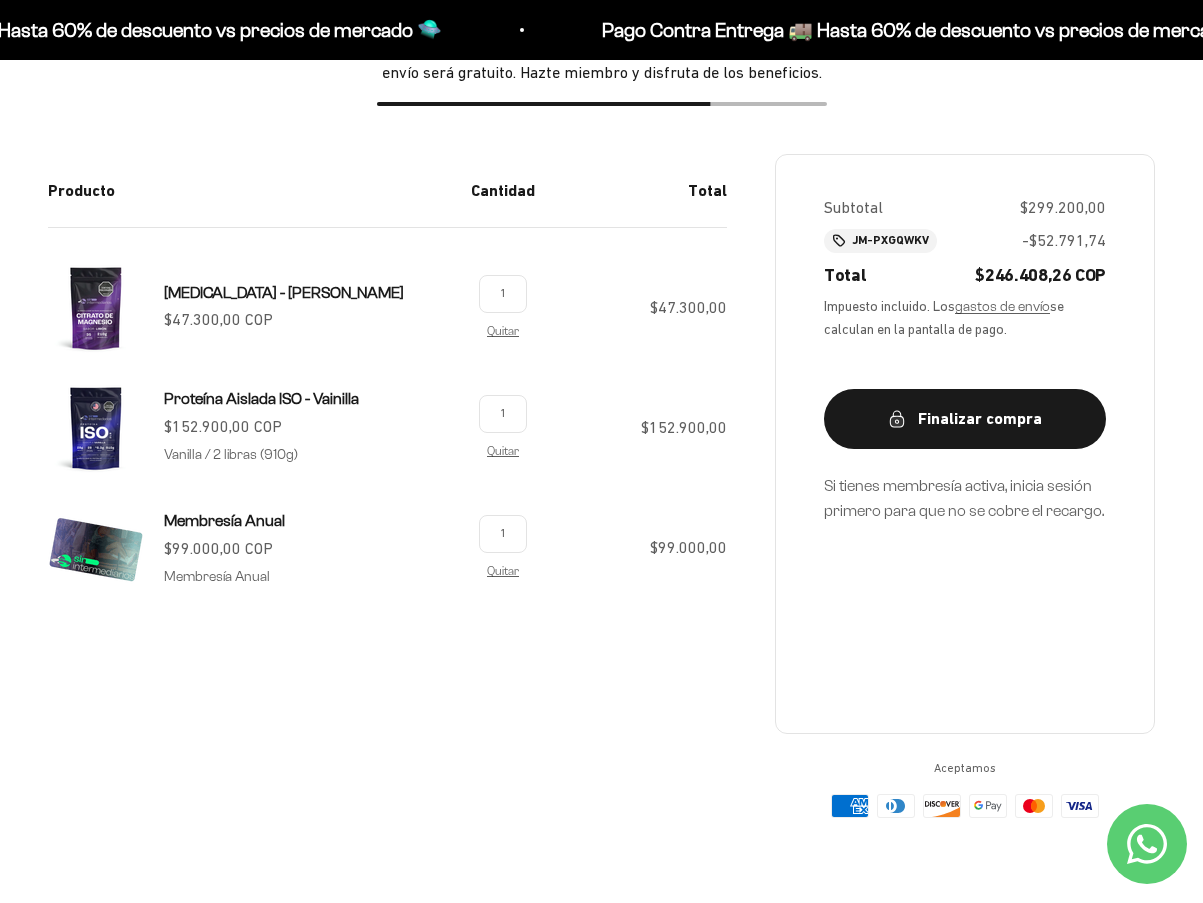 scroll, scrollTop: 300, scrollLeft: 0, axis: vertical 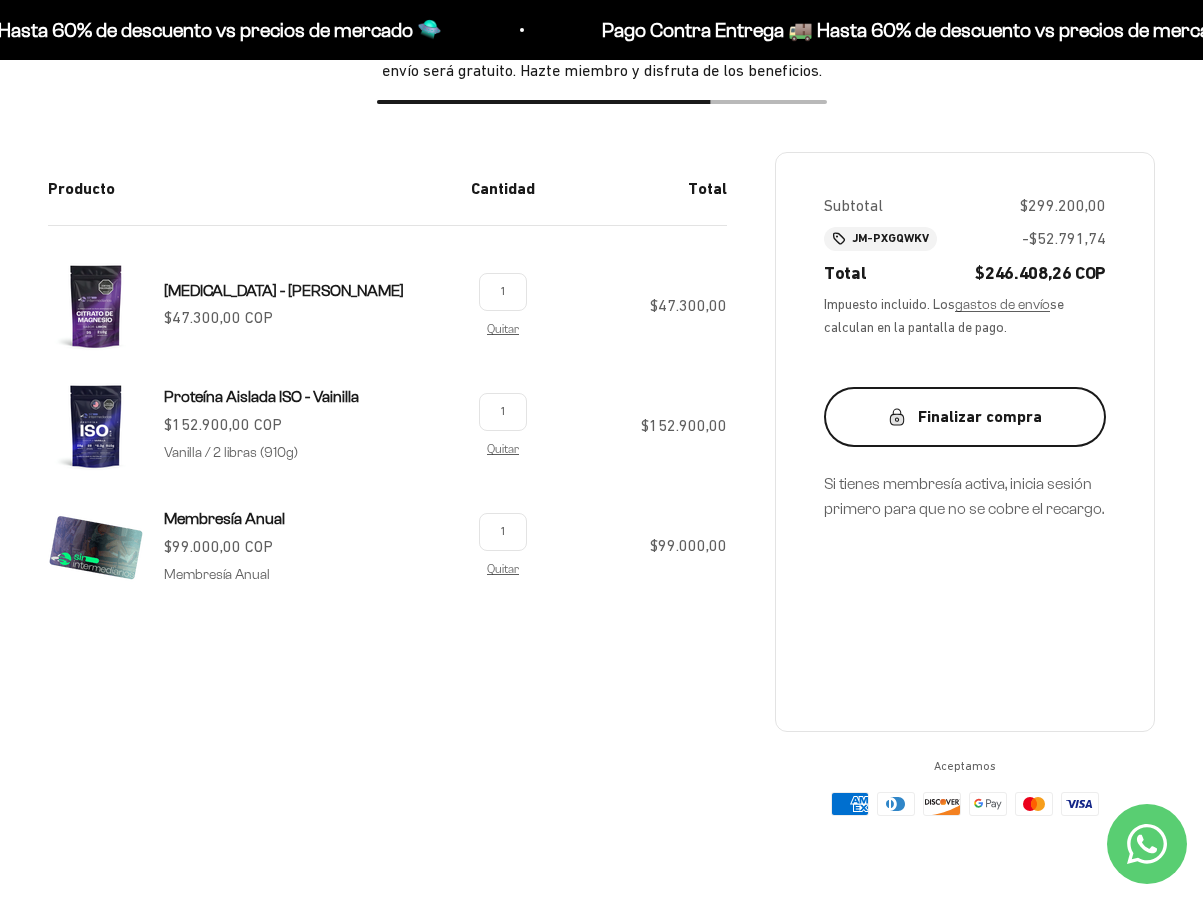 click on "Finalizar compra" at bounding box center [965, 417] 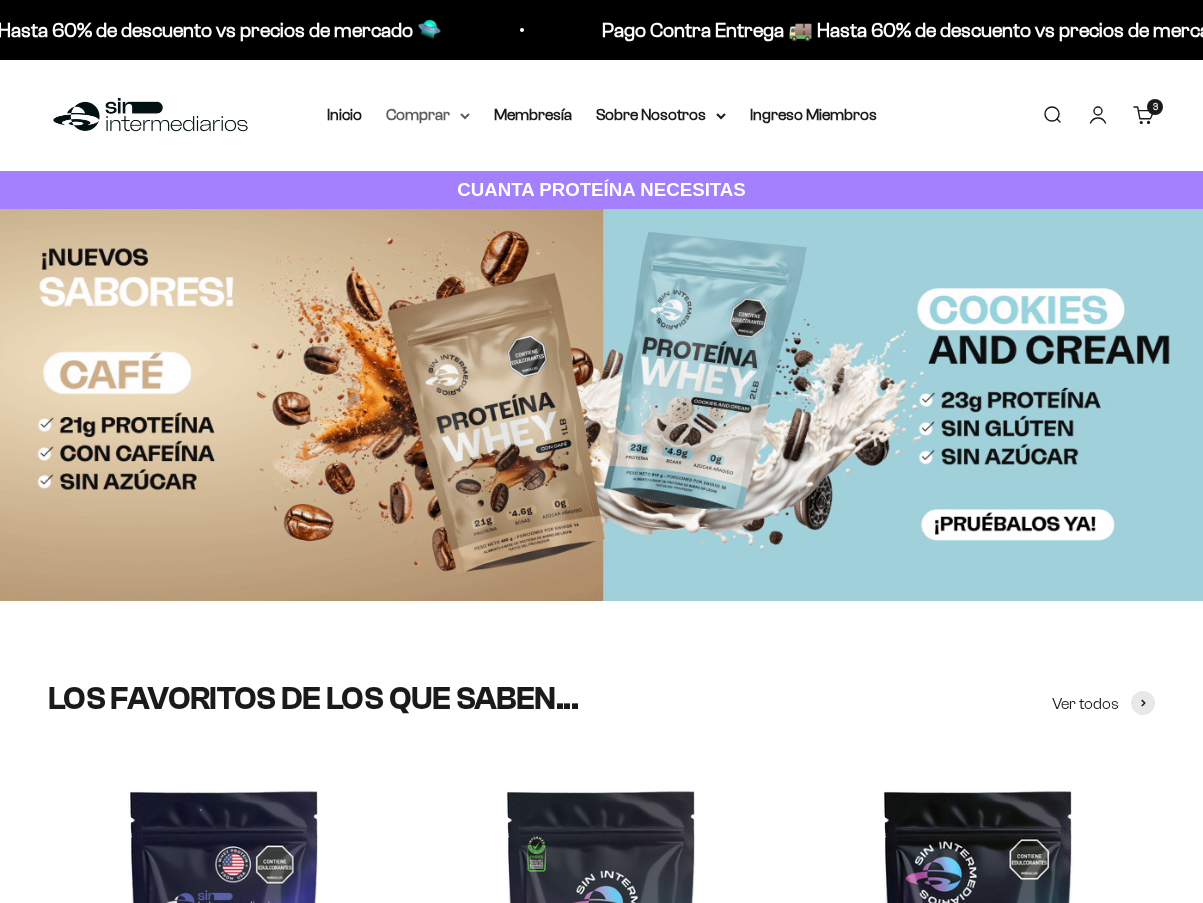 click on "Inicio
Comprar
Proteínas
Ver Todos
Whey
Iso
Vegan" at bounding box center [602, 115] 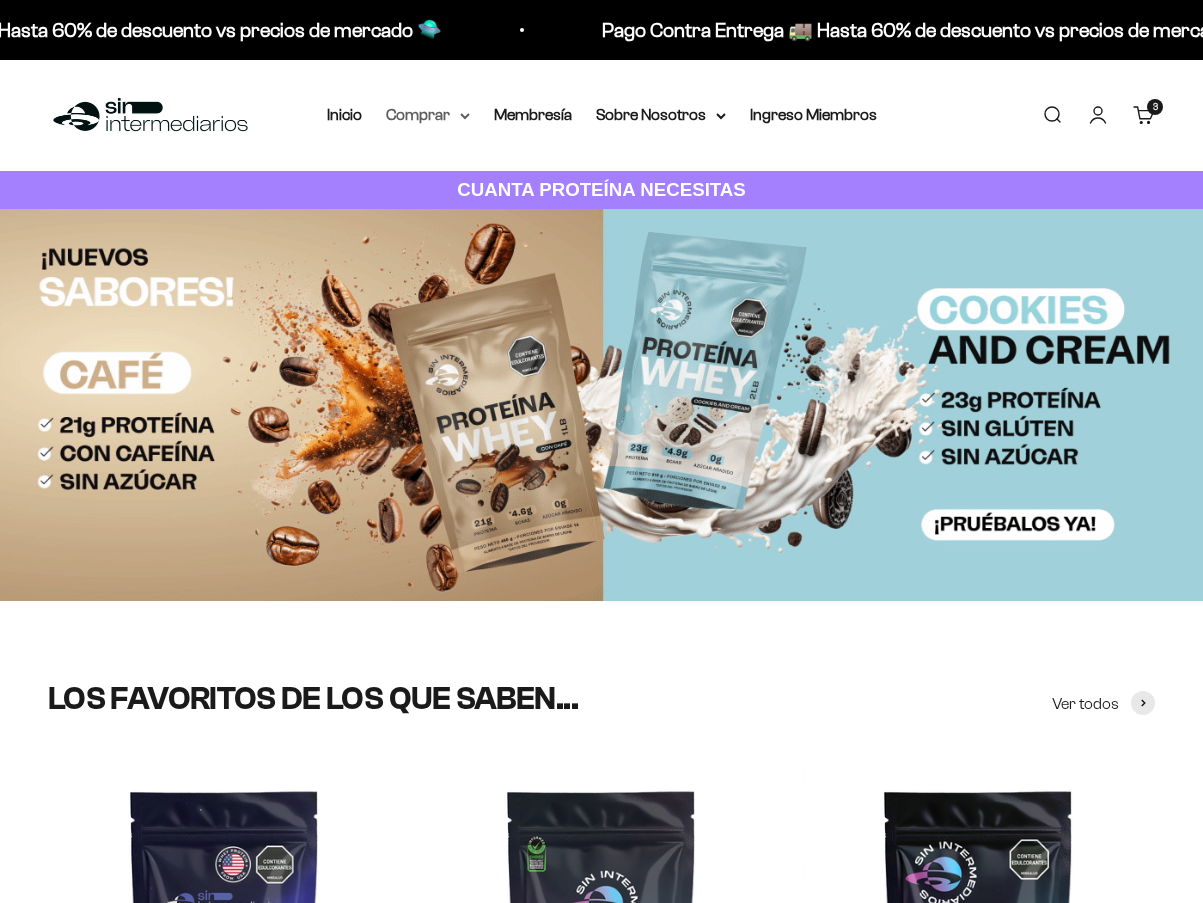 scroll, scrollTop: 0, scrollLeft: 0, axis: both 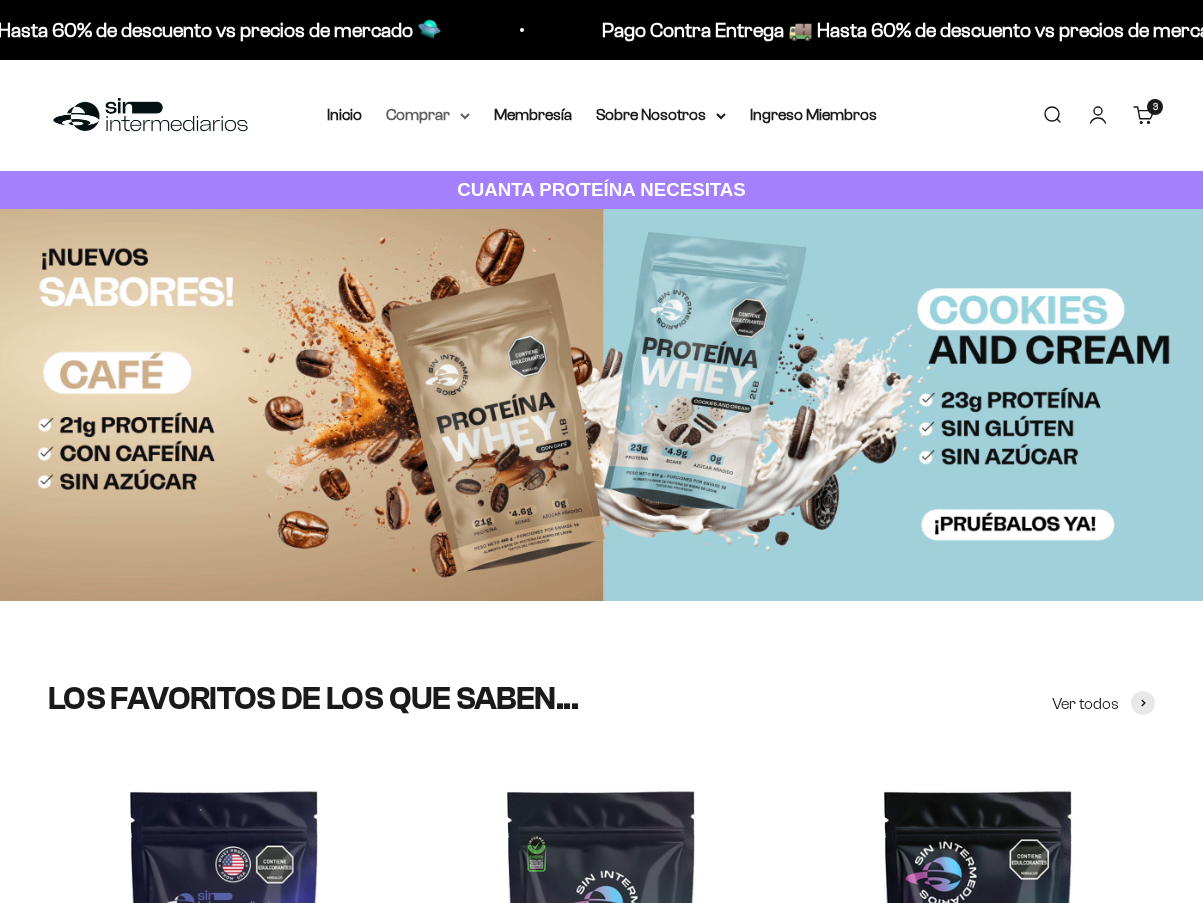click on "Comprar" at bounding box center (428, 115) 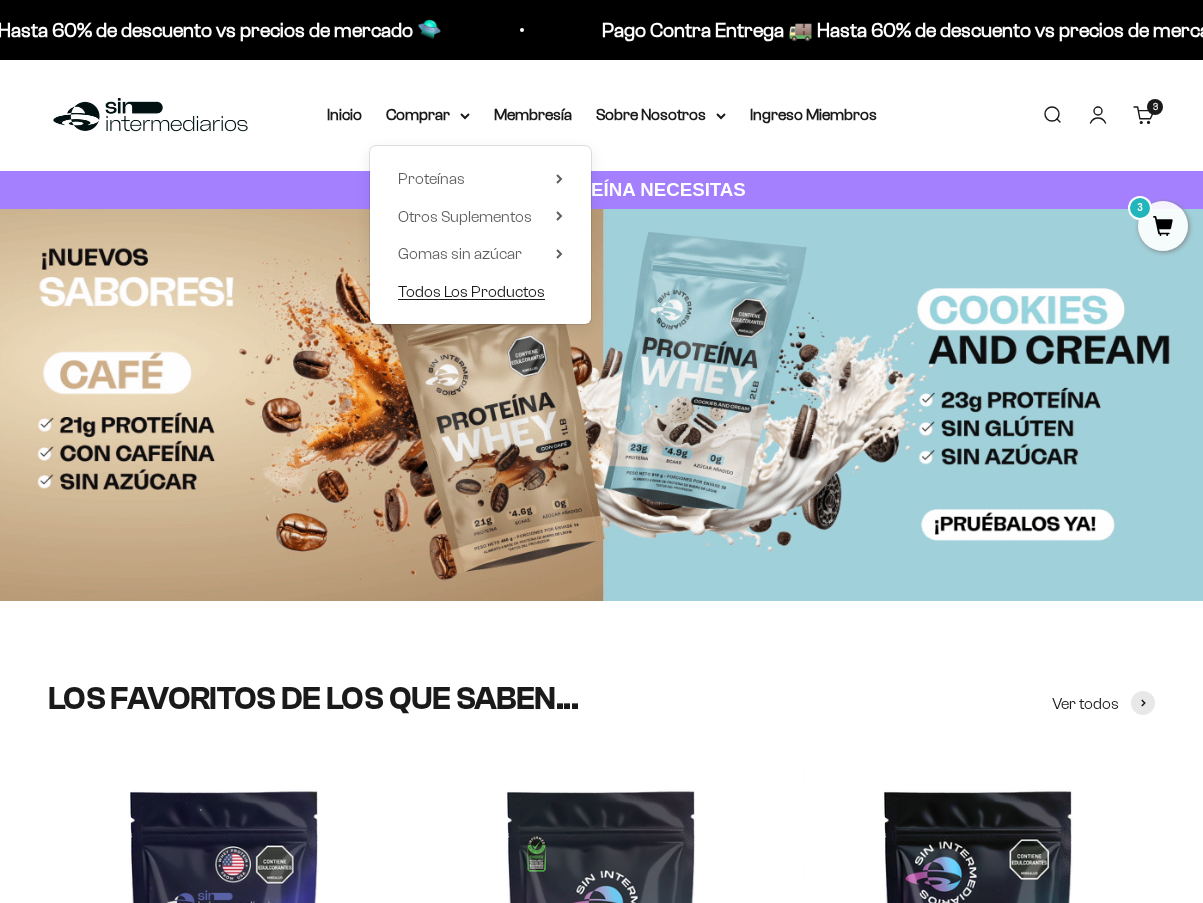 click on "Todos Los Productos" at bounding box center (471, 291) 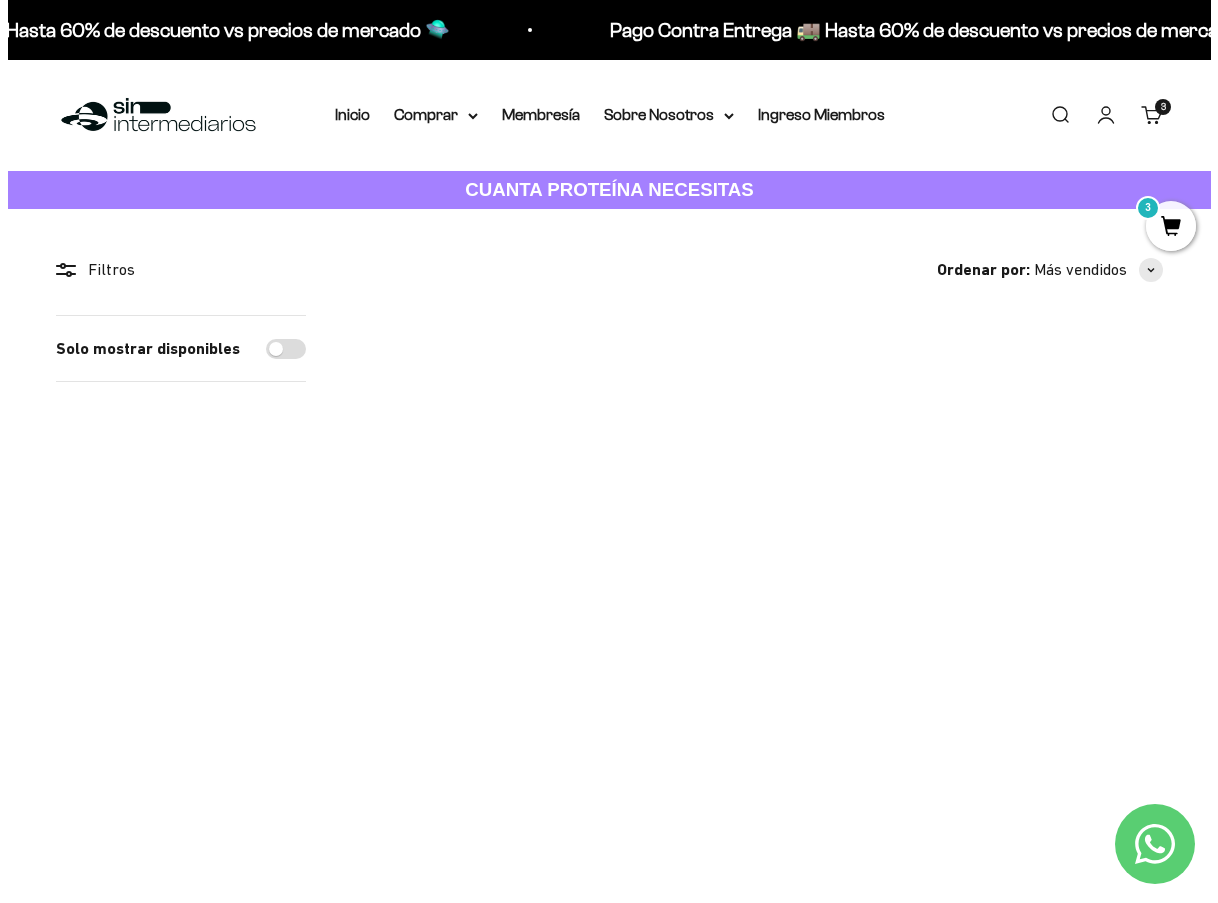 scroll, scrollTop: 0, scrollLeft: 0, axis: both 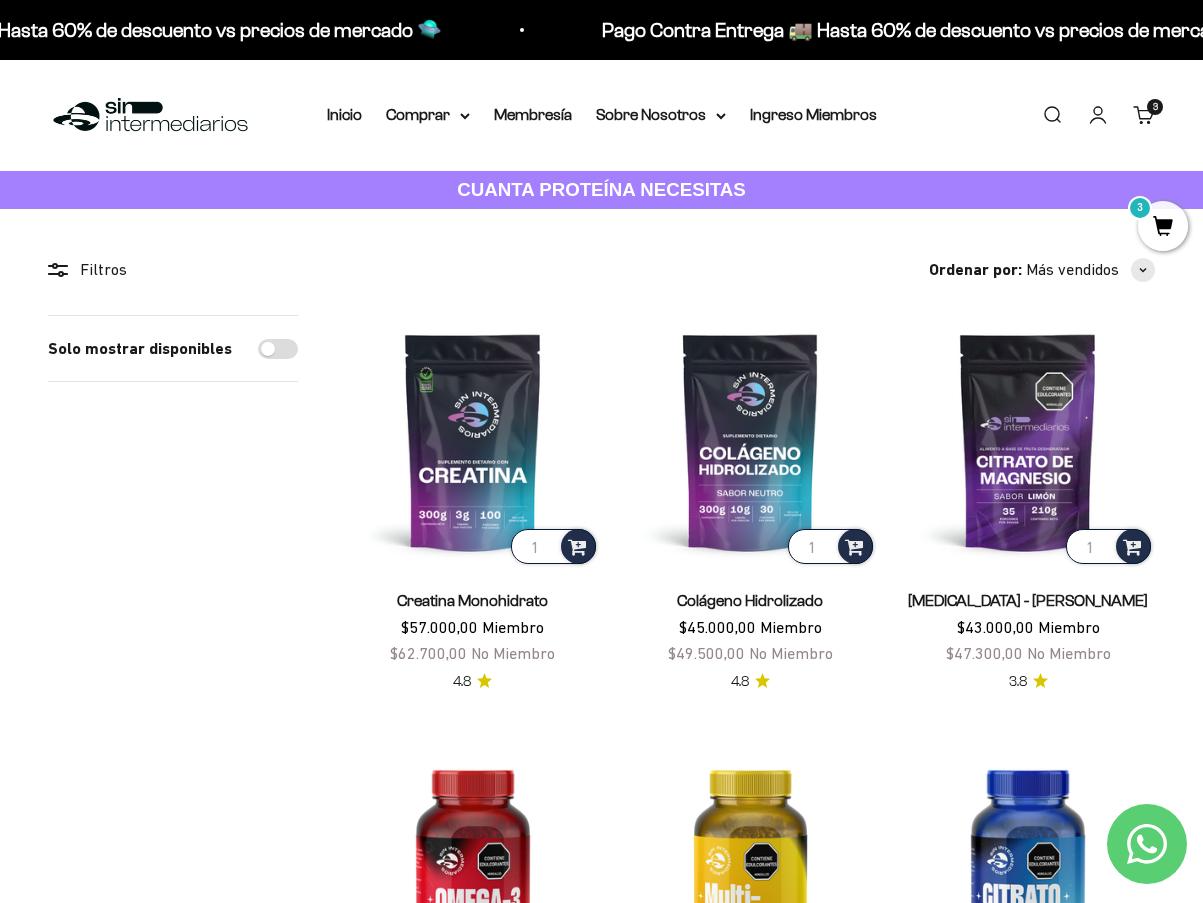 click on "Carrito
3 artículos
3" at bounding box center (1144, 115) 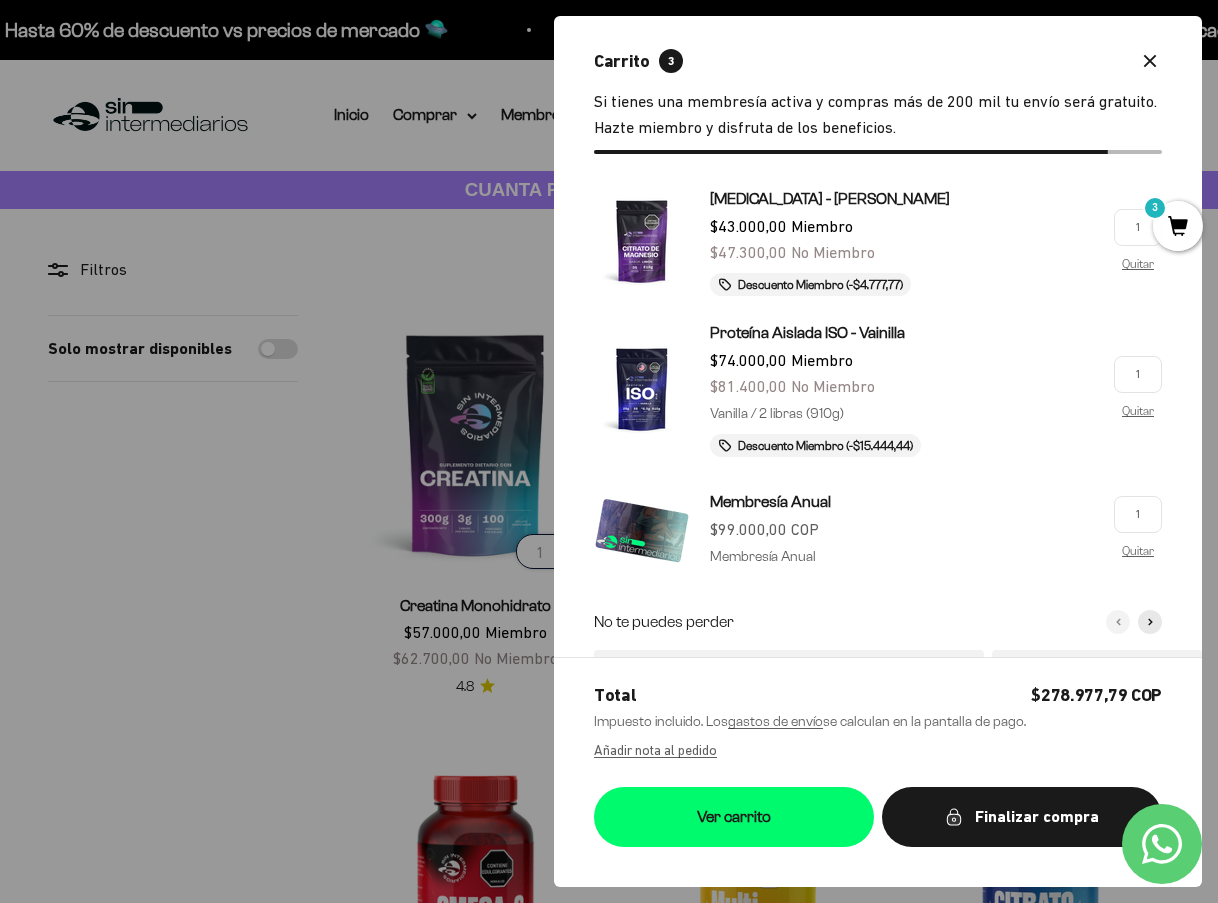 click on "1" at bounding box center [1138, 227] 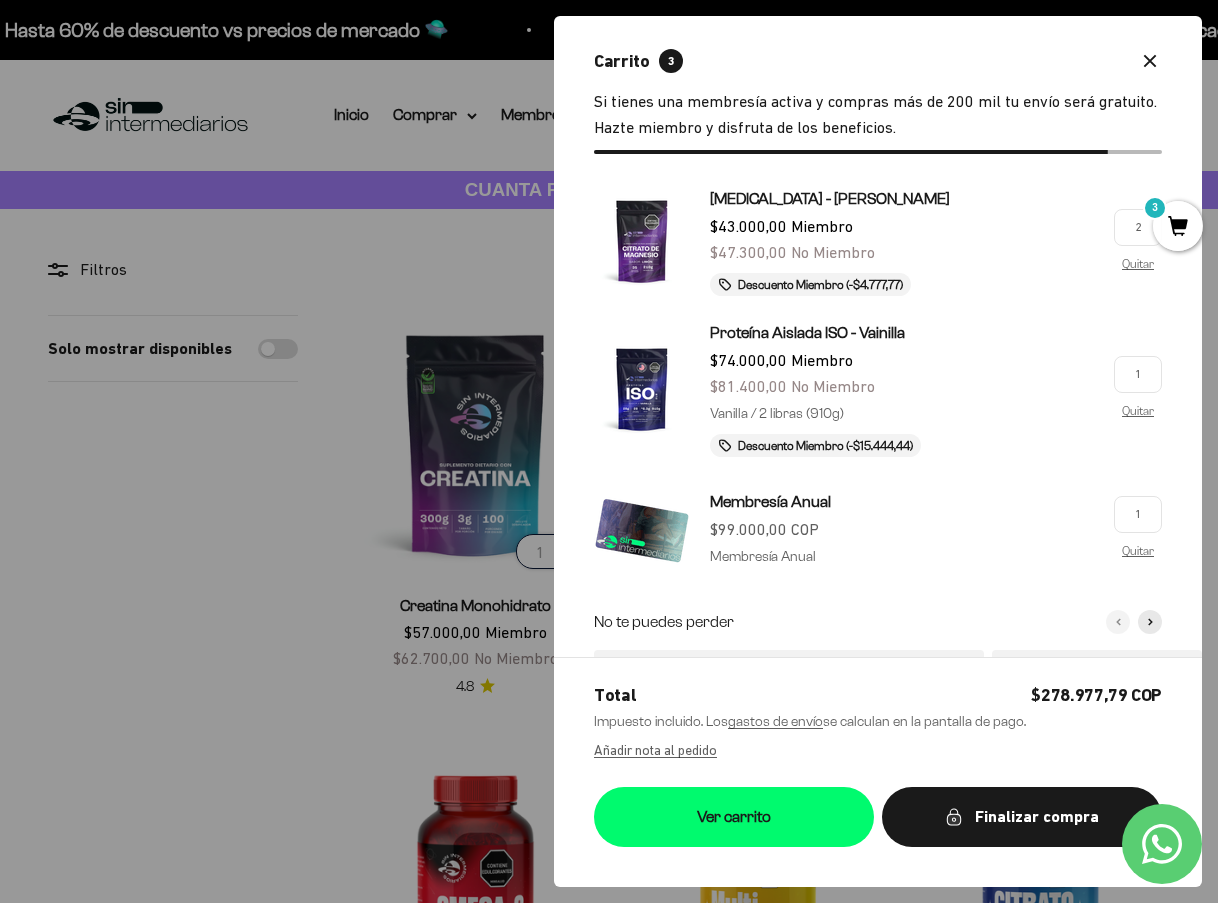 type on "2" 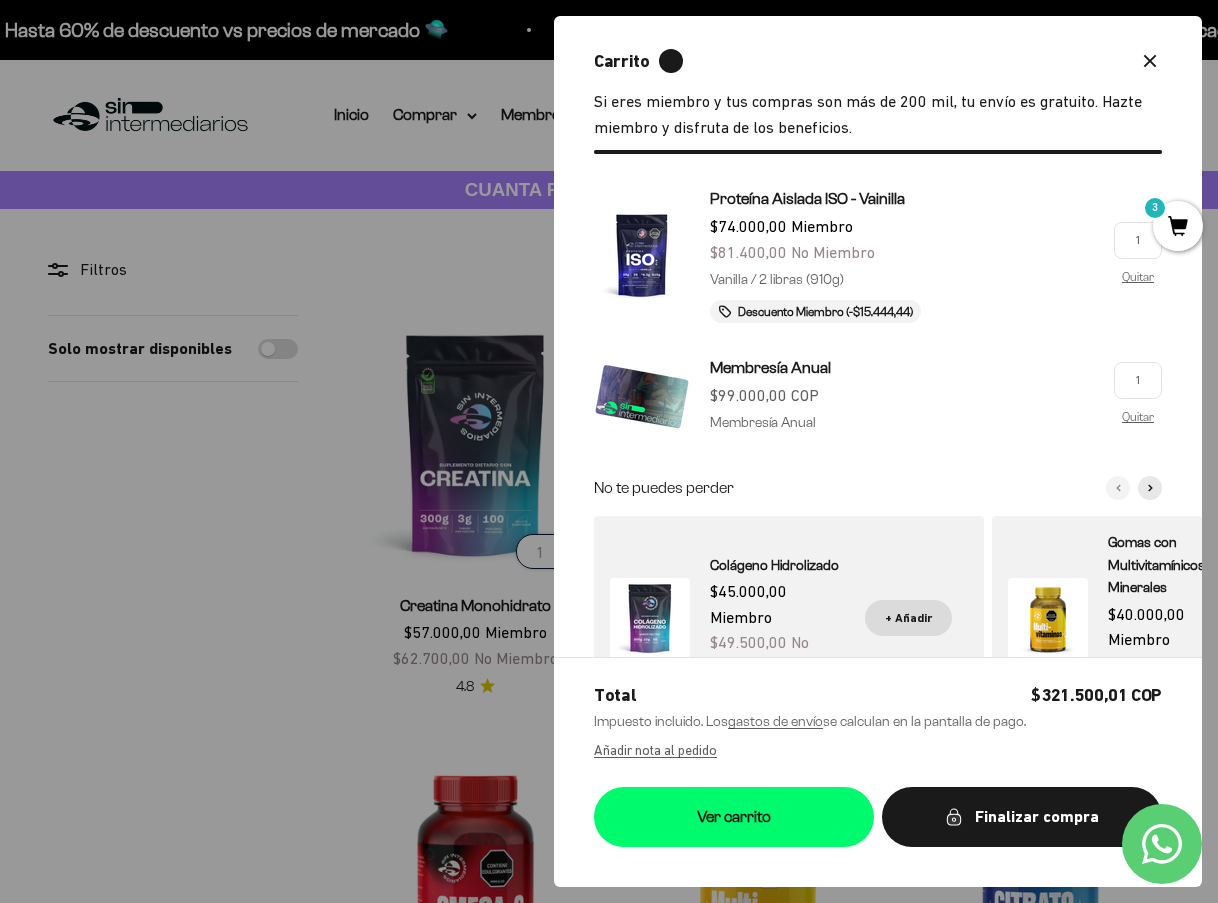 click on "Proteína Aislada ISO - Vainilla
$74.000,00   Miembro $81.400,00   No Miembro Vanilla / 2 libras (910g)
1
Quitar
Descuento Miembro (-$15.444,44)
1
Quitar" at bounding box center [878, 242] 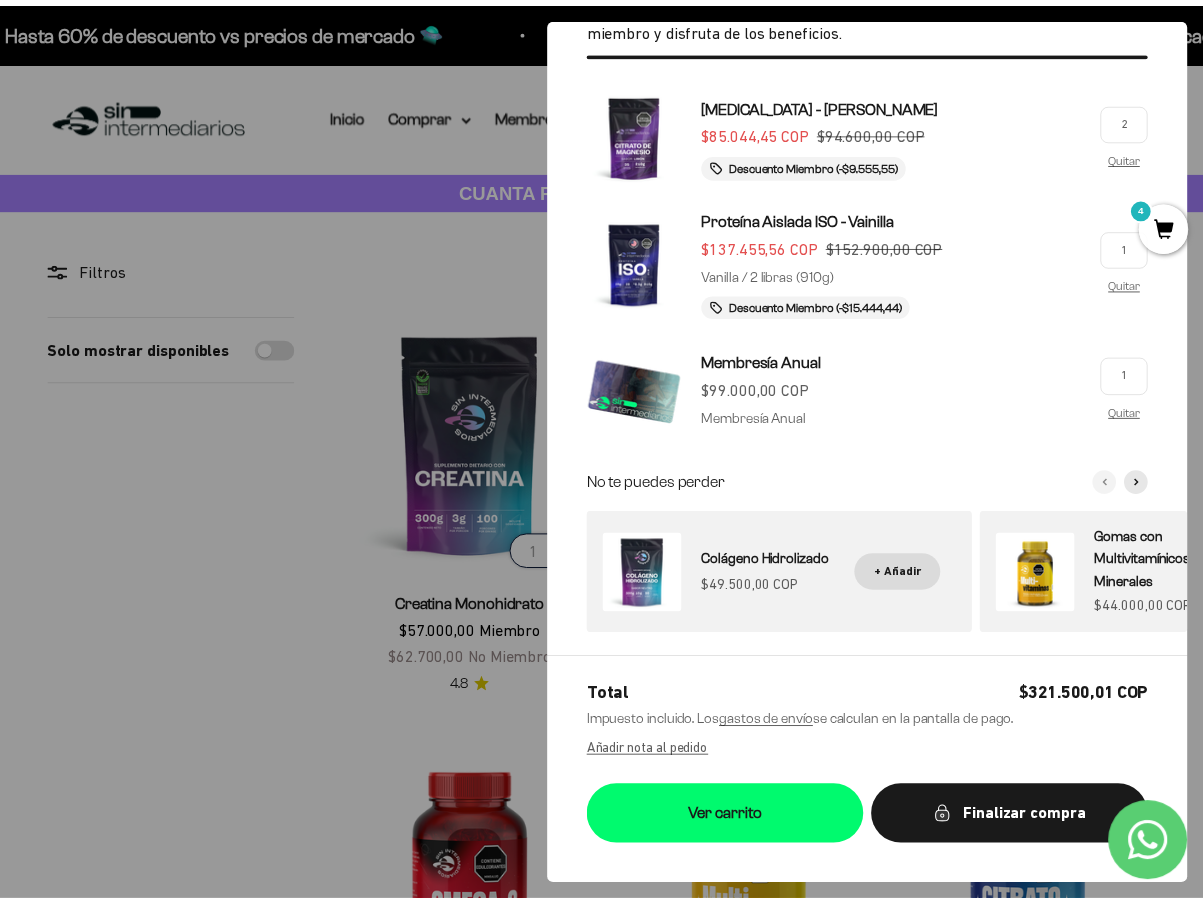 scroll, scrollTop: 0, scrollLeft: 0, axis: both 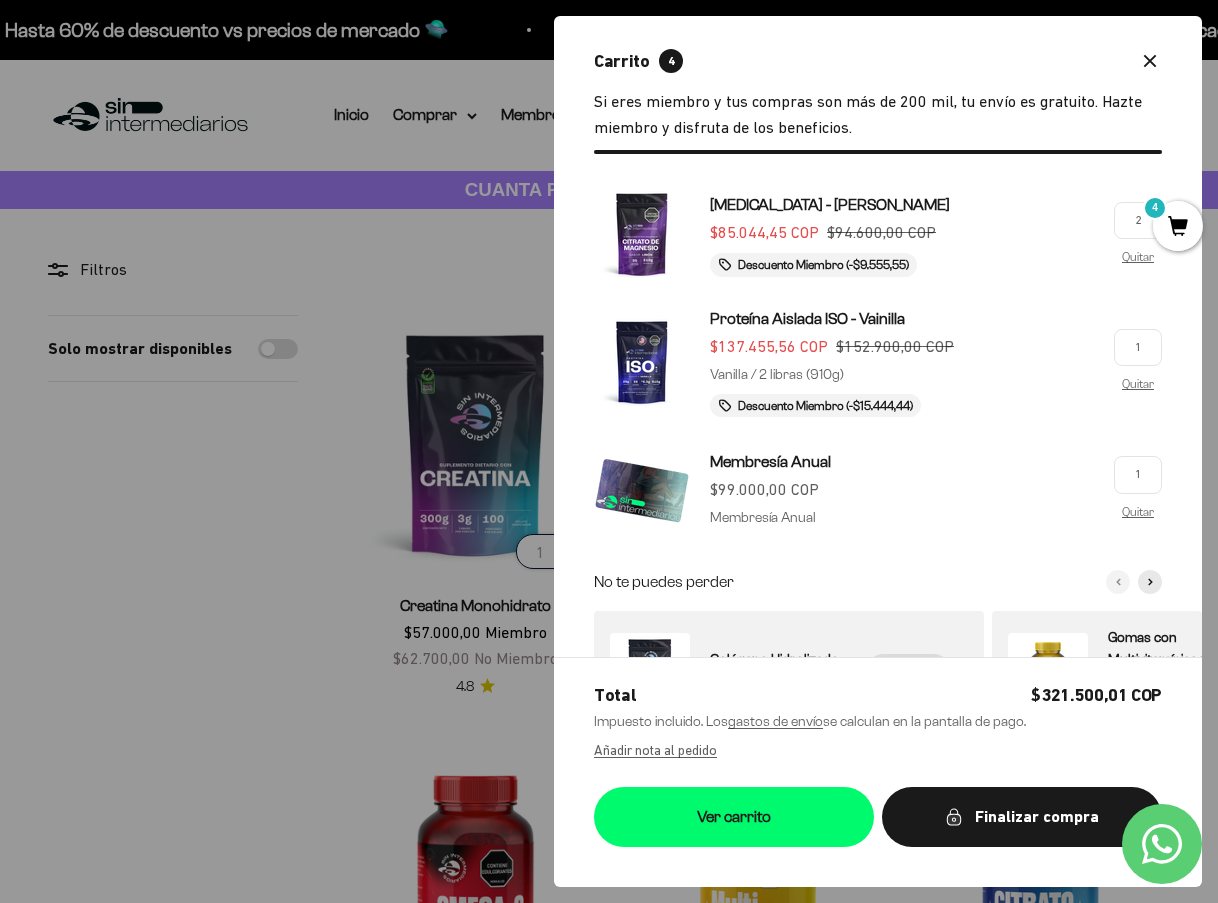 click 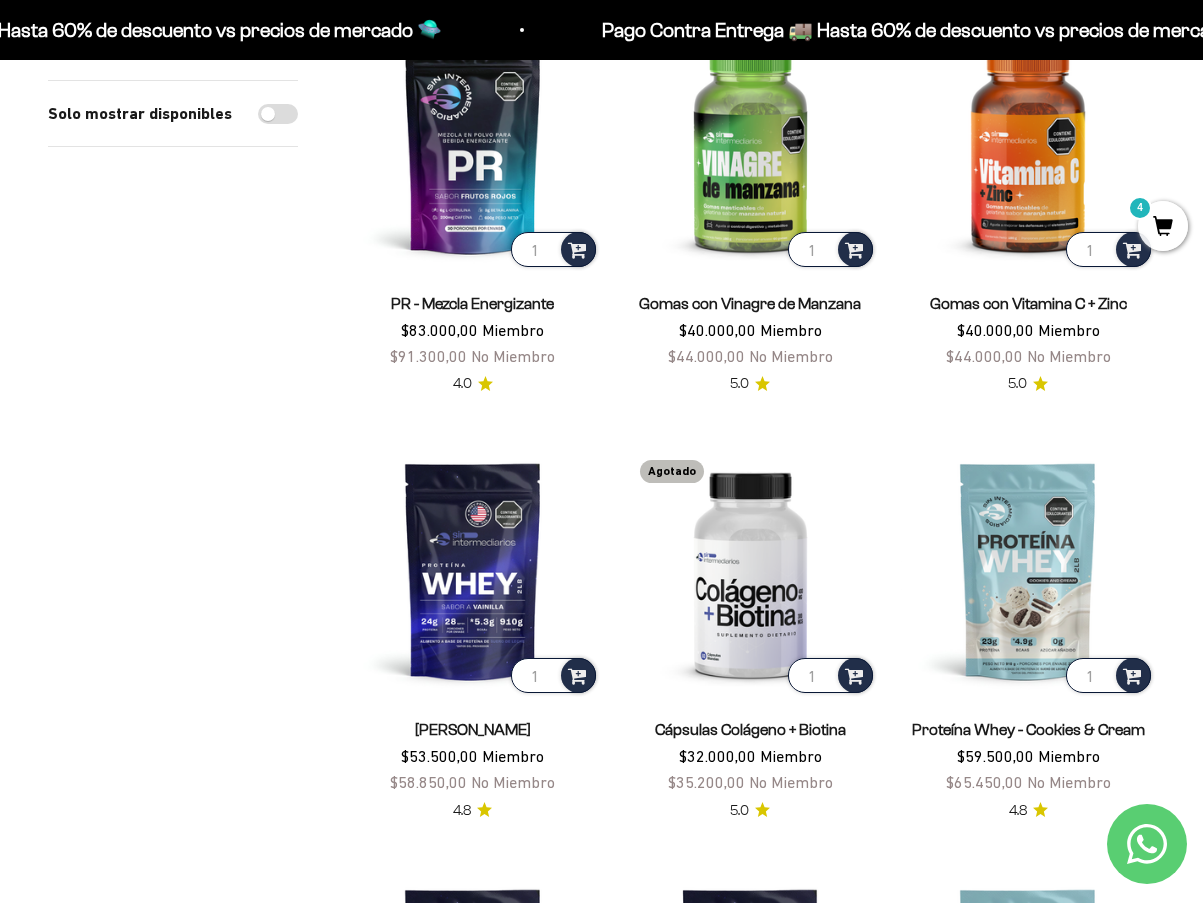 scroll, scrollTop: 1800, scrollLeft: 0, axis: vertical 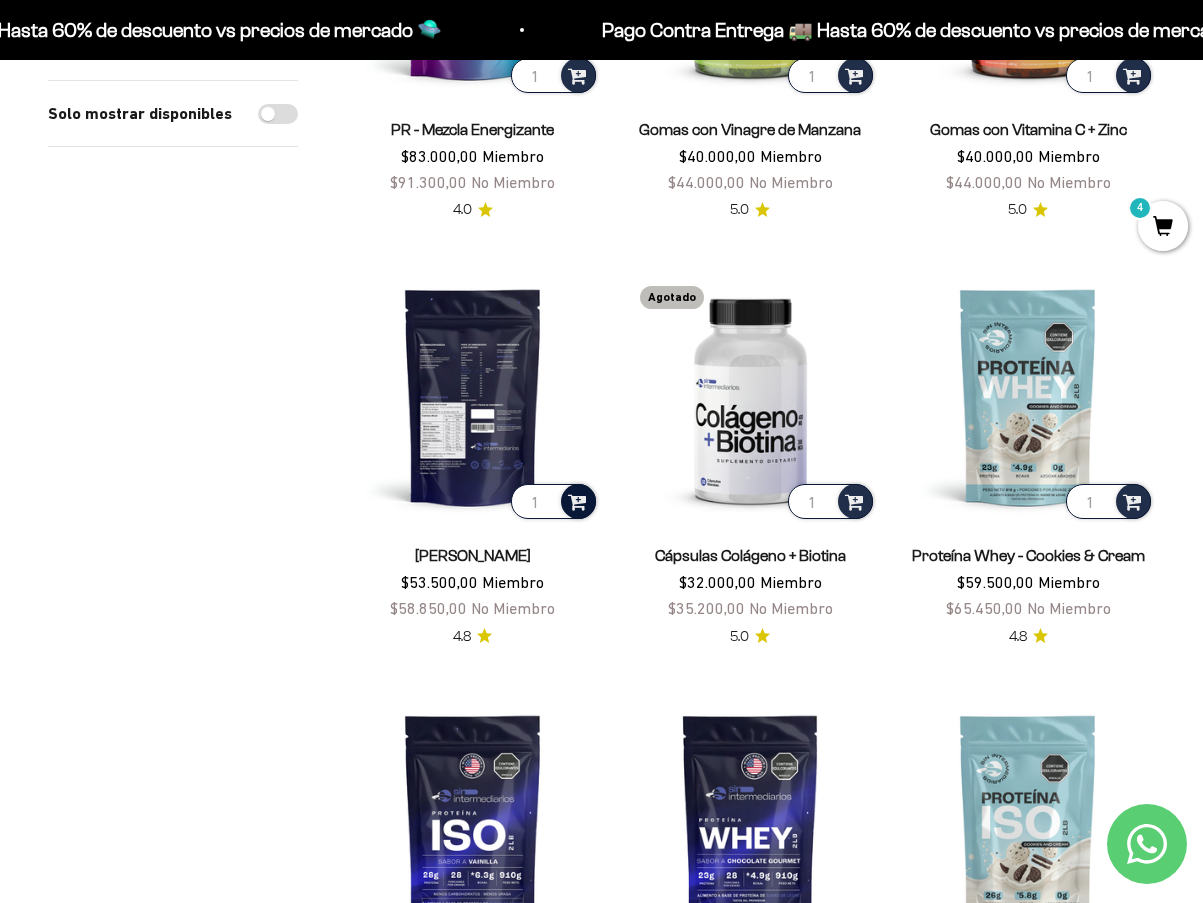 click at bounding box center [577, 500] 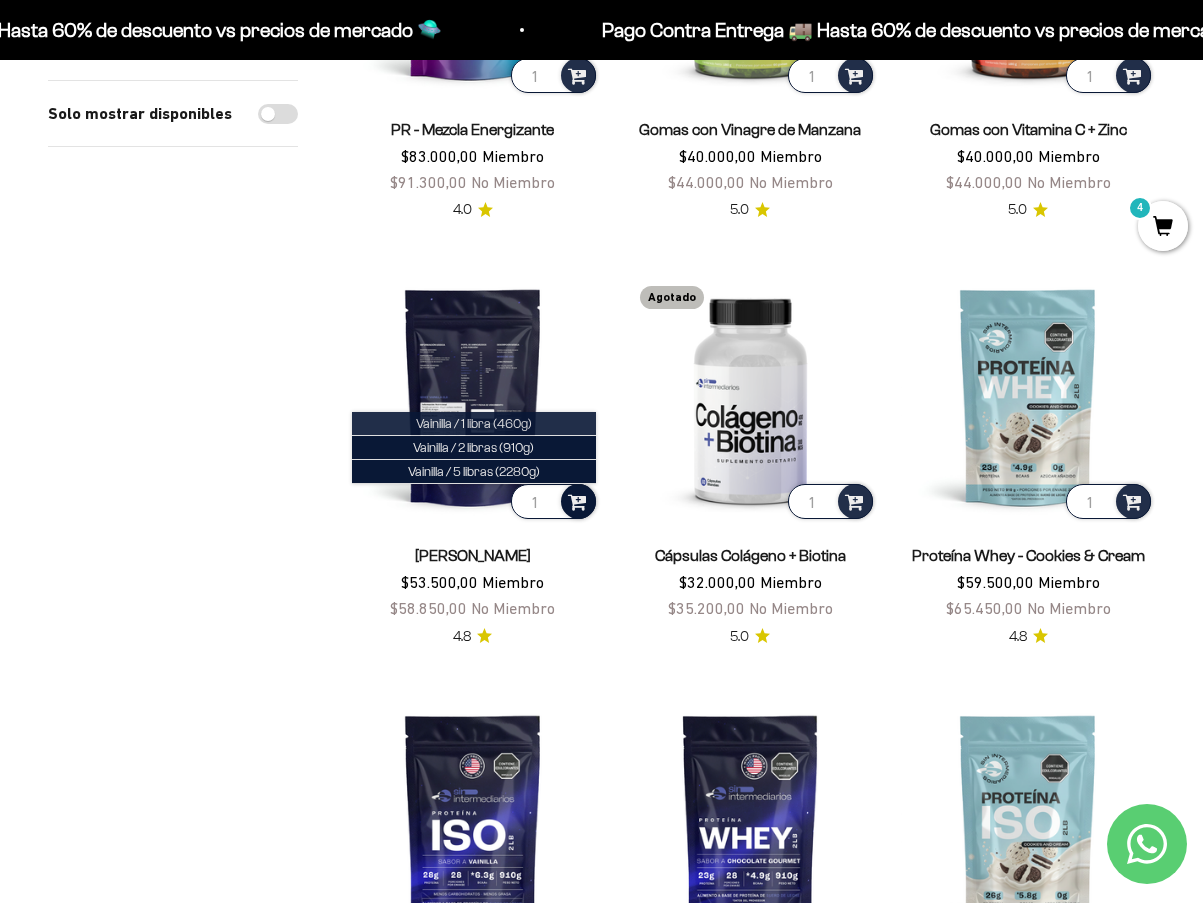 click on "Vainilla / 1 libra (460g)" at bounding box center [474, 423] 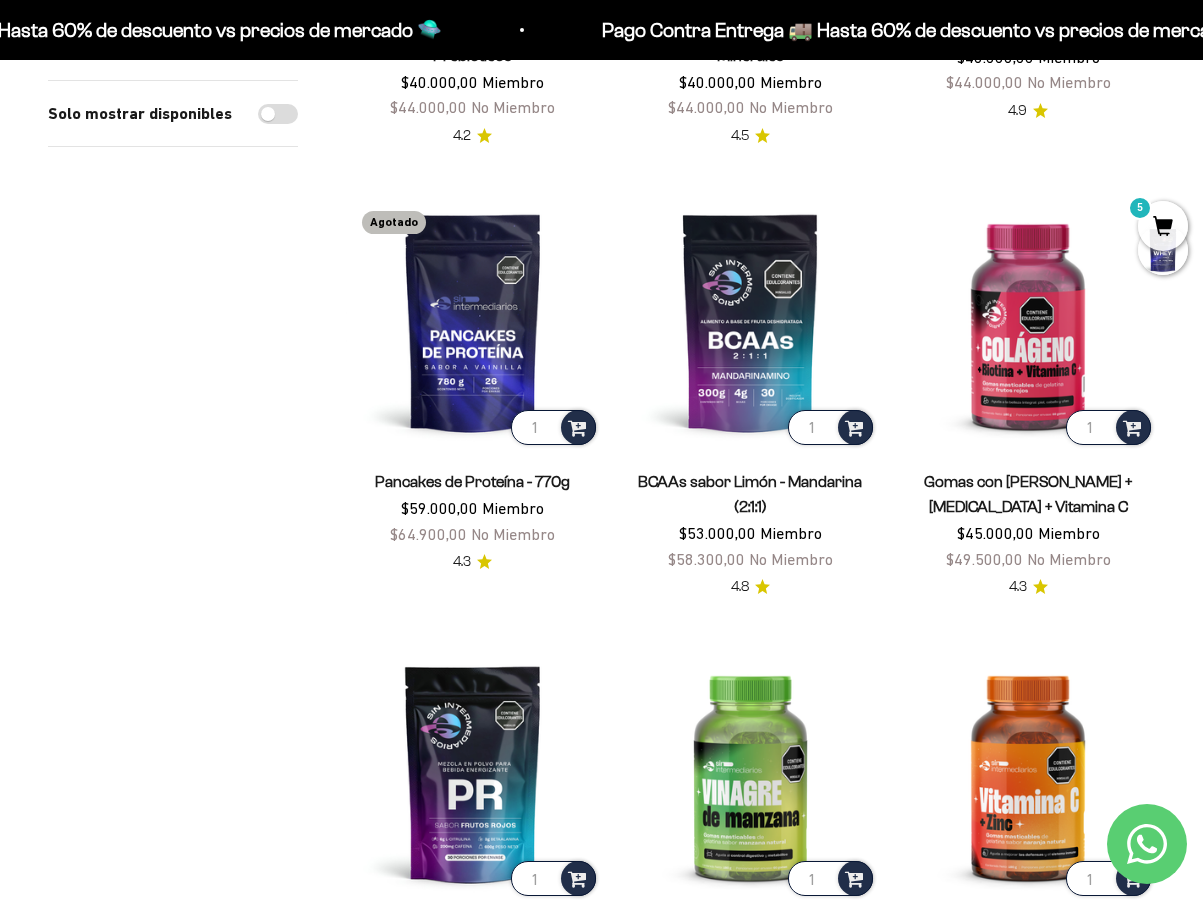 scroll, scrollTop: 1000, scrollLeft: 0, axis: vertical 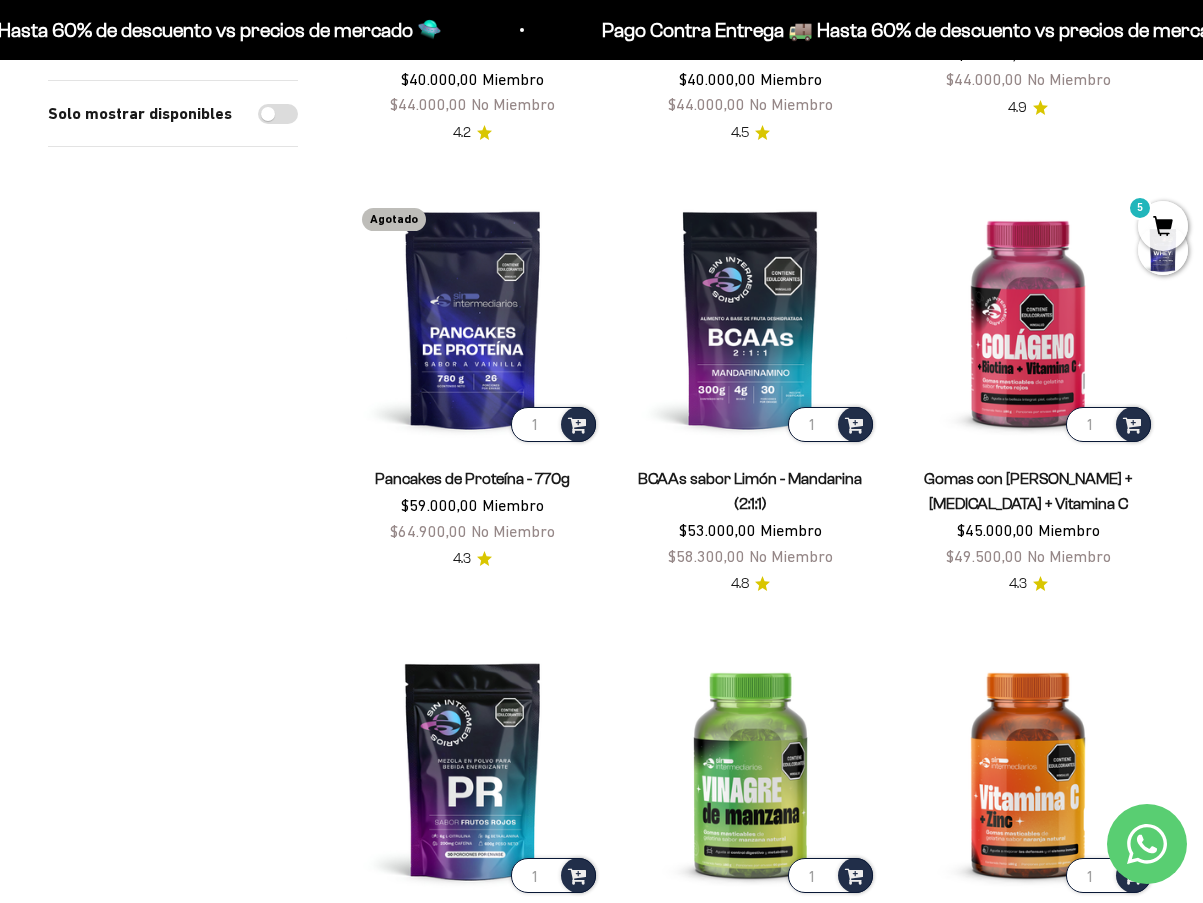 click on "5" at bounding box center (1163, 226) 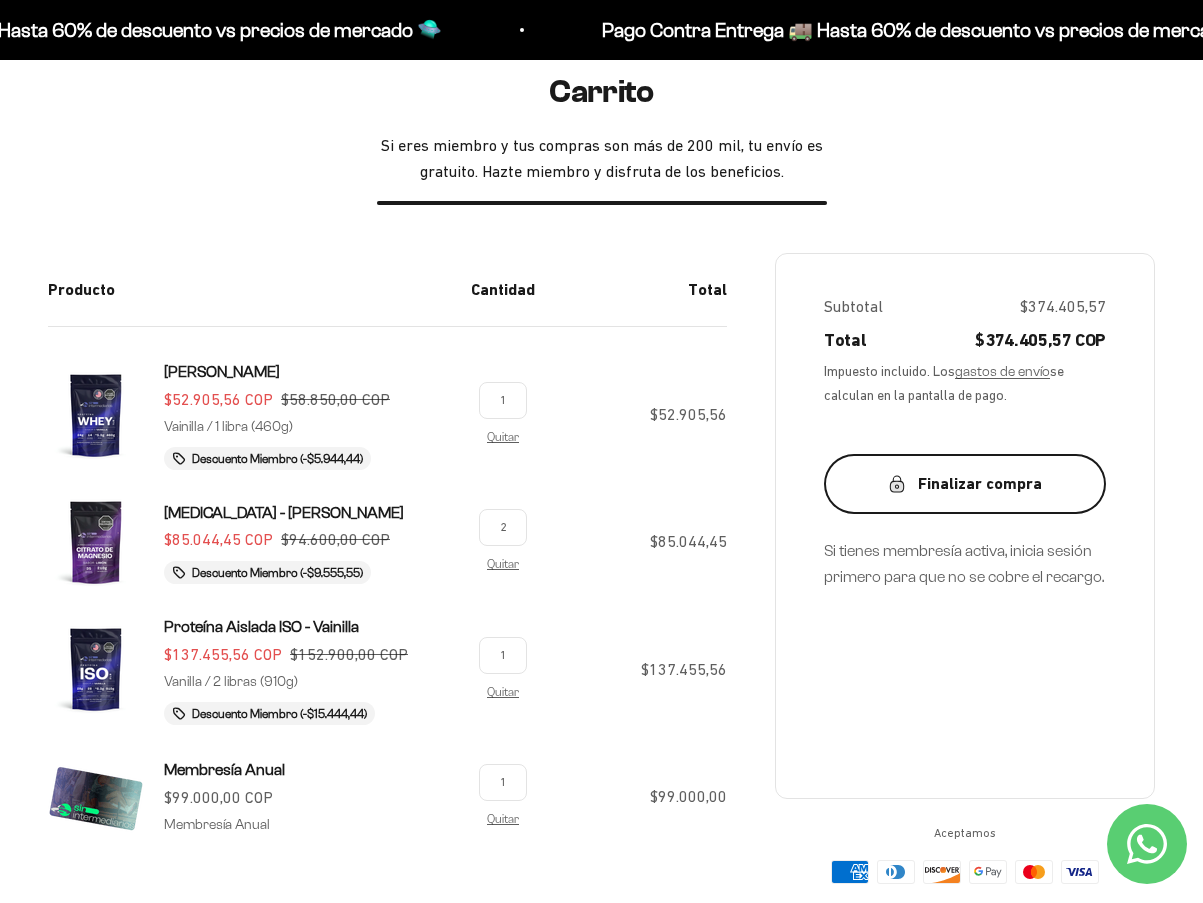 scroll, scrollTop: 200, scrollLeft: 0, axis: vertical 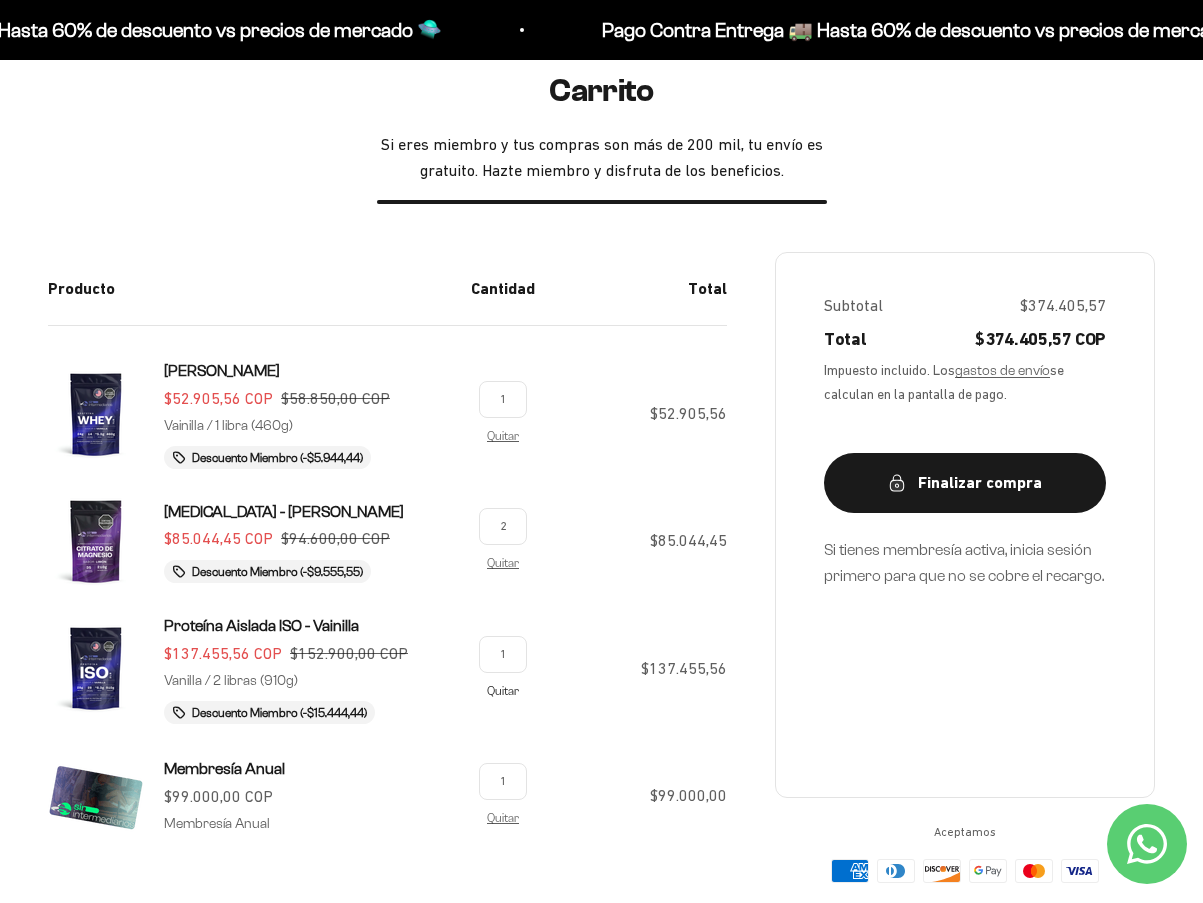click on "Quitar" at bounding box center [503, 690] 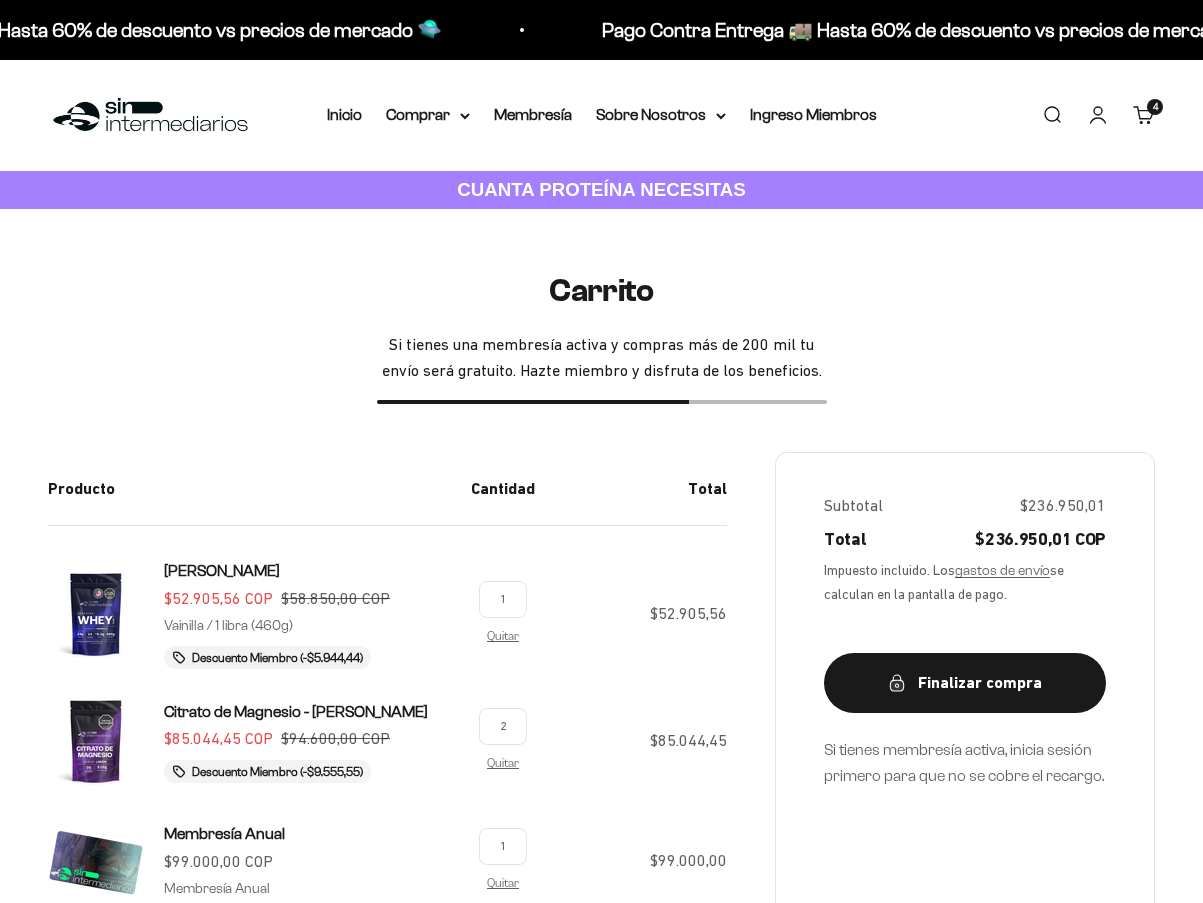 scroll, scrollTop: 200, scrollLeft: 0, axis: vertical 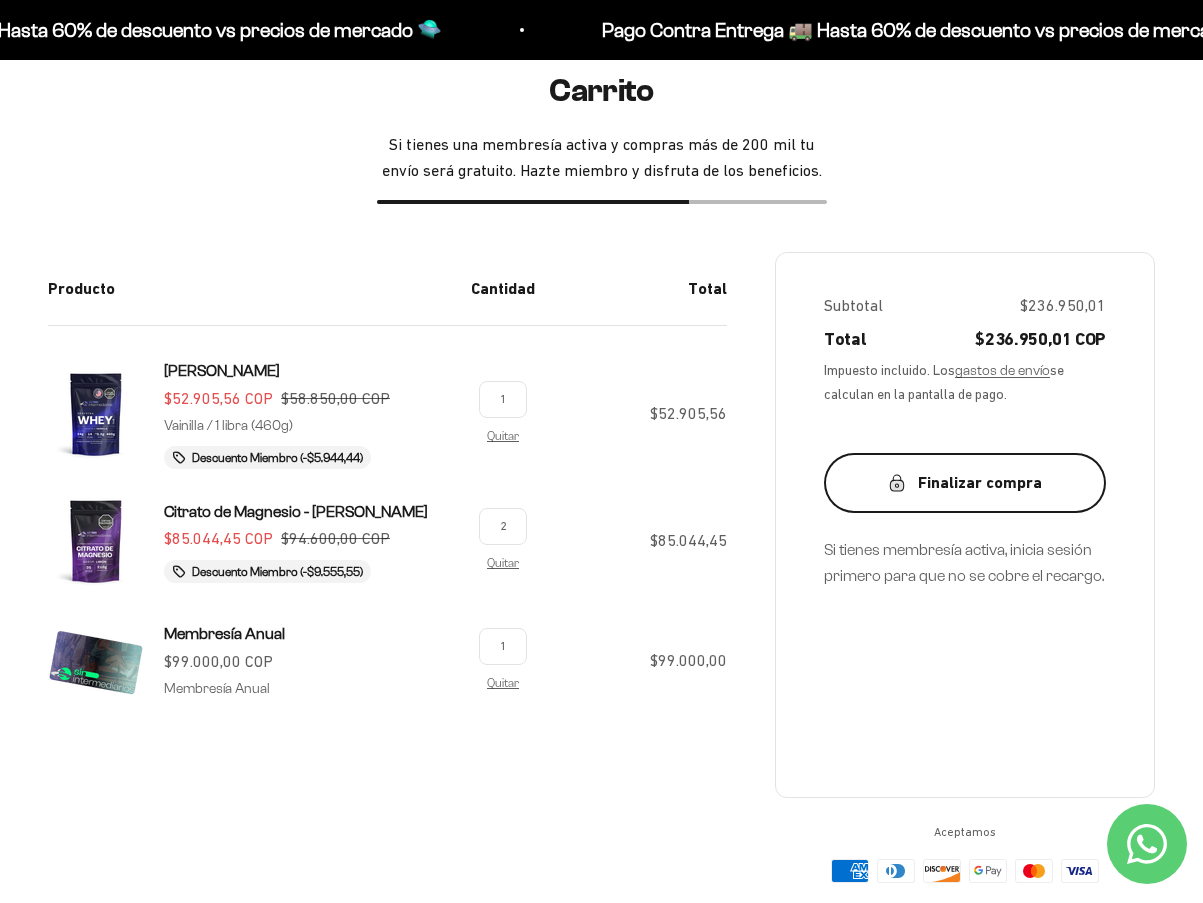 click on "Finalizar compra" at bounding box center (965, 483) 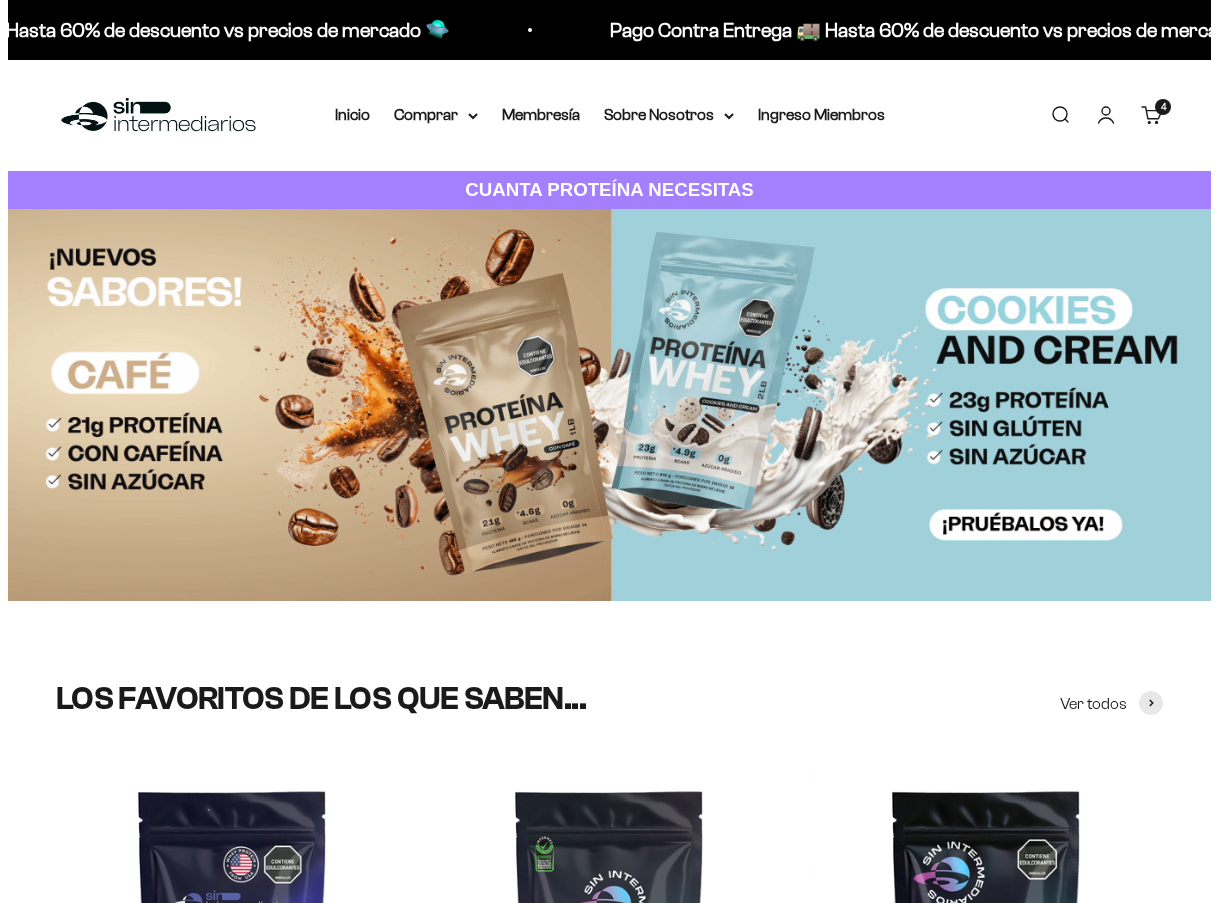 scroll, scrollTop: 0, scrollLeft: 0, axis: both 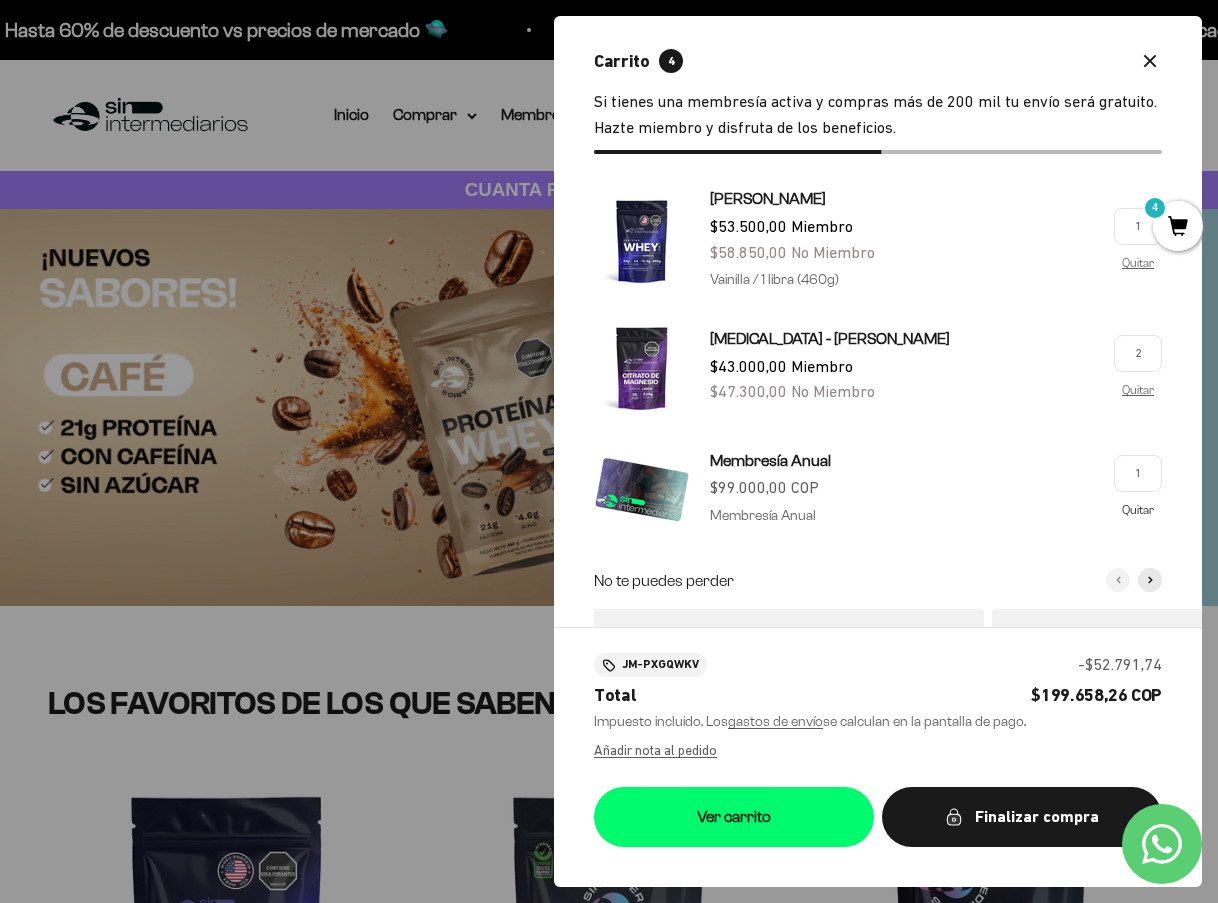 click on "Quitar" at bounding box center (1138, 509) 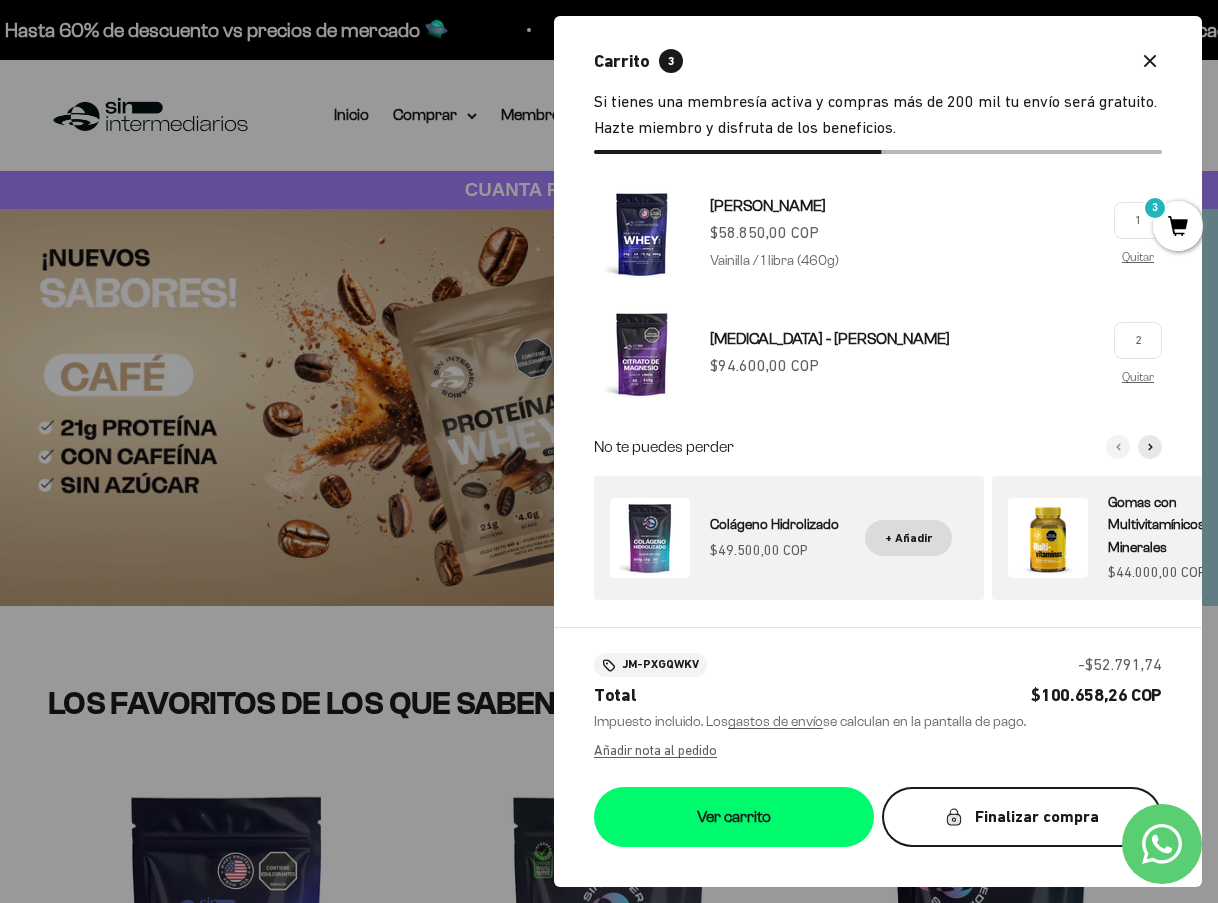 click on "Finalizar compra" at bounding box center (1022, 817) 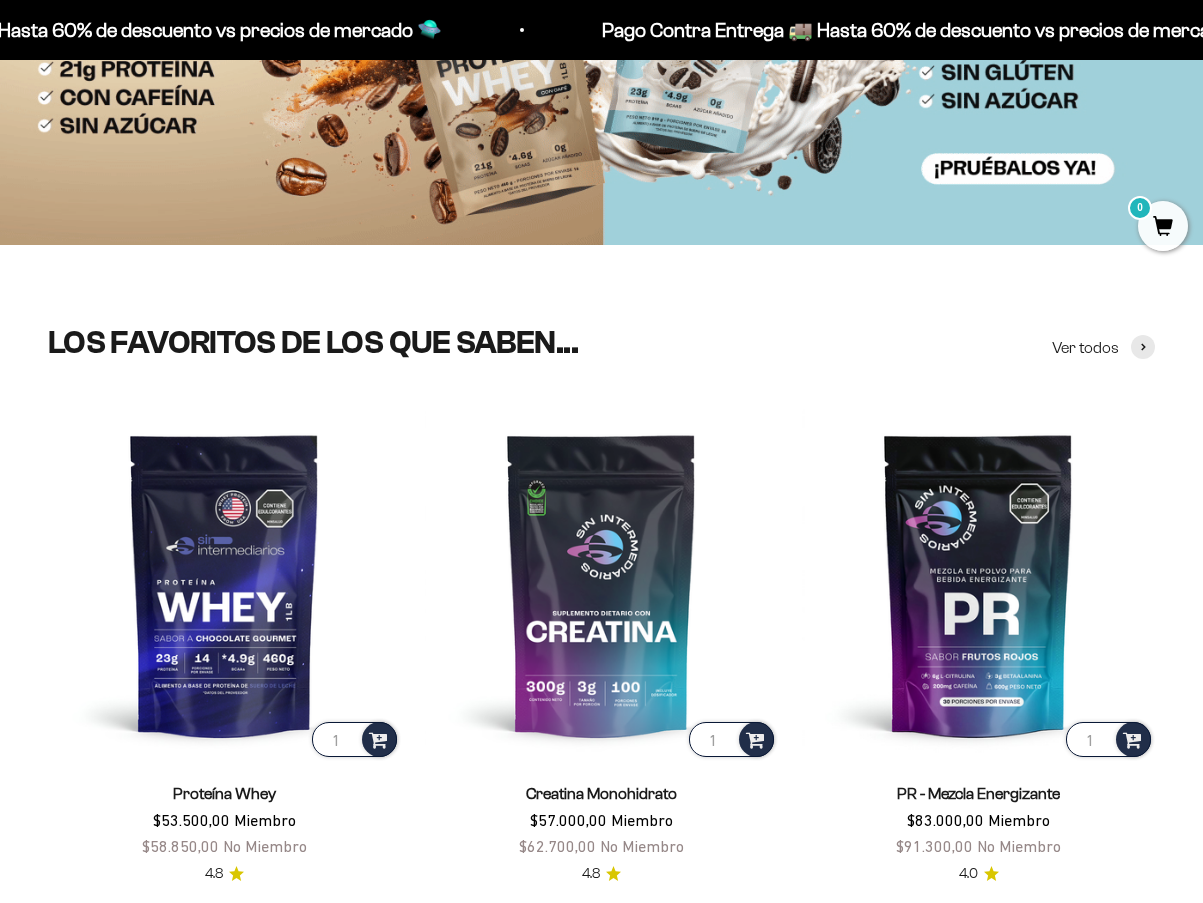 scroll, scrollTop: 500, scrollLeft: 0, axis: vertical 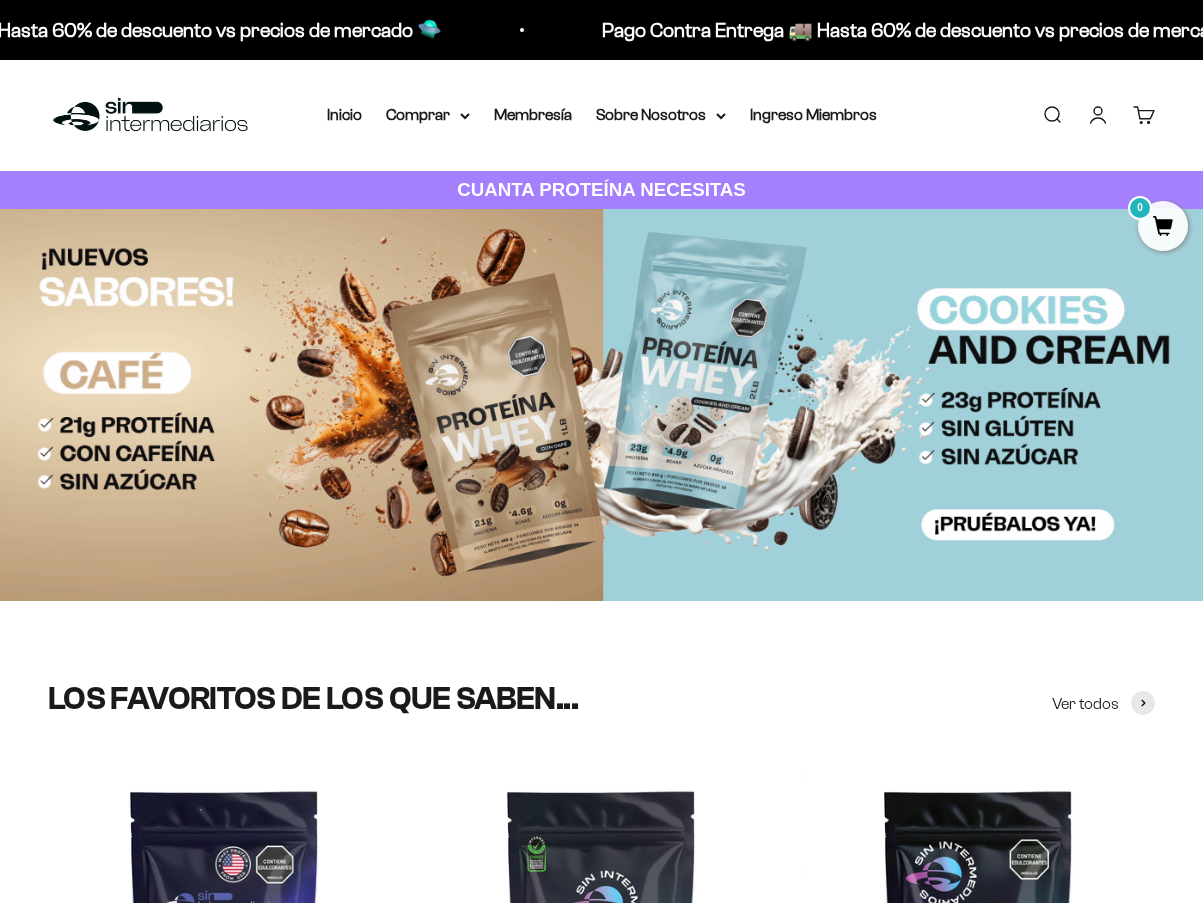 click on "Cuenta" at bounding box center (1098, 115) 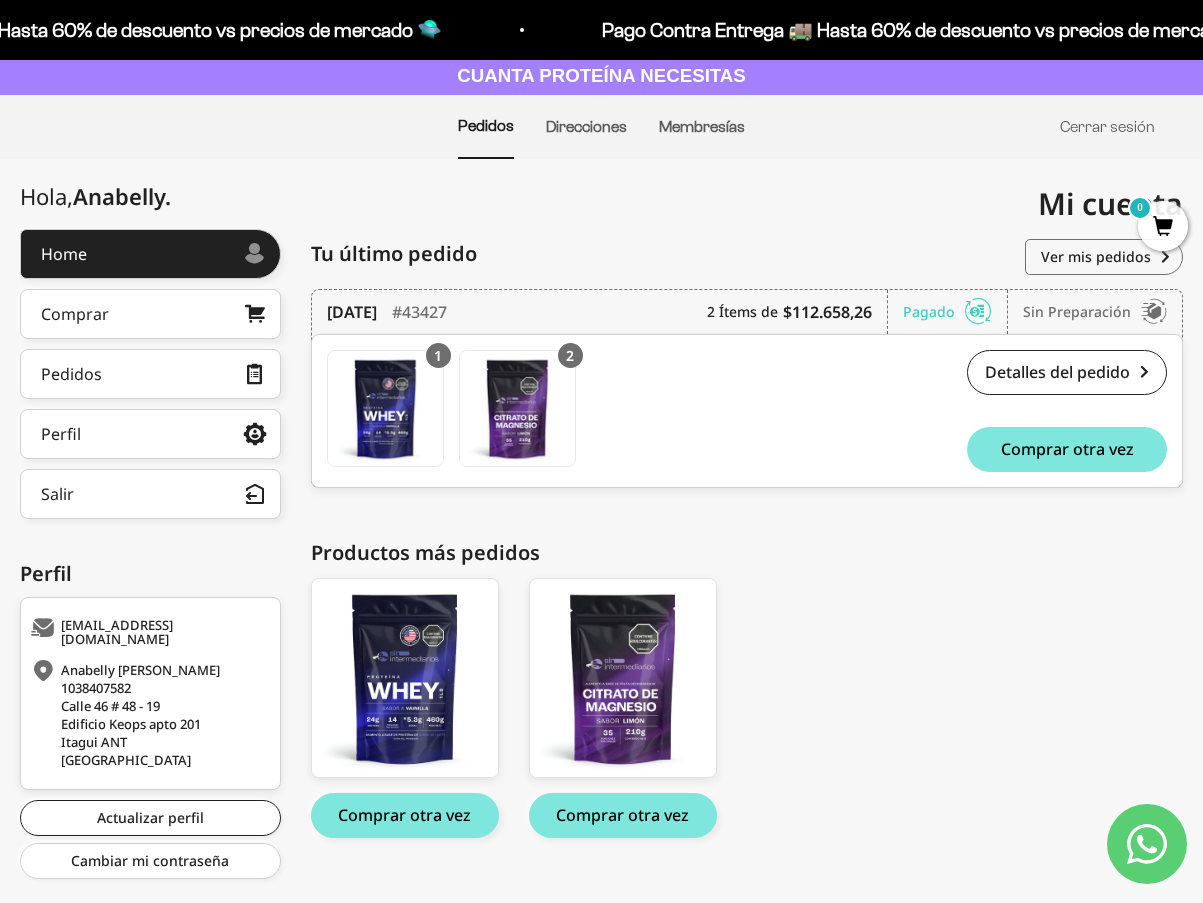 scroll, scrollTop: 149, scrollLeft: 0, axis: vertical 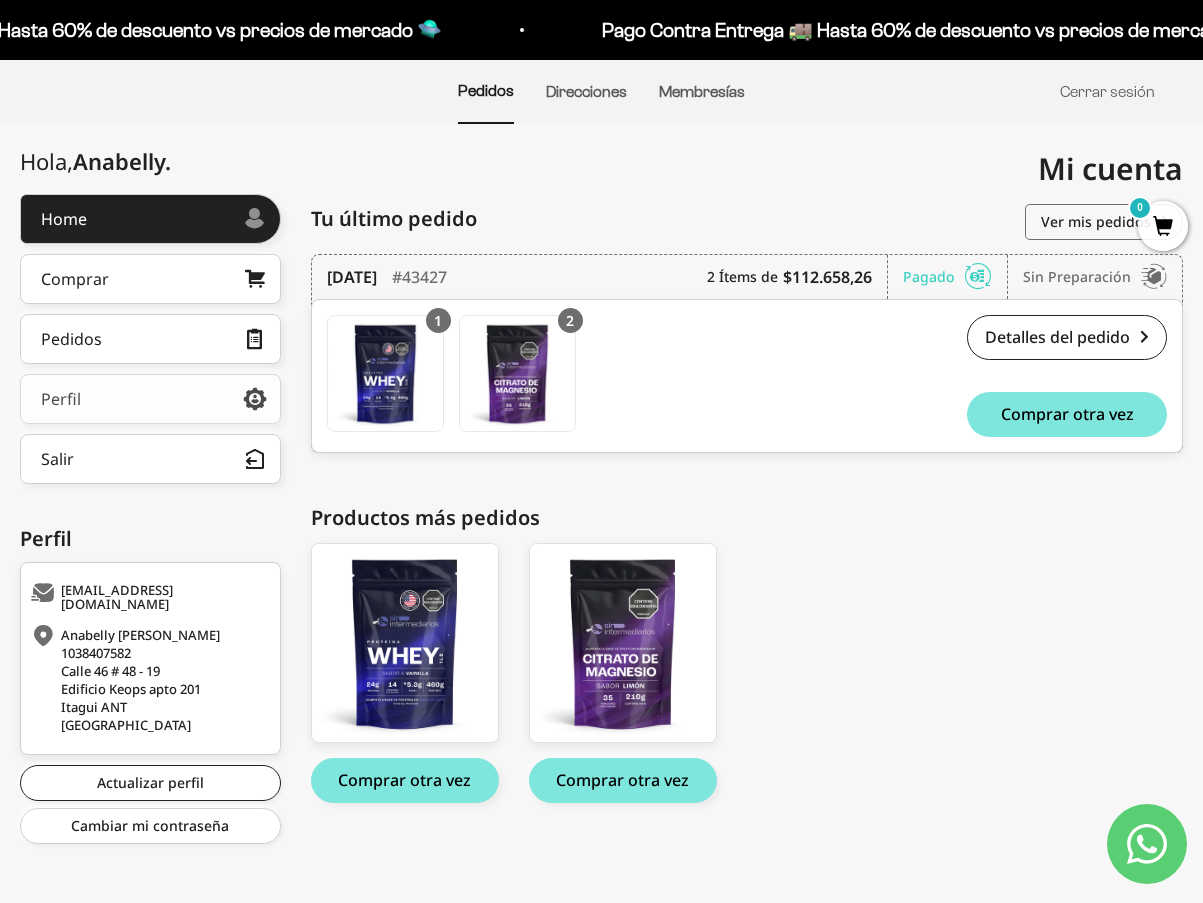 click on "Perfil" at bounding box center (150, 399) 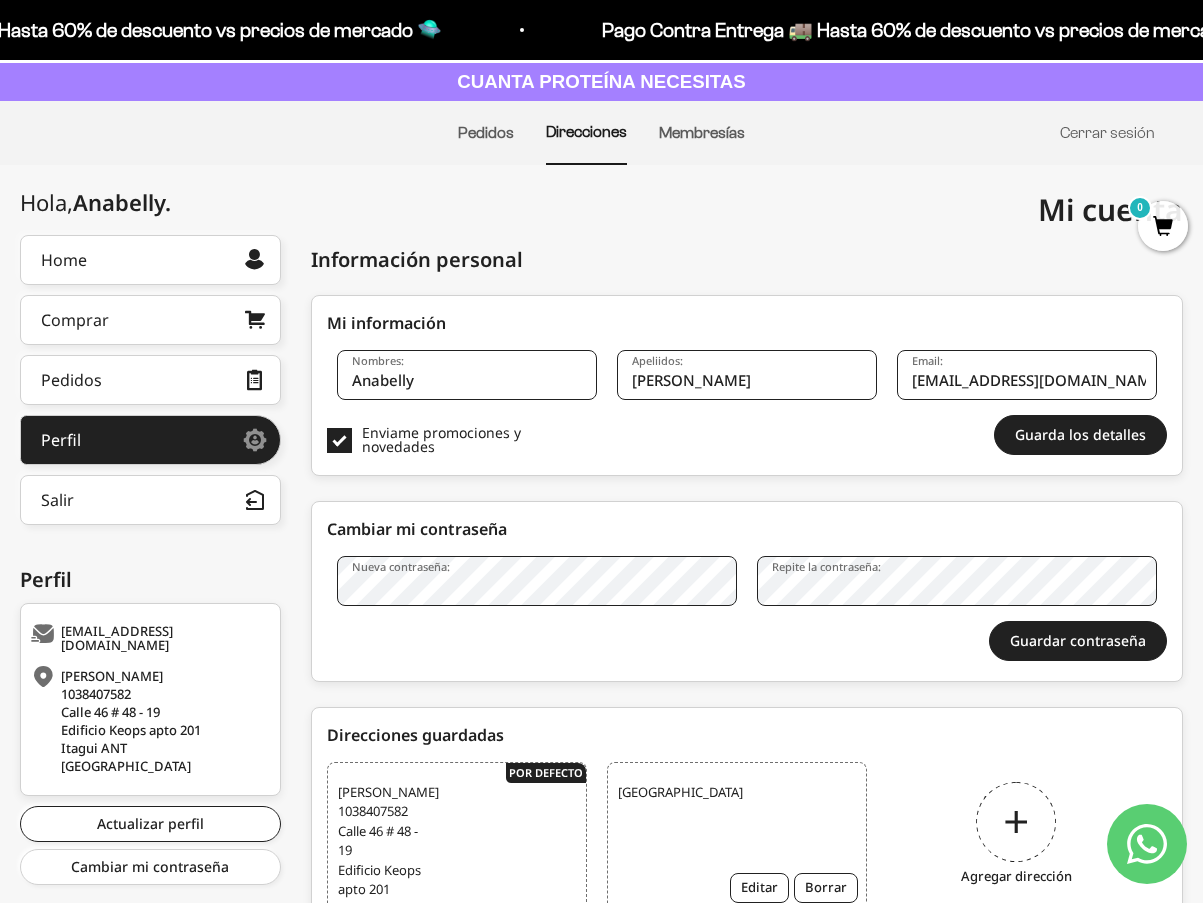 scroll, scrollTop: 0, scrollLeft: 0, axis: both 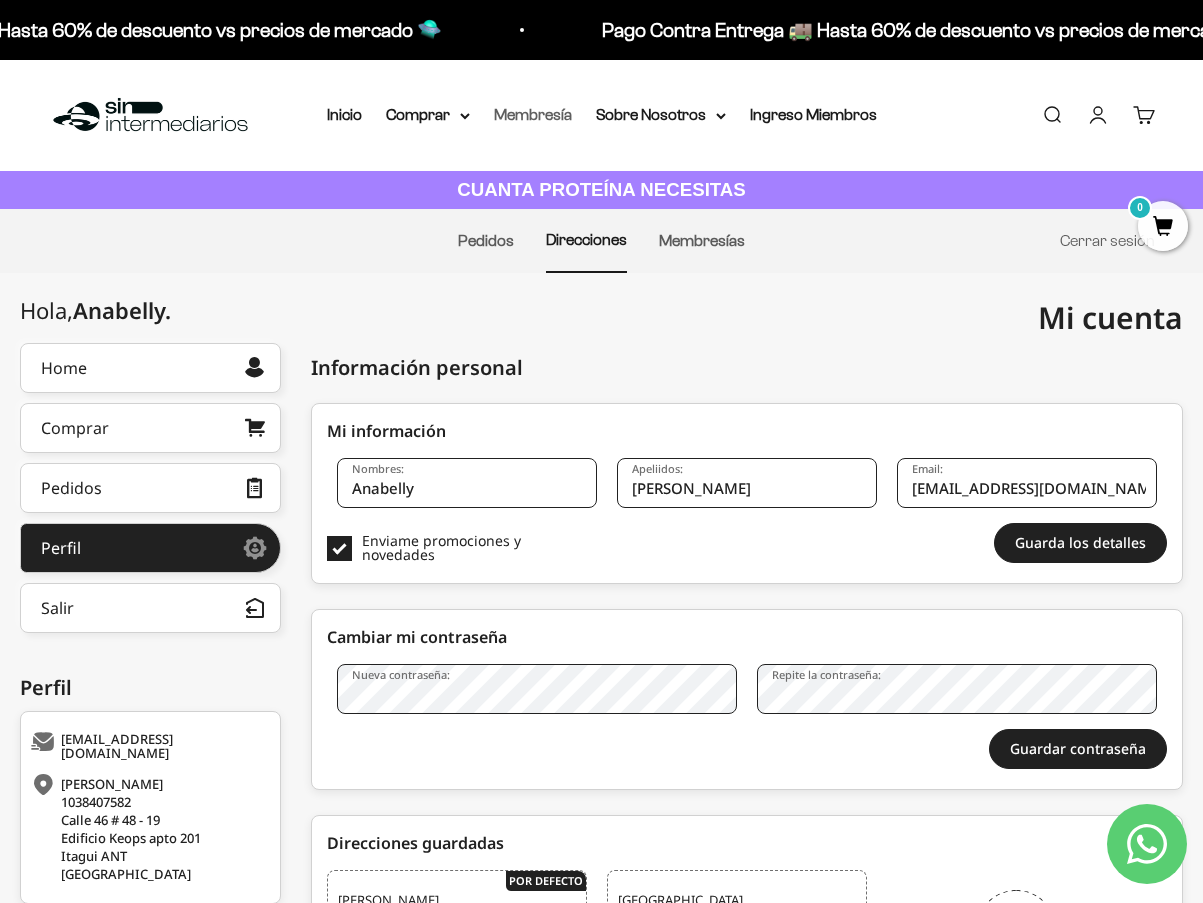 click on "Membresía" at bounding box center (533, 114) 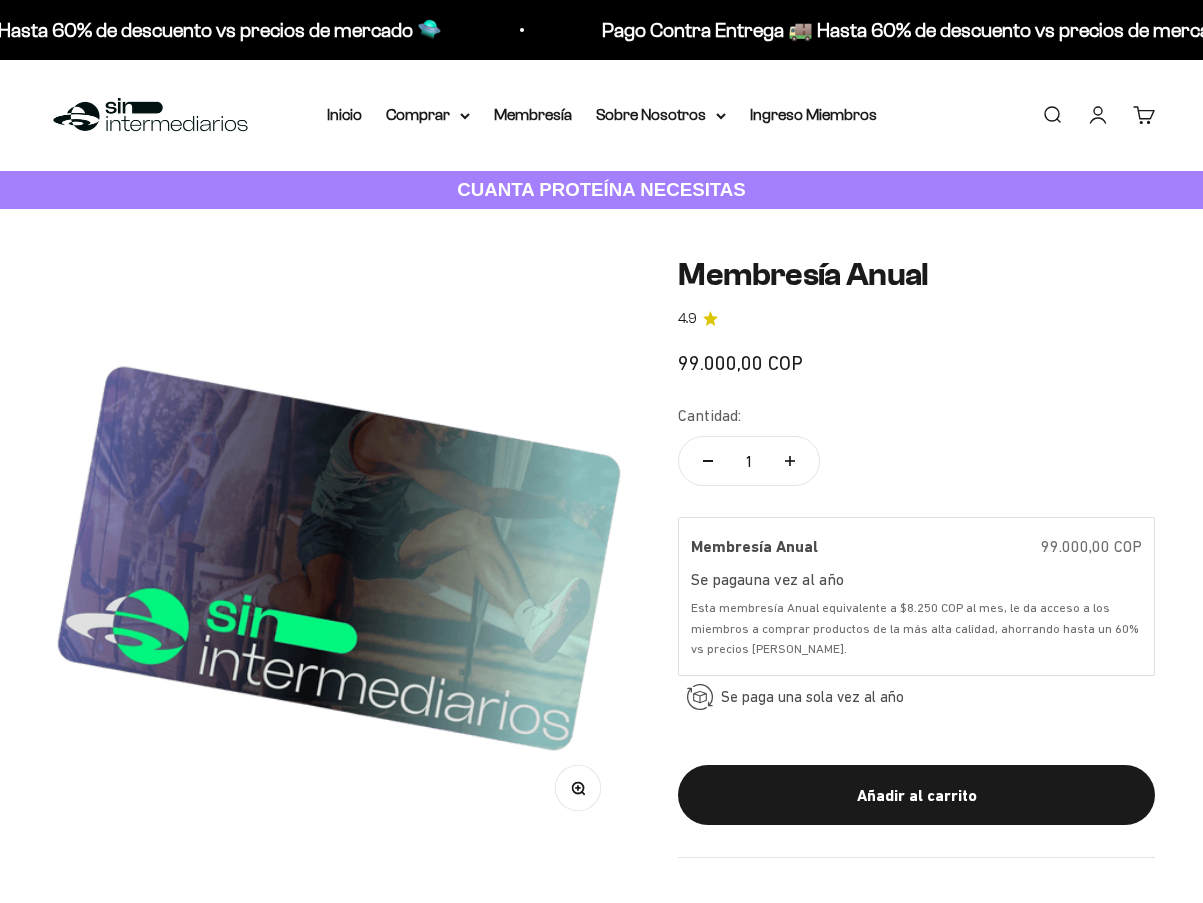 scroll, scrollTop: 0, scrollLeft: 0, axis: both 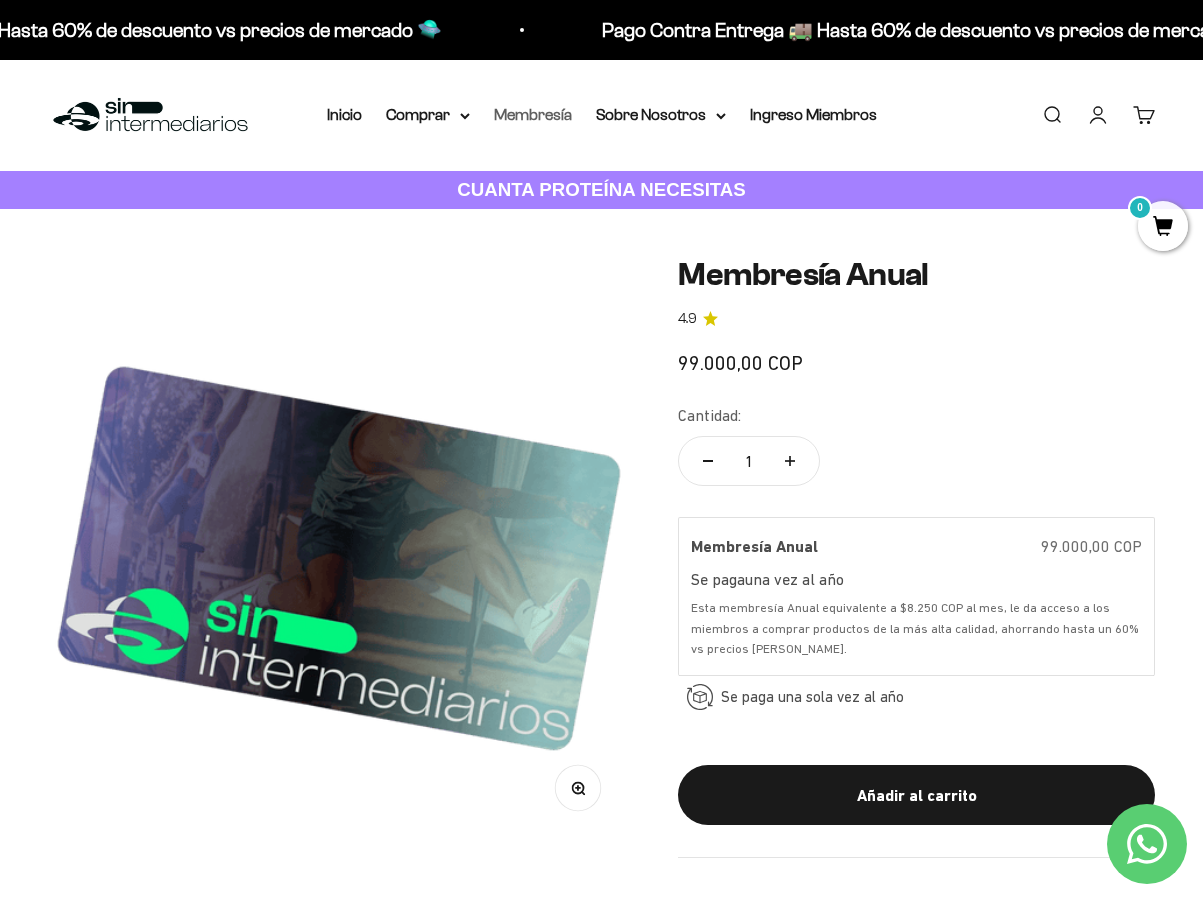 click on "Membresía" at bounding box center (533, 114) 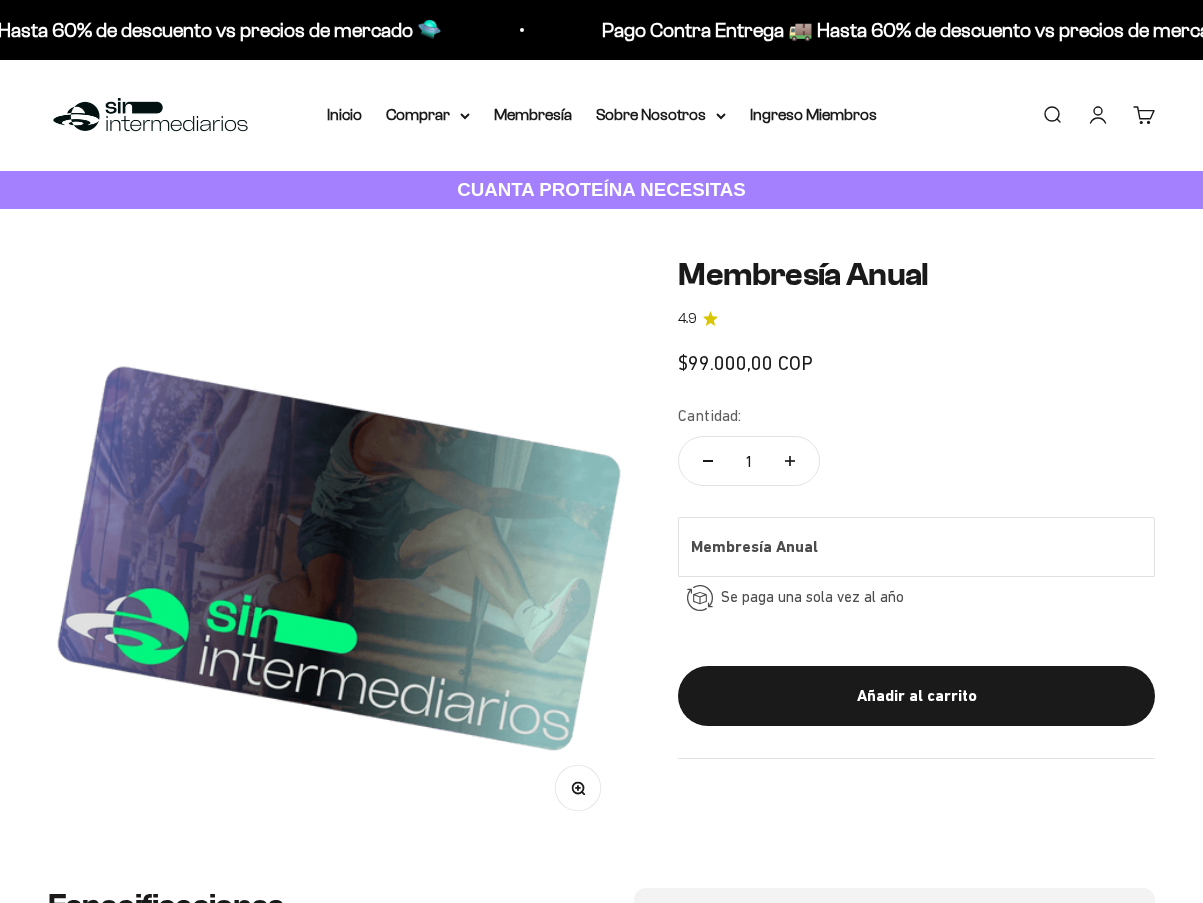 scroll, scrollTop: 0, scrollLeft: 0, axis: both 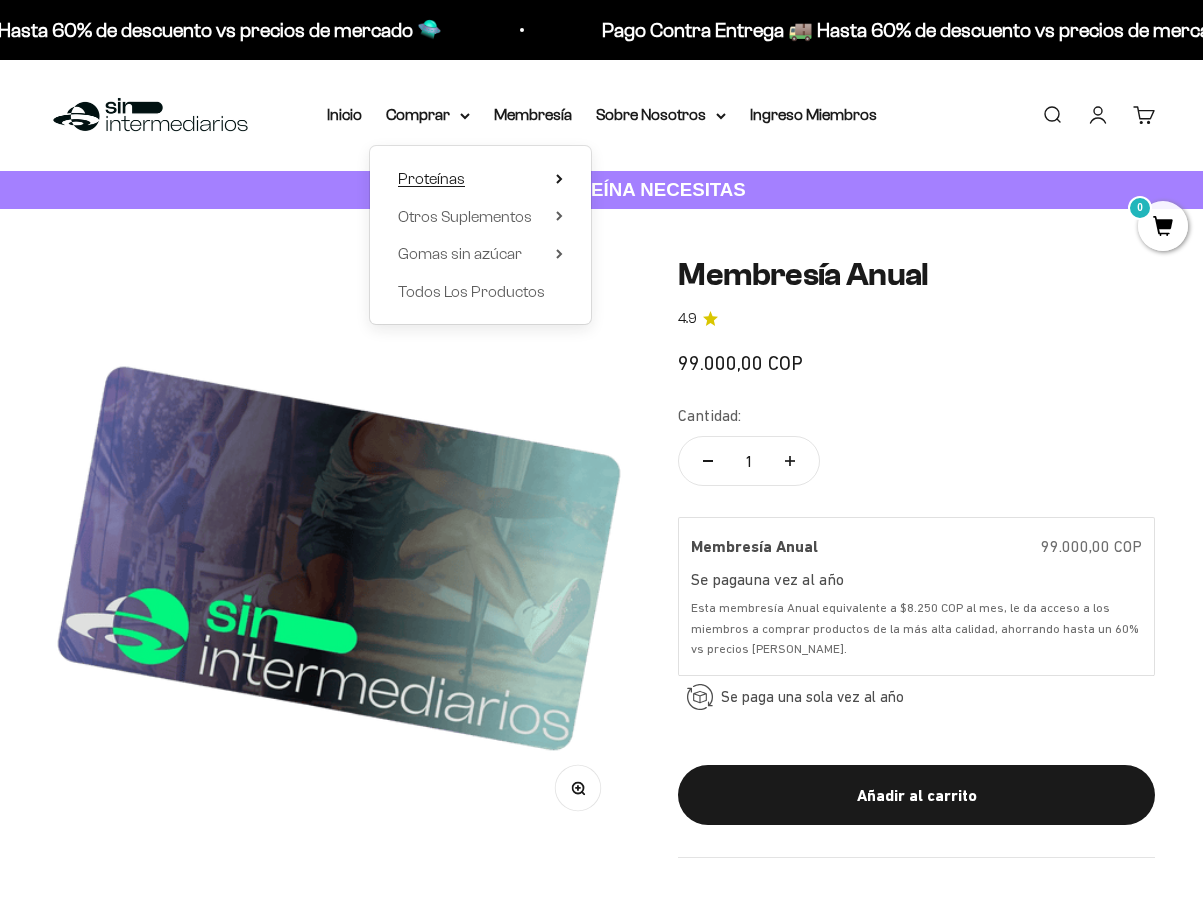 click on "Proteínas" at bounding box center (431, 178) 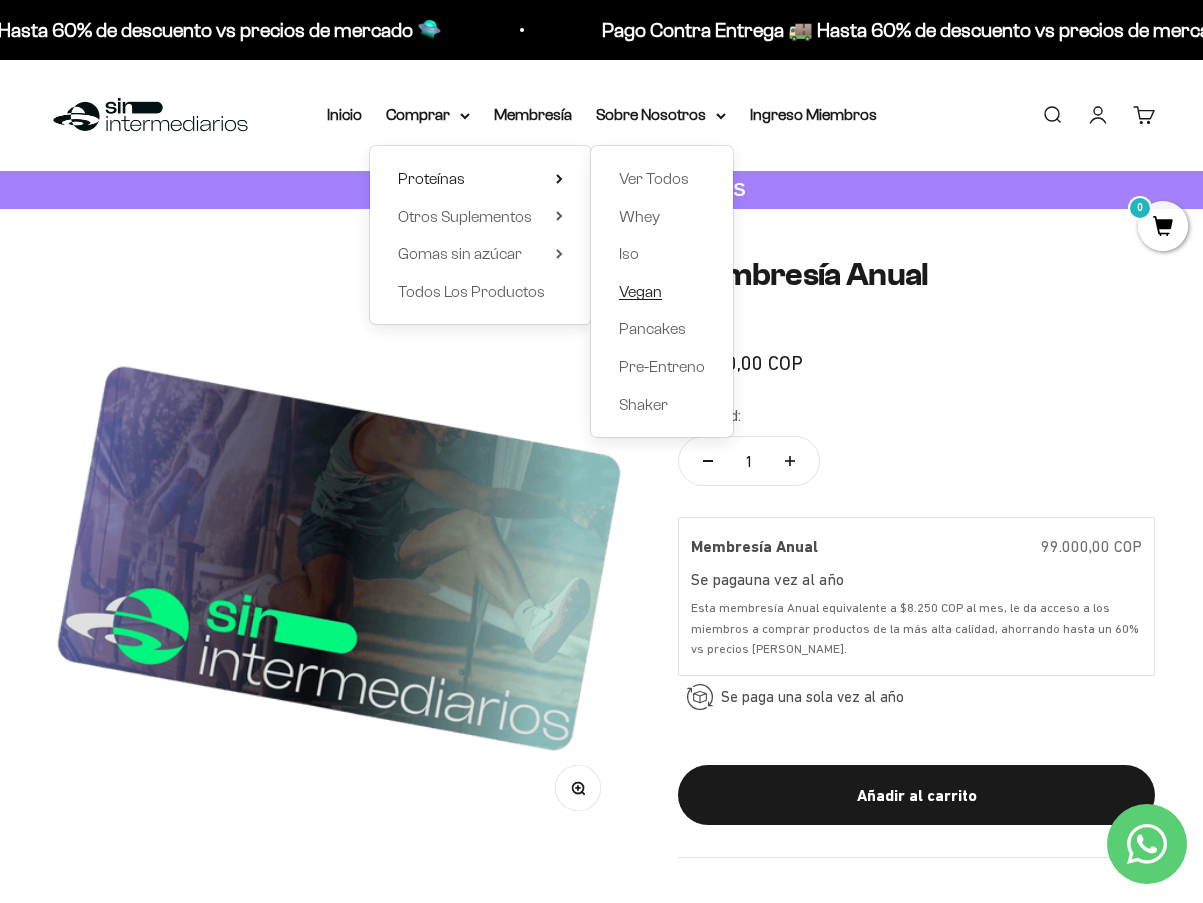 click on "Vegan" at bounding box center (640, 291) 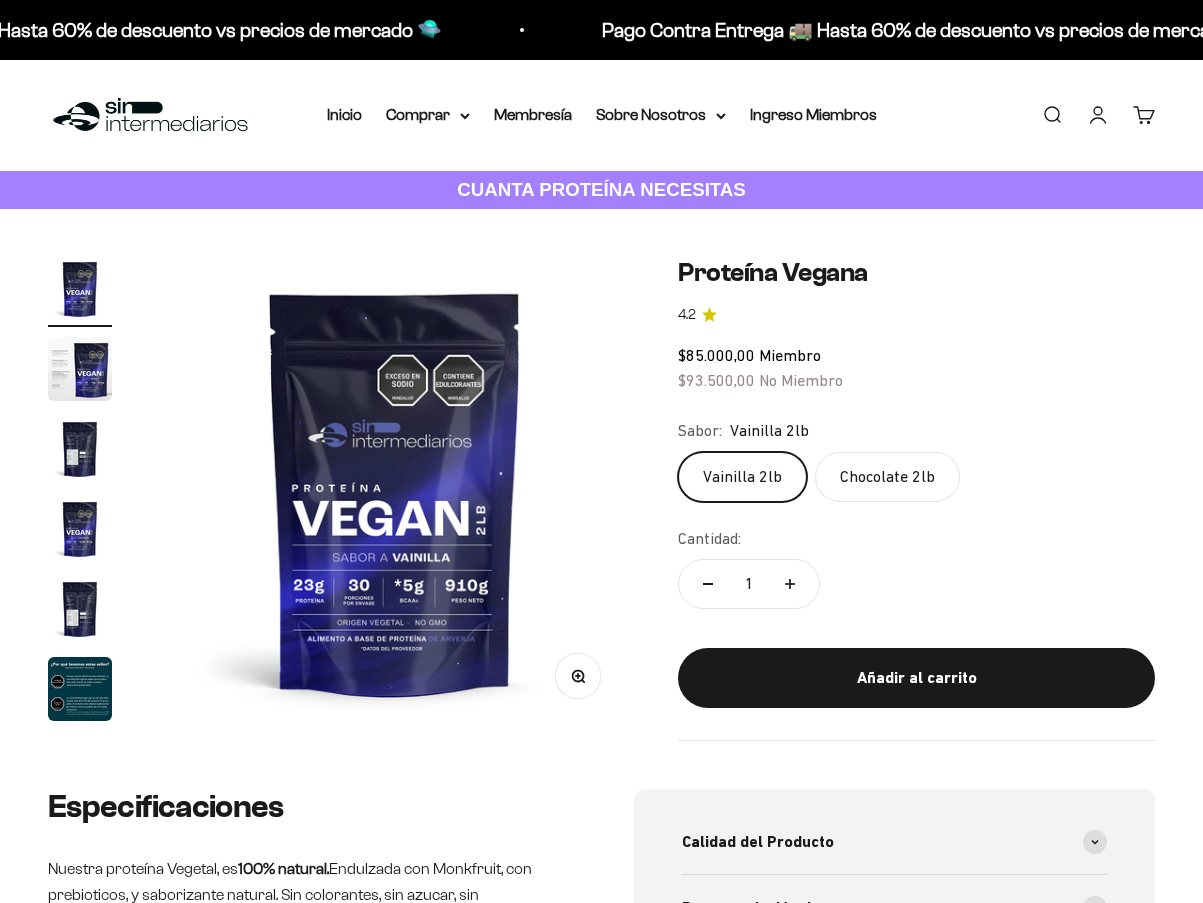scroll, scrollTop: 0, scrollLeft: 0, axis: both 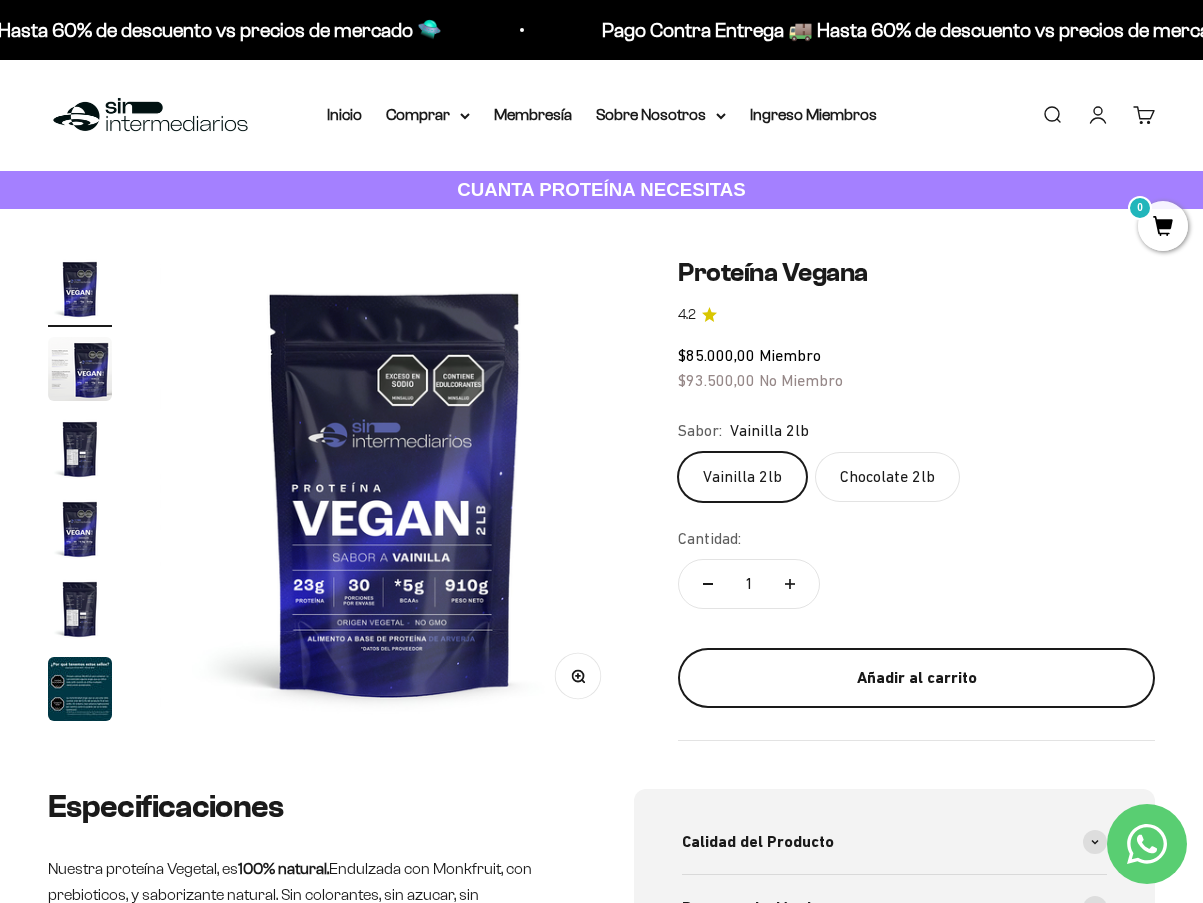 click on "Añadir al carrito" at bounding box center (916, 678) 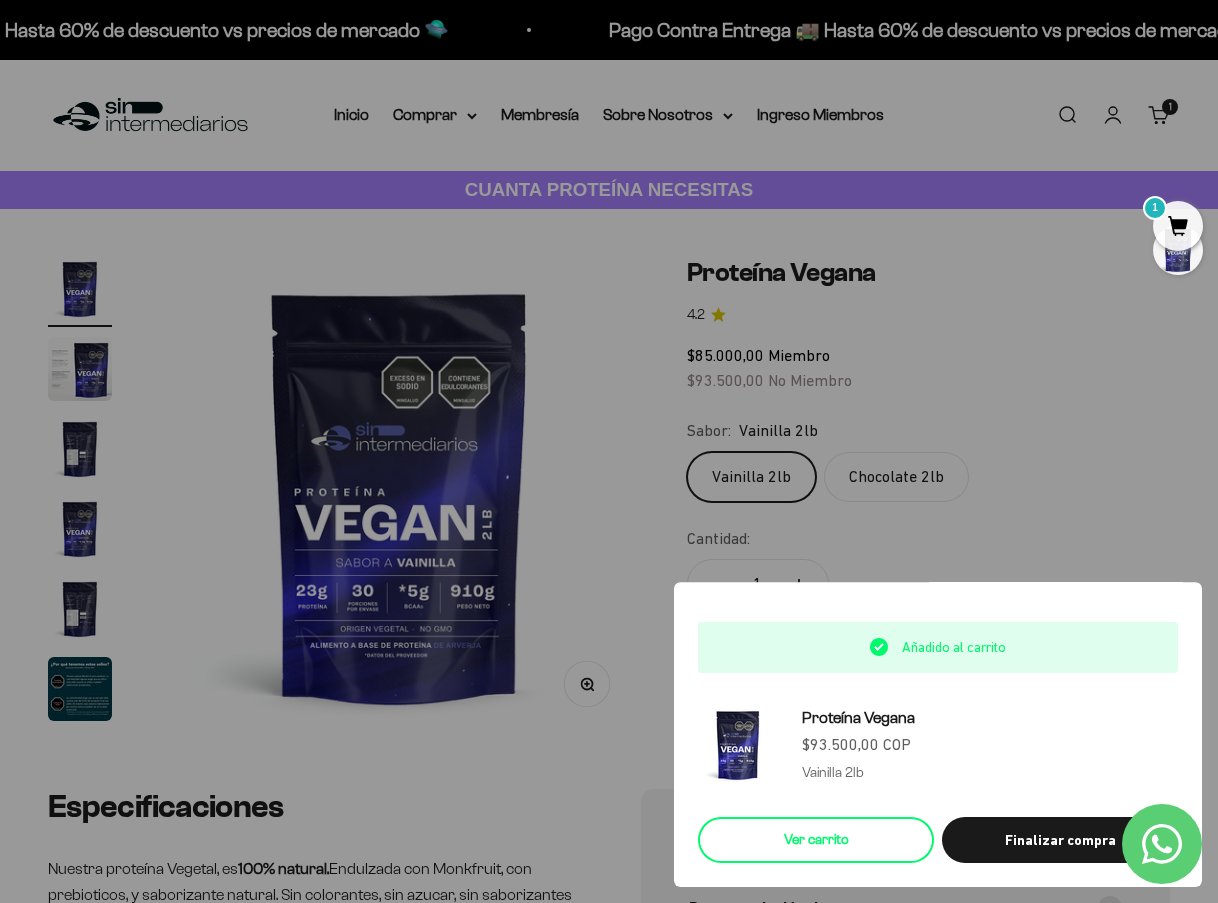 click on "Ver carrito" at bounding box center (816, 840) 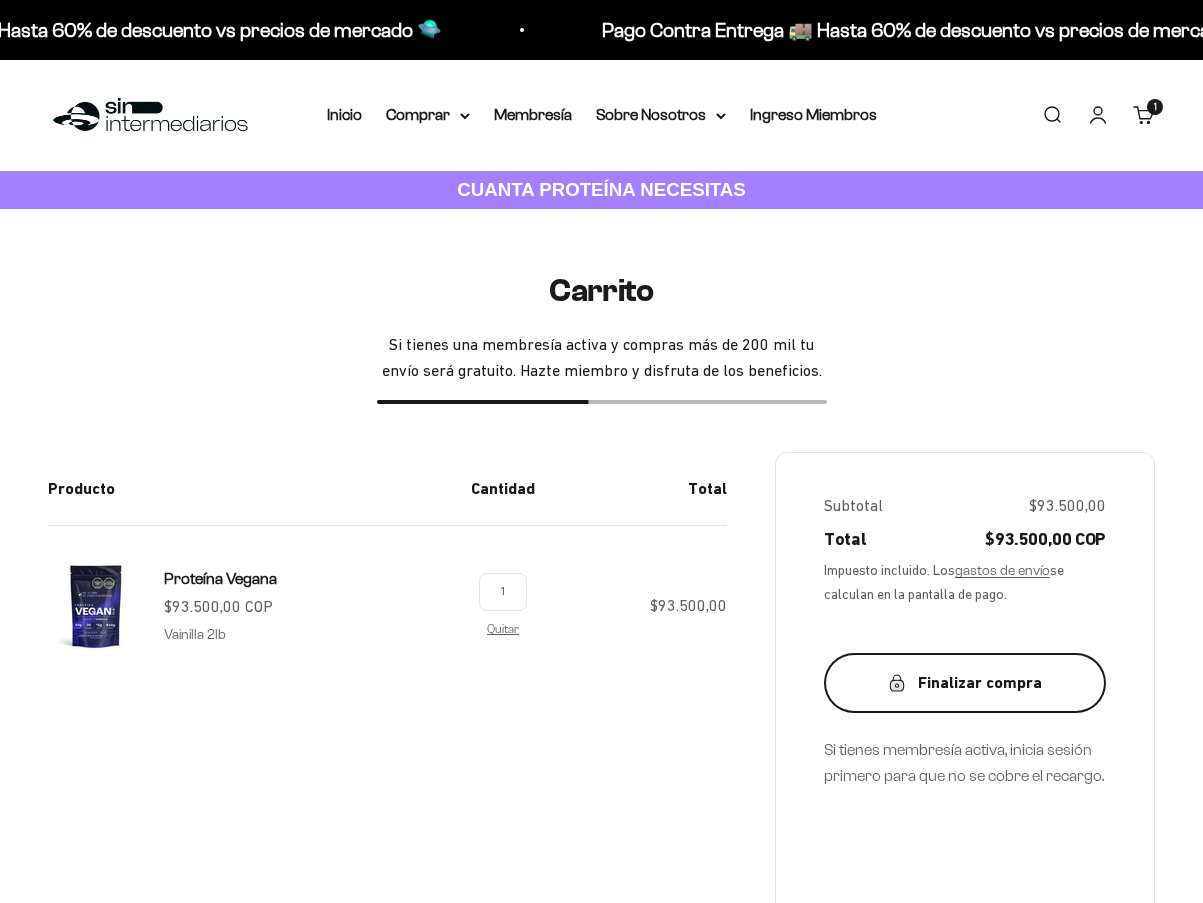 scroll, scrollTop: 0, scrollLeft: 0, axis: both 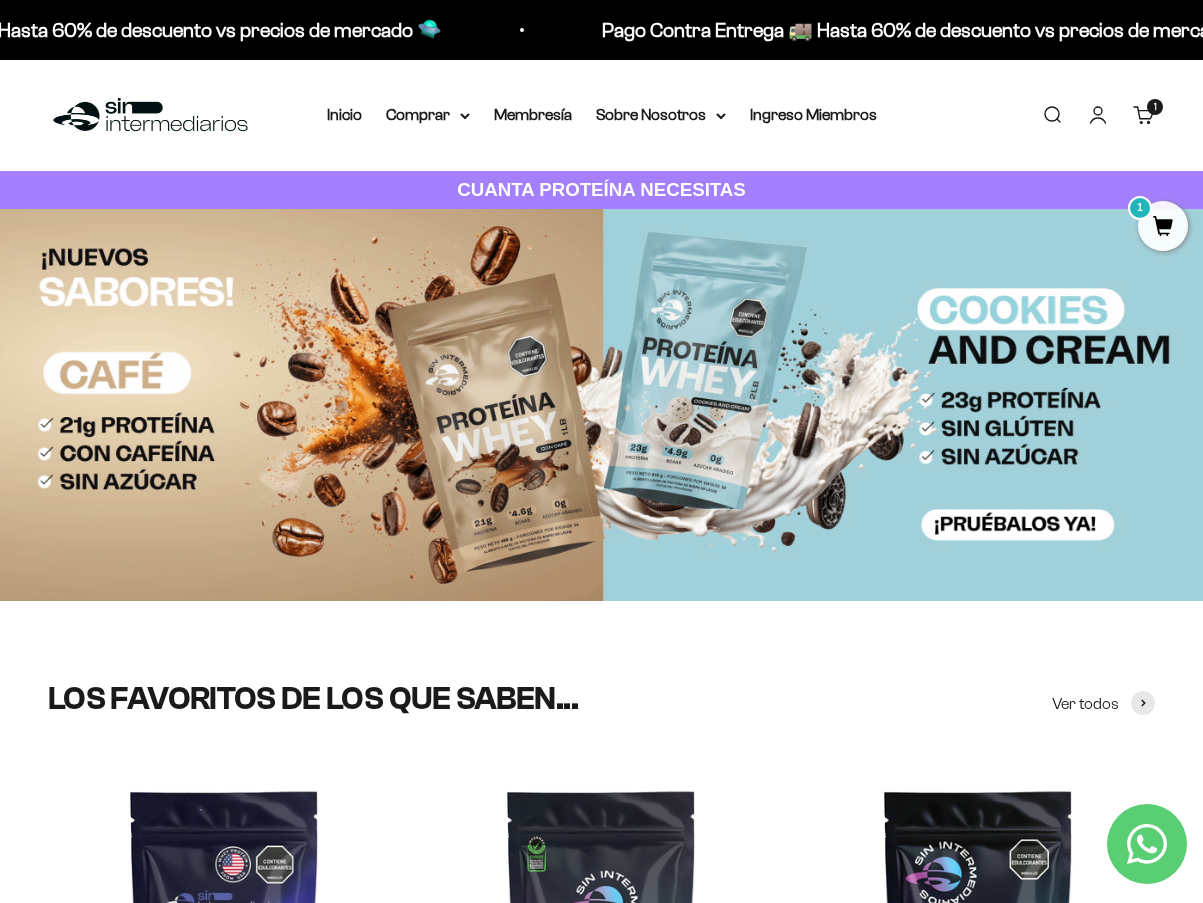 click on "1 artículo
1" at bounding box center (1155, 107) 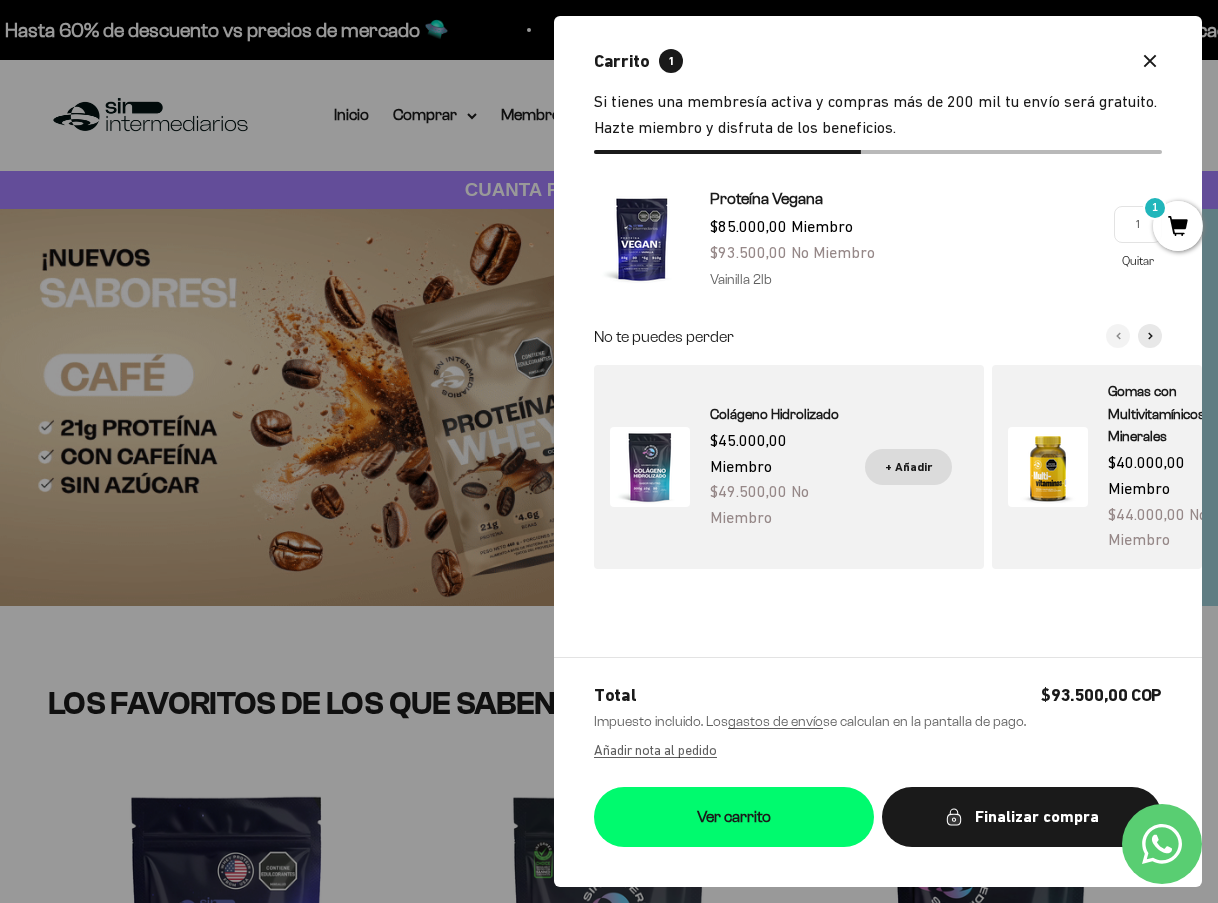 click on "Quitar" at bounding box center (1138, 260) 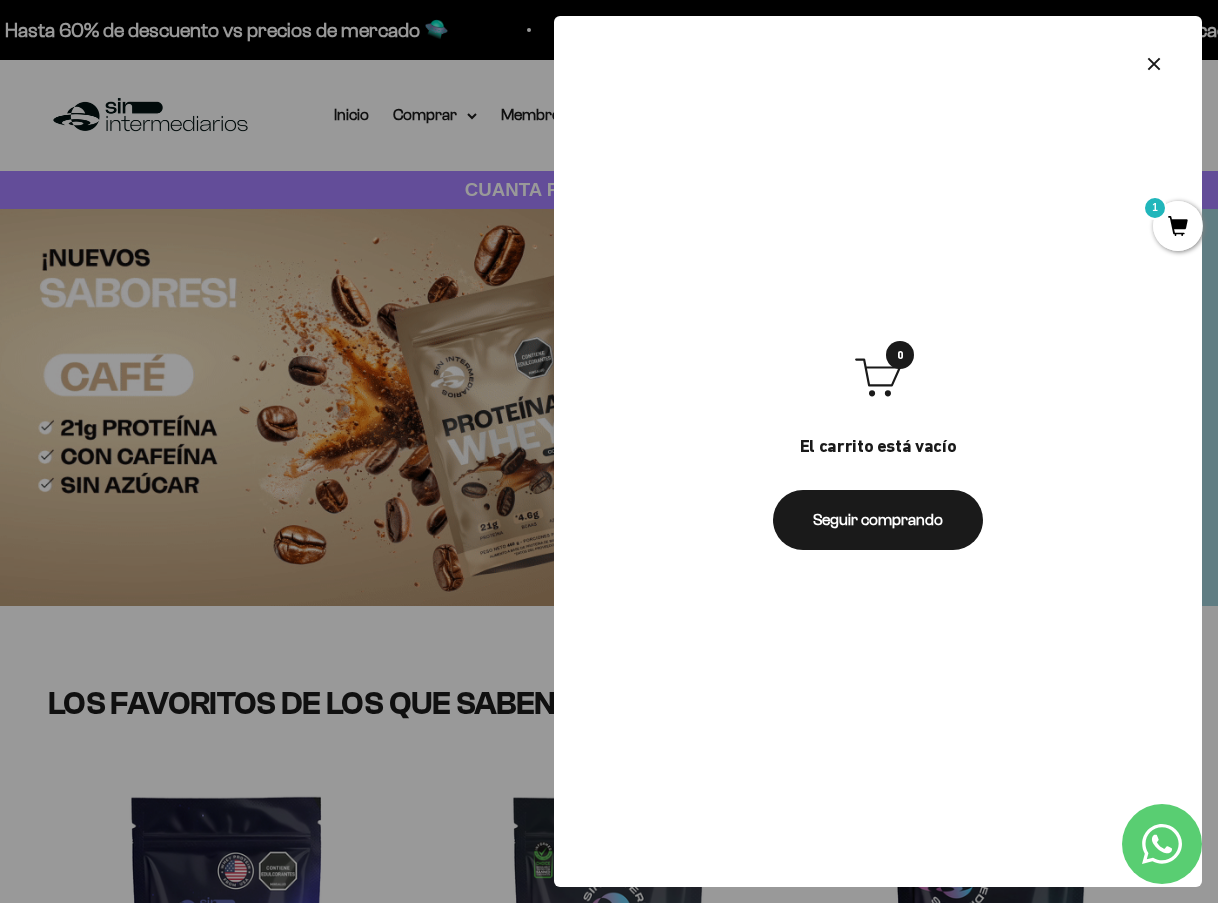 click 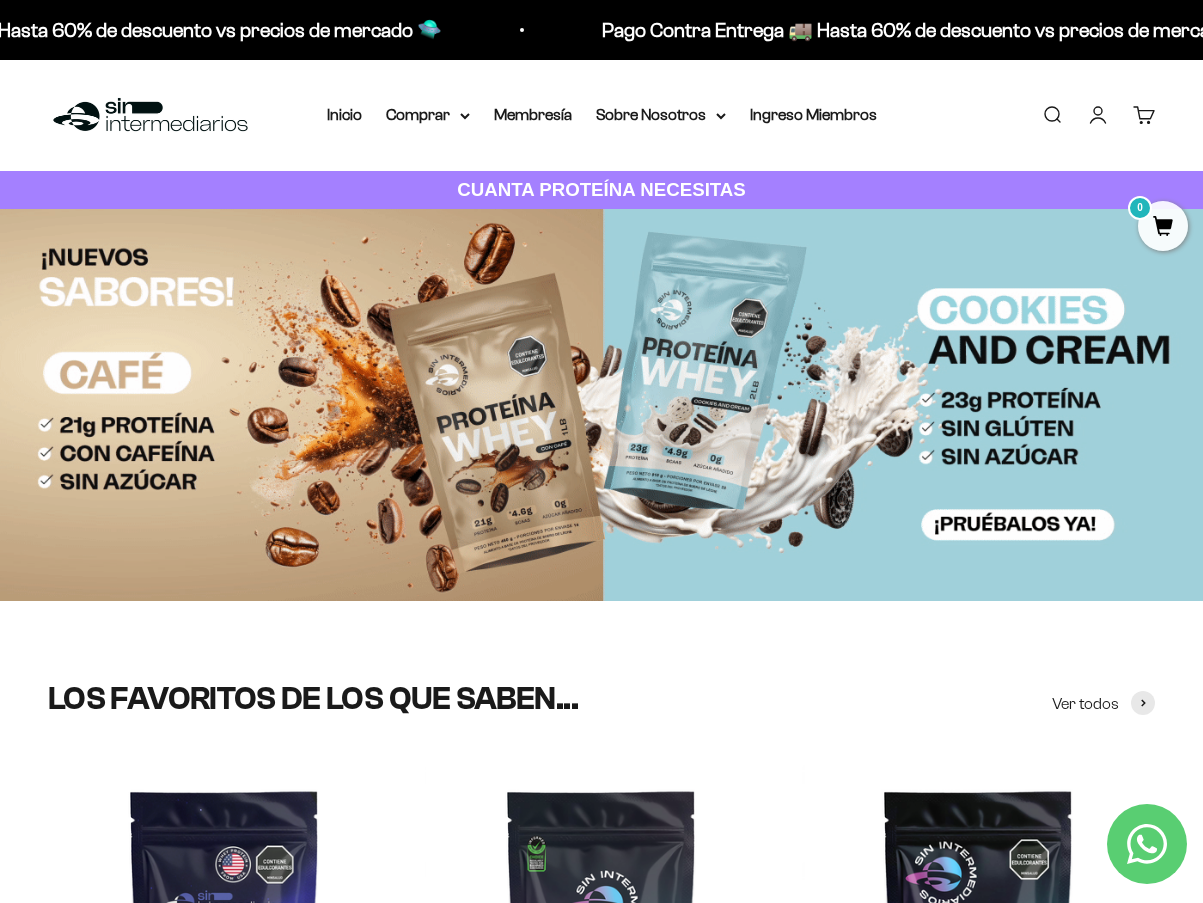 click on "Cuenta" at bounding box center [1098, 115] 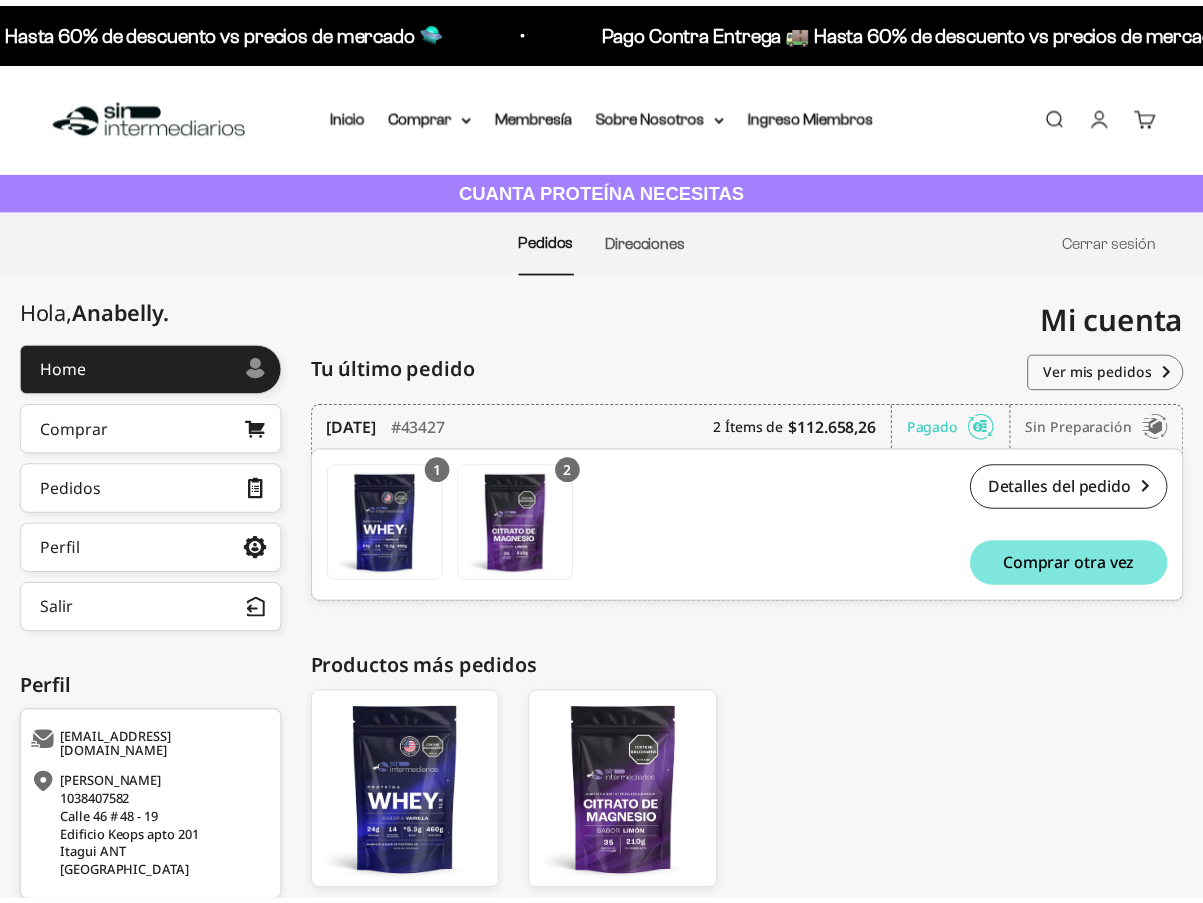 scroll, scrollTop: 0, scrollLeft: 0, axis: both 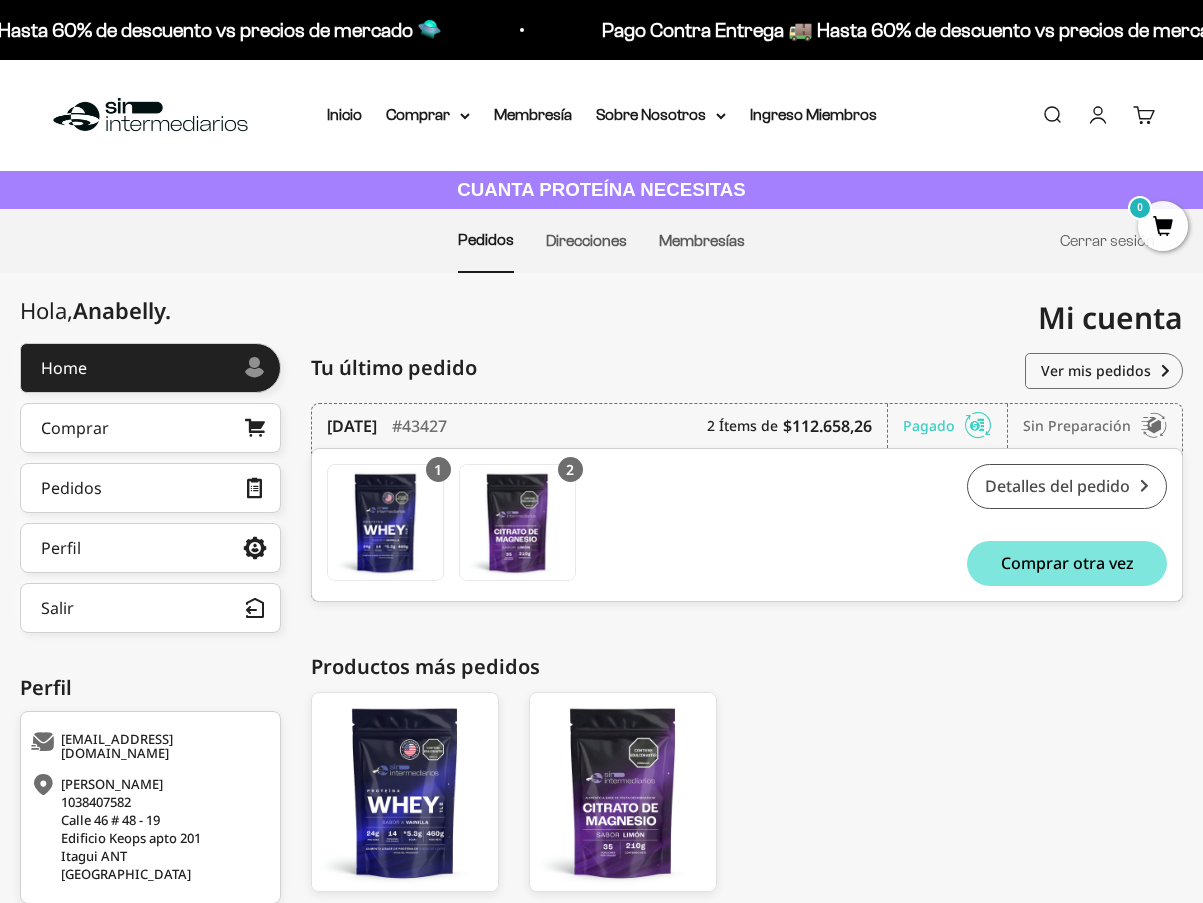 click on "Detalles del pedido" at bounding box center (1067, 486) 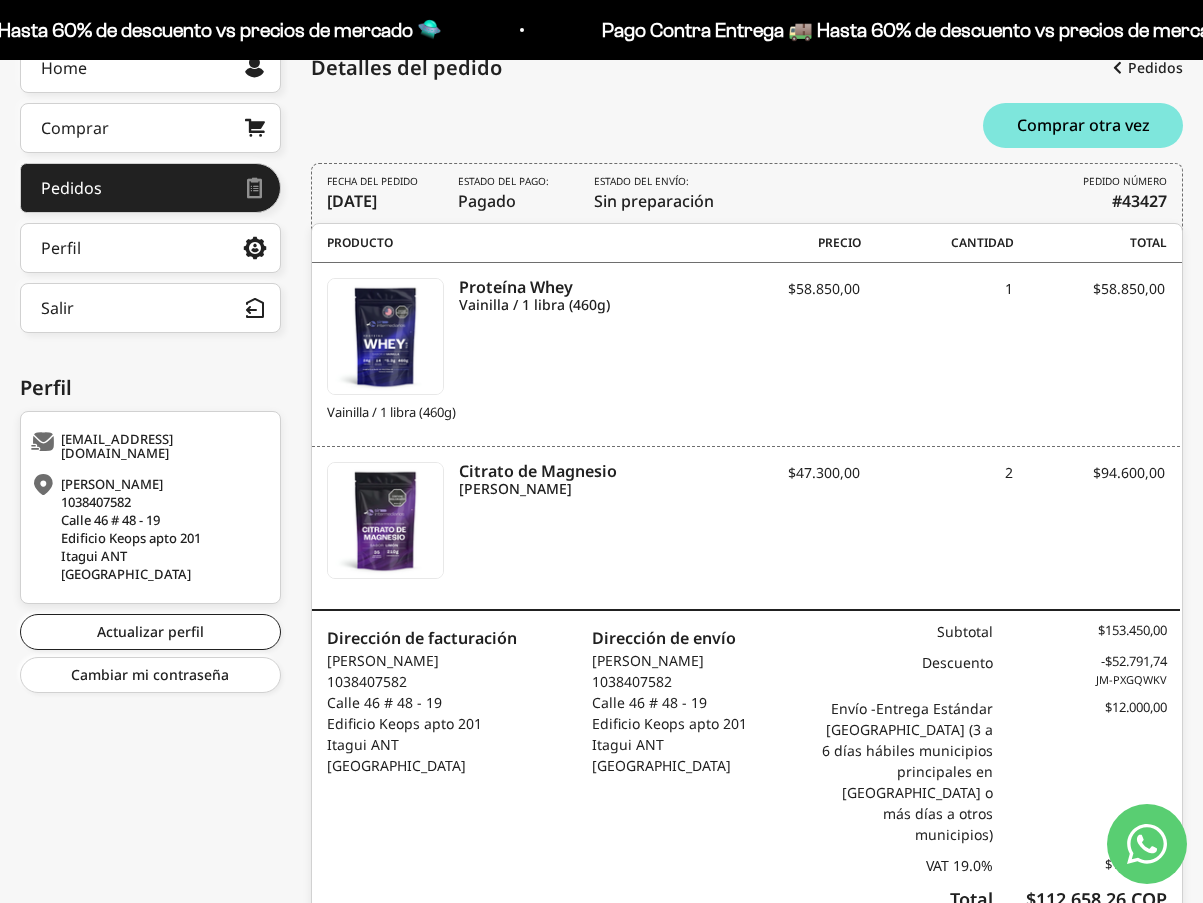 scroll, scrollTop: 100, scrollLeft: 0, axis: vertical 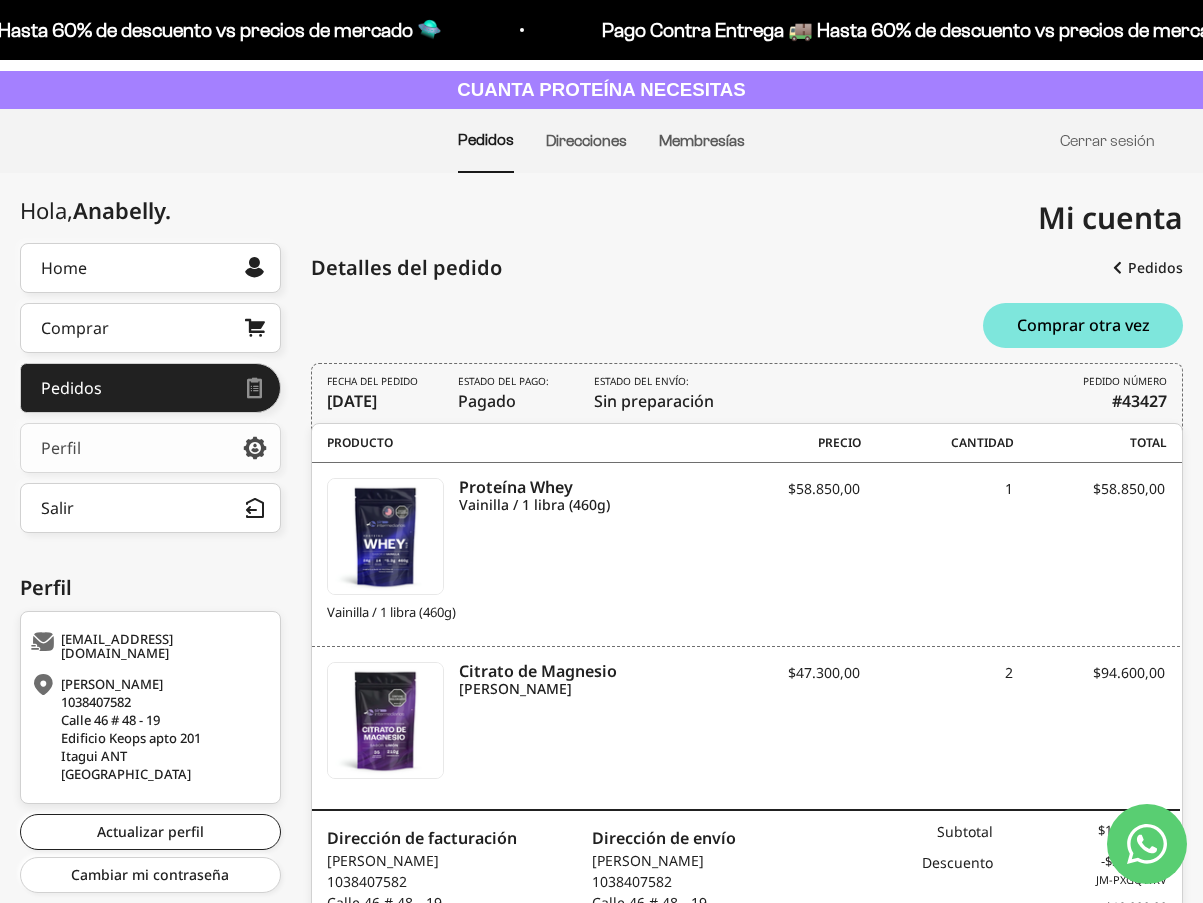 click on "Perfil" at bounding box center (150, 448) 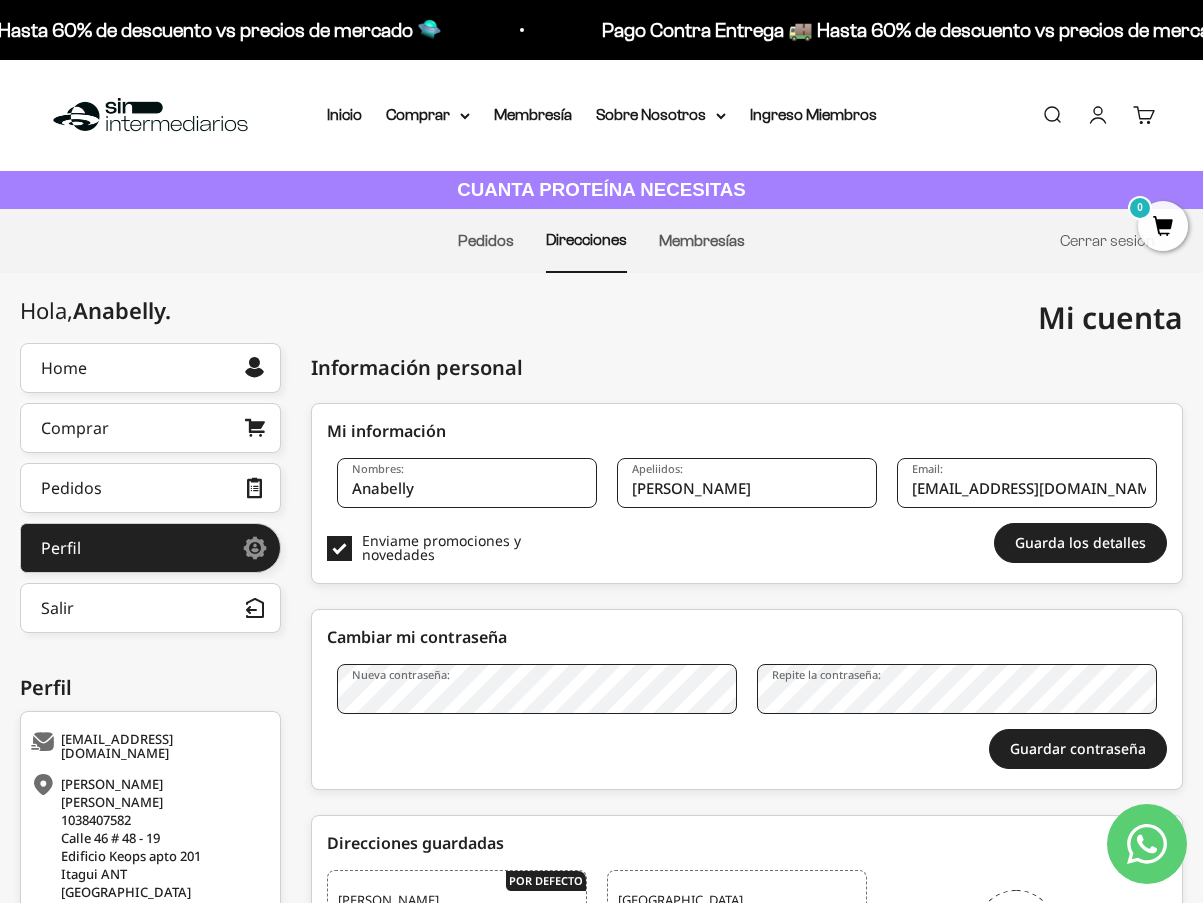 scroll, scrollTop: 275, scrollLeft: 0, axis: vertical 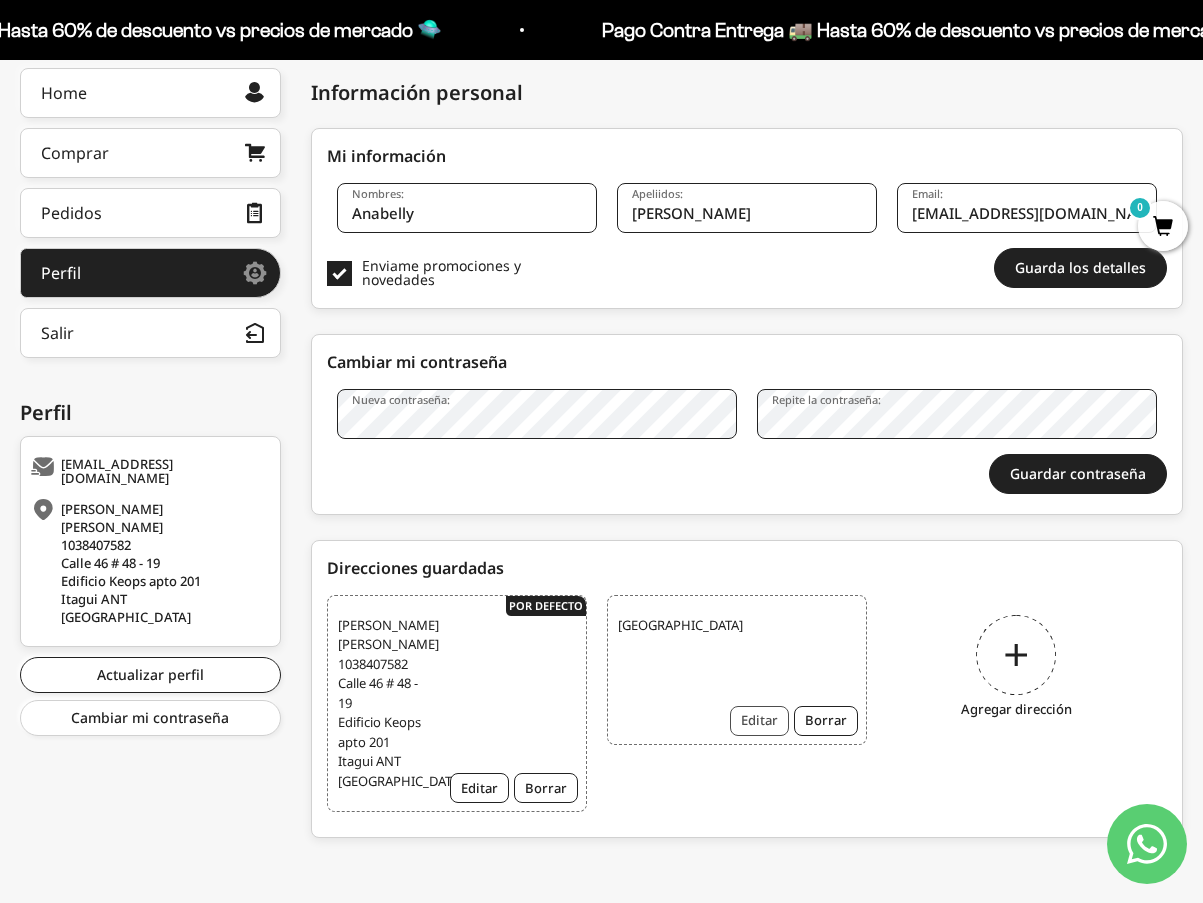 click on "Editar" at bounding box center (759, 721) 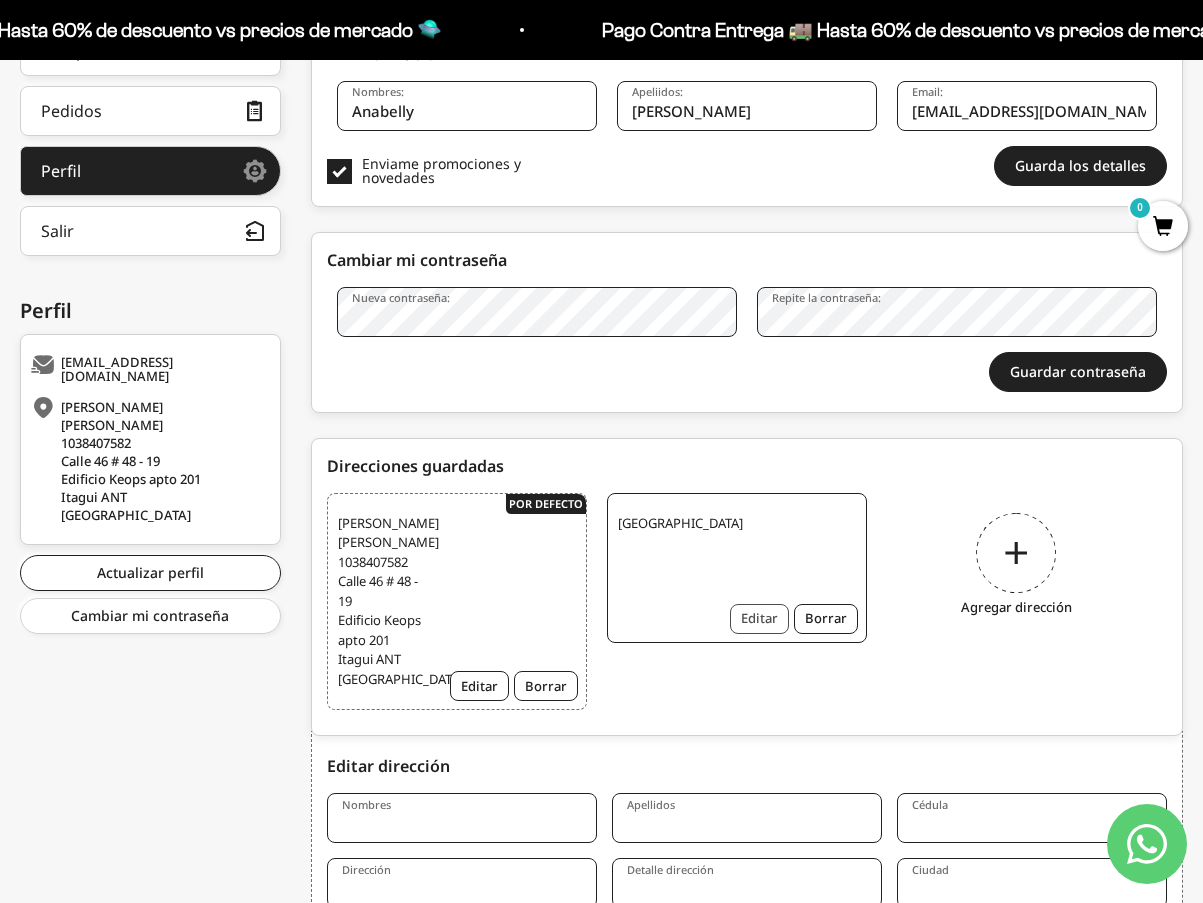 scroll, scrollTop: 663, scrollLeft: 0, axis: vertical 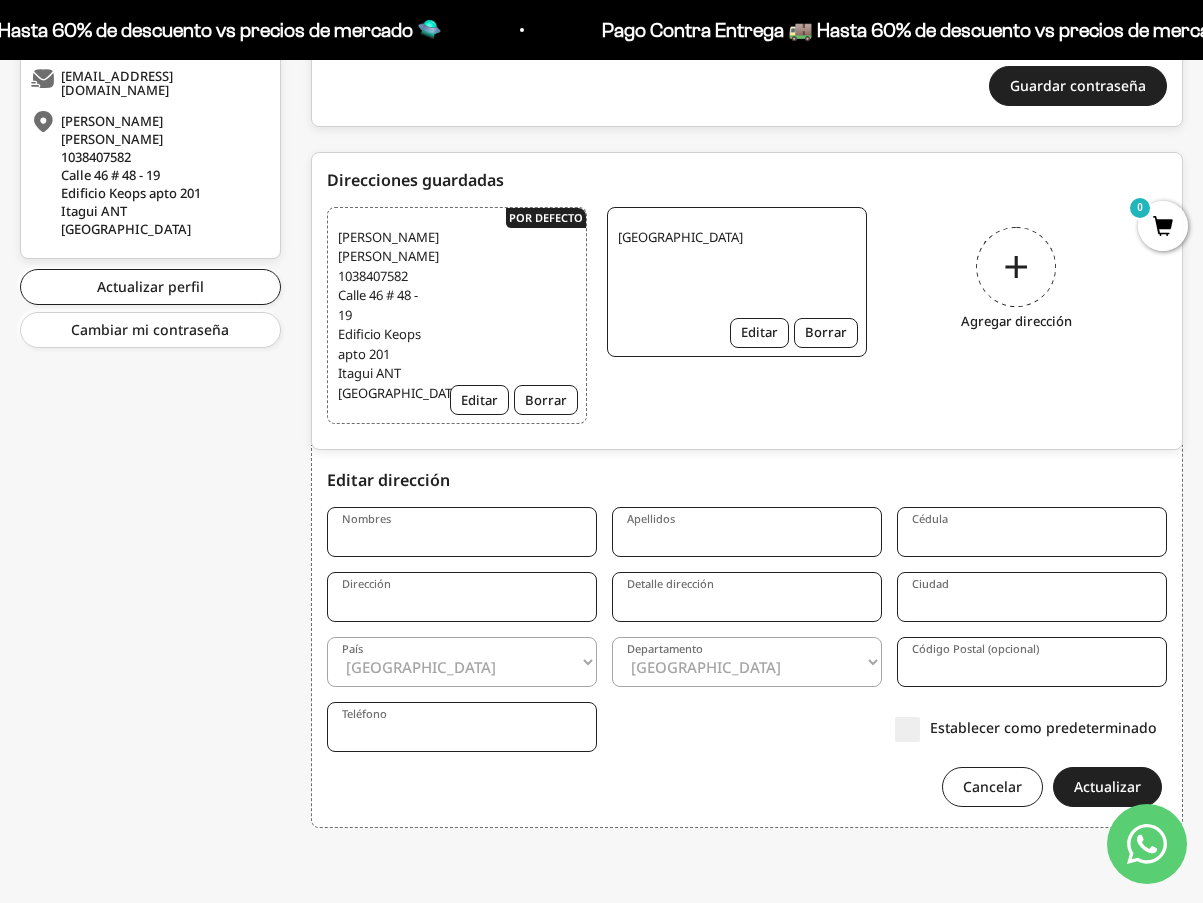 click on "Nombres" at bounding box center [462, 532] 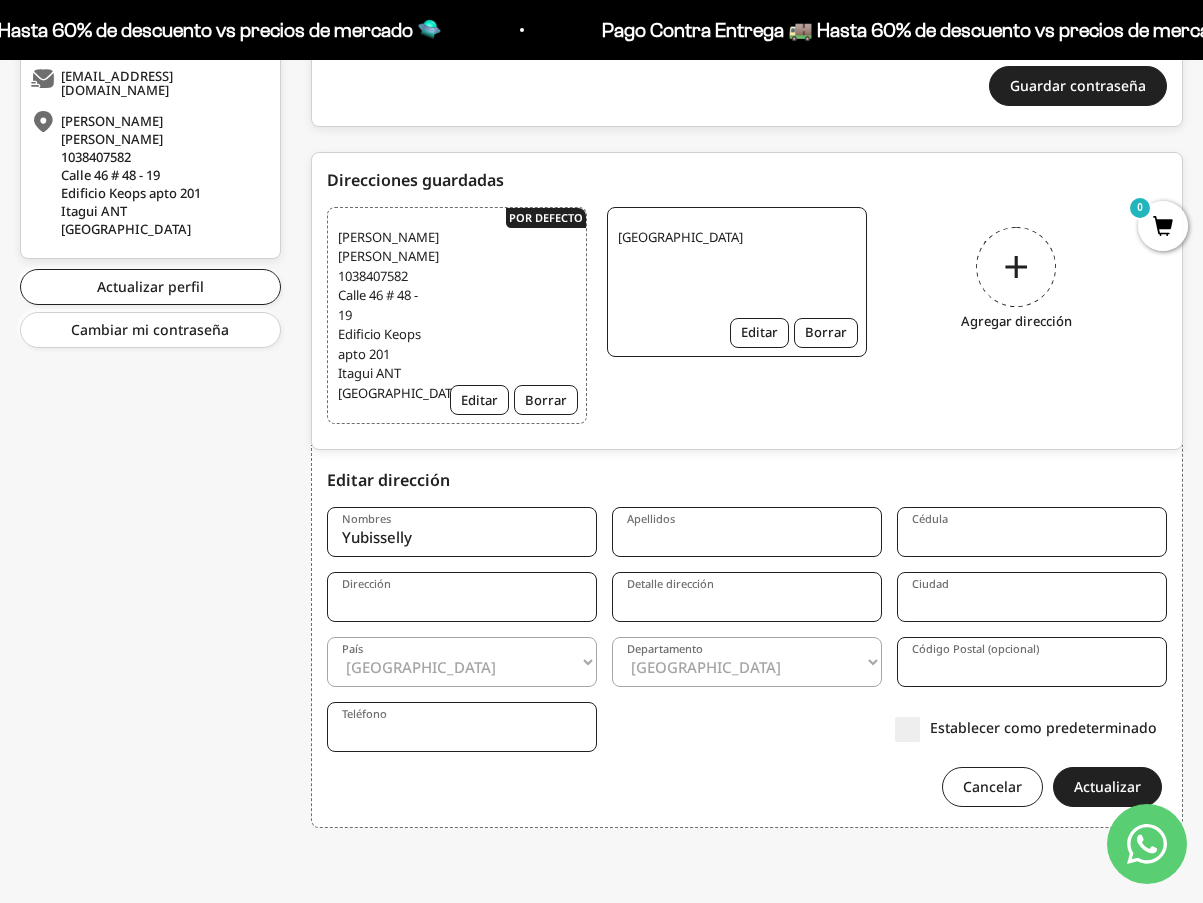 click on "Apellidos" at bounding box center (747, 532) 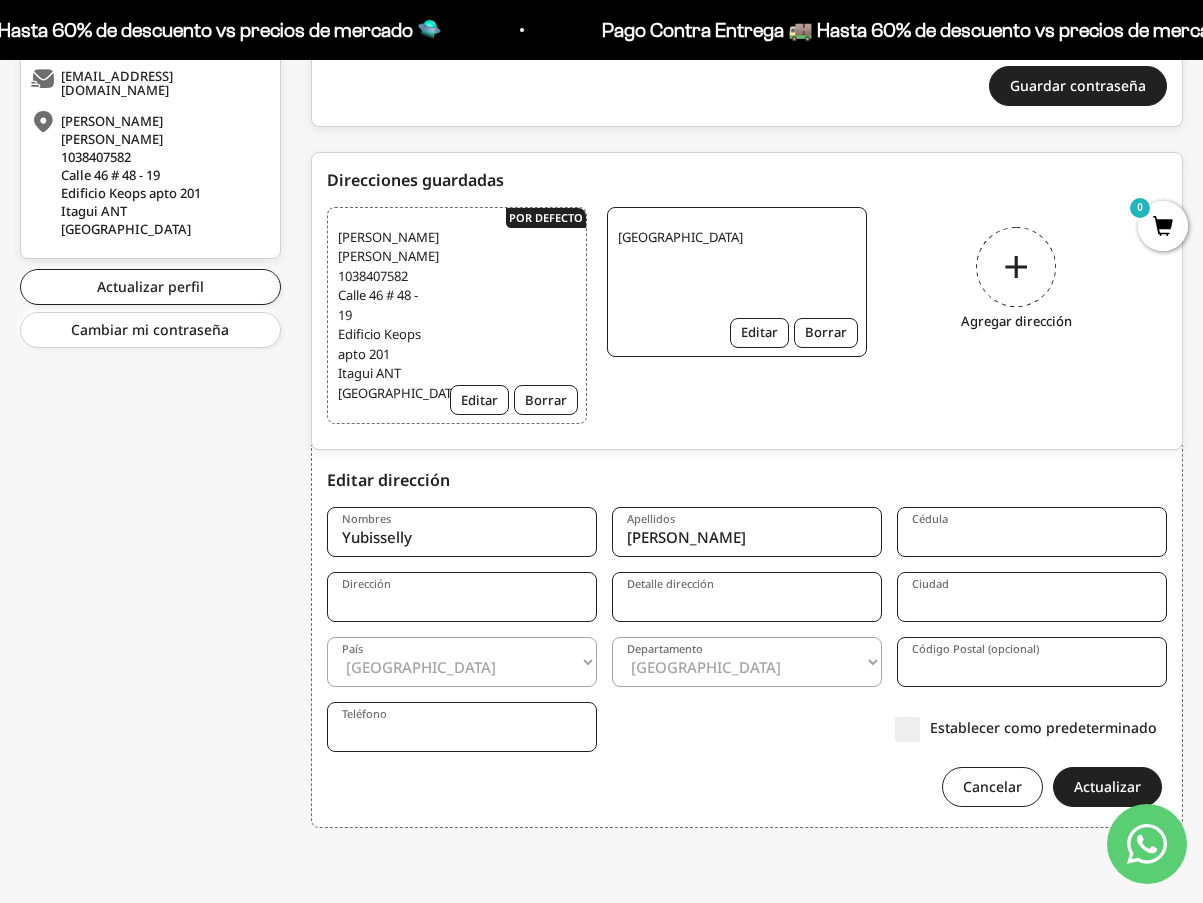 click on "Cédula" at bounding box center [930, 519] 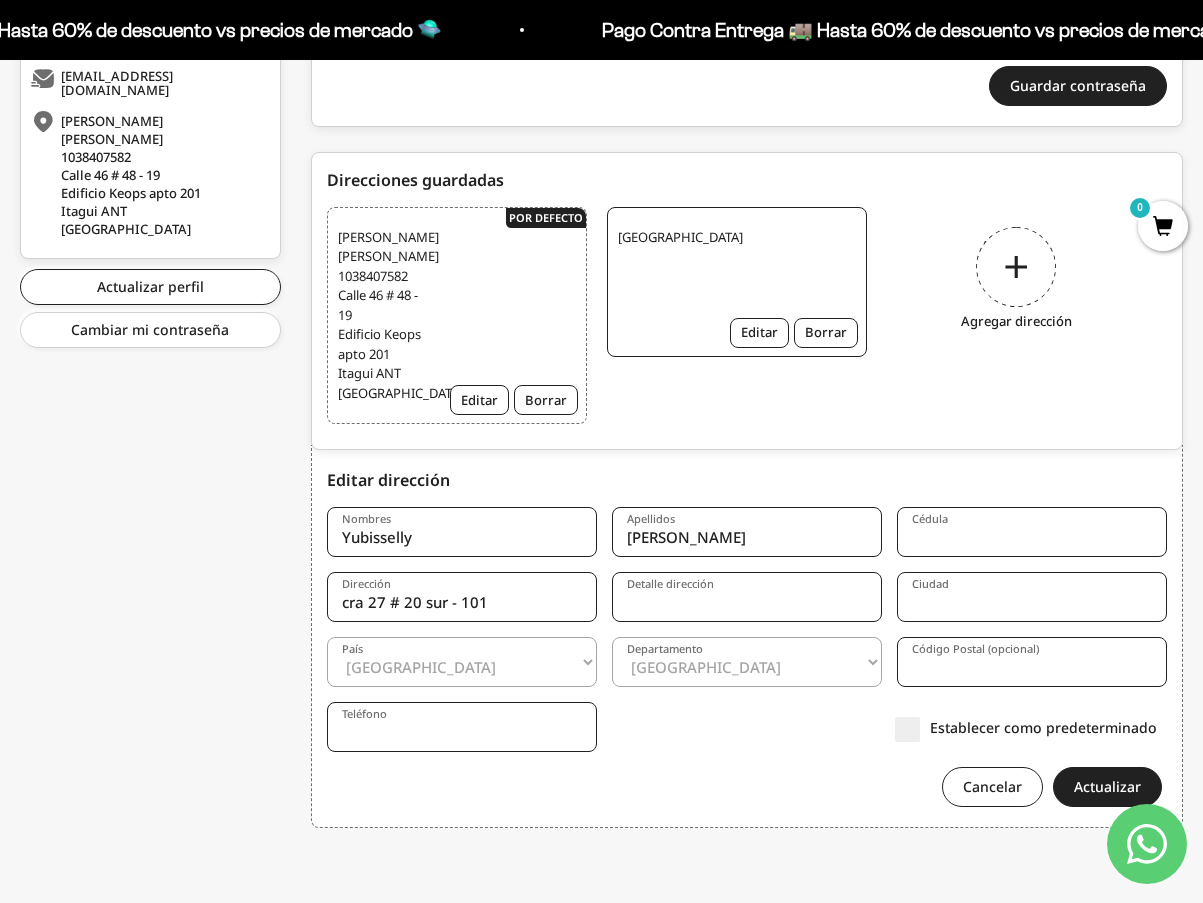 click on "Detalle dirección" at bounding box center [747, 597] 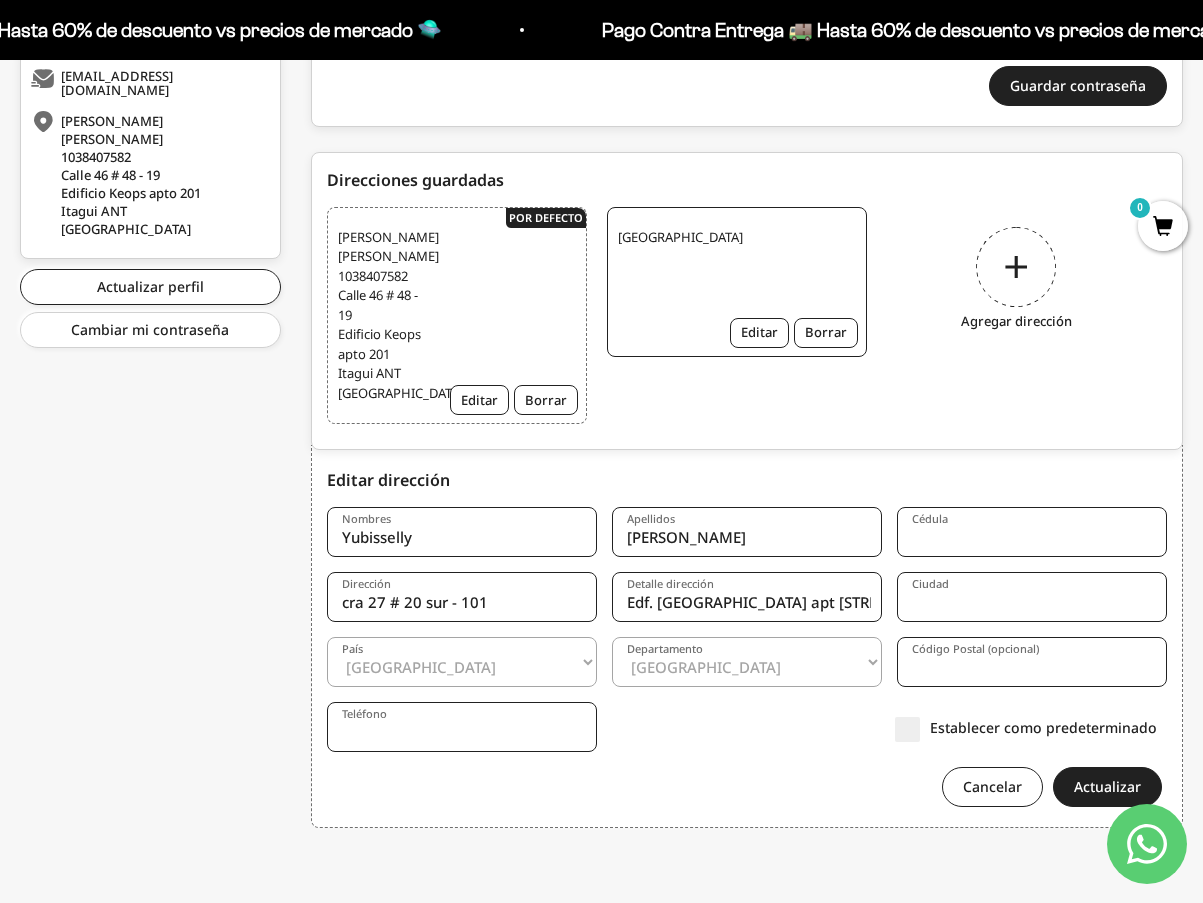 click on "Ciudad" at bounding box center (1032, 597) 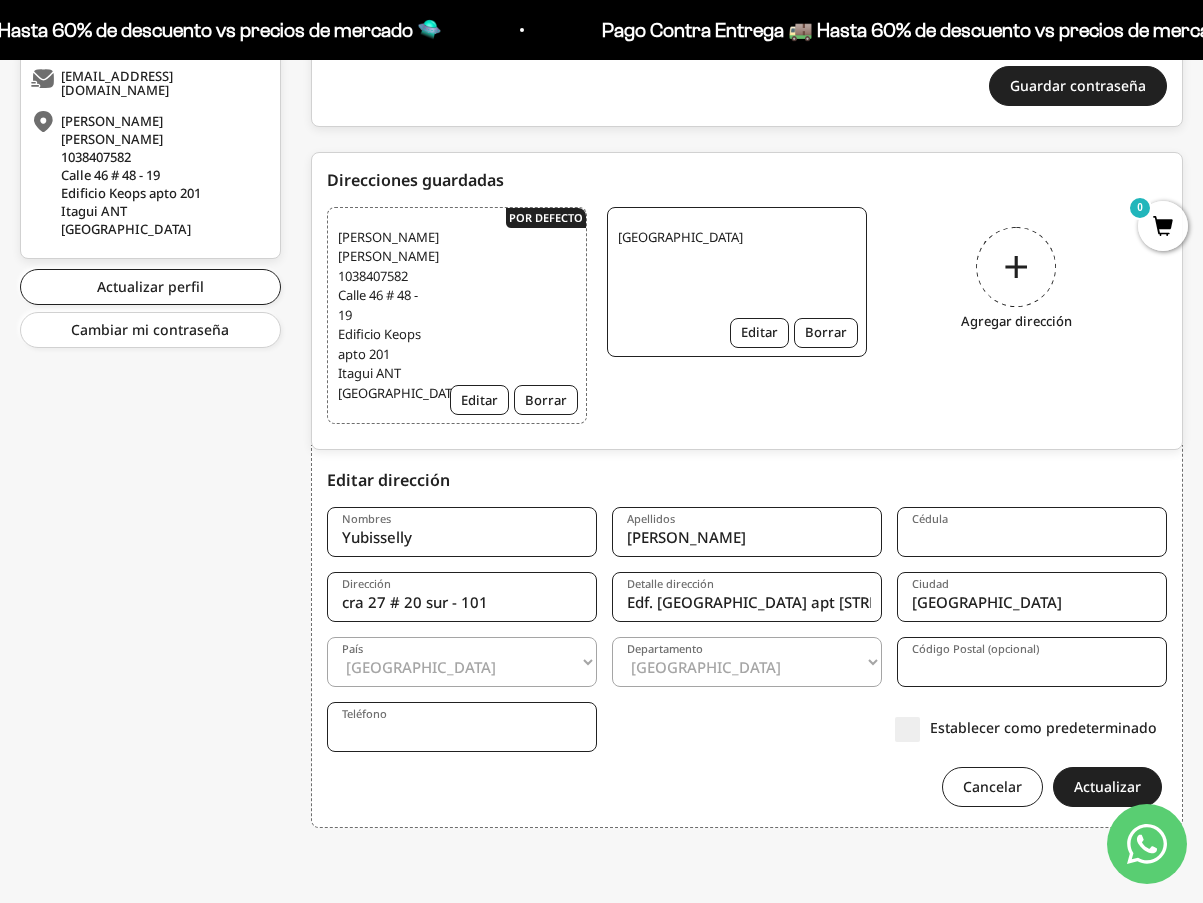 click on "Amazonas Antioquia Arauca Atlántico Bogotá Bolívar Boyacá Caldas Caquetá Casanare Cauca Cesar Chocó Cundinamarca Córdoba Guainía Guaviare Huila La Guajira Magdalena Meta Nariño Norte de Santander Putumayo Quindío Risaralda Archipiélago de San Andrés, Providencia y Santa Catalina Santander Sucre Tolima Valle del Cauca Vaupés Vichada" at bounding box center [747, 662] 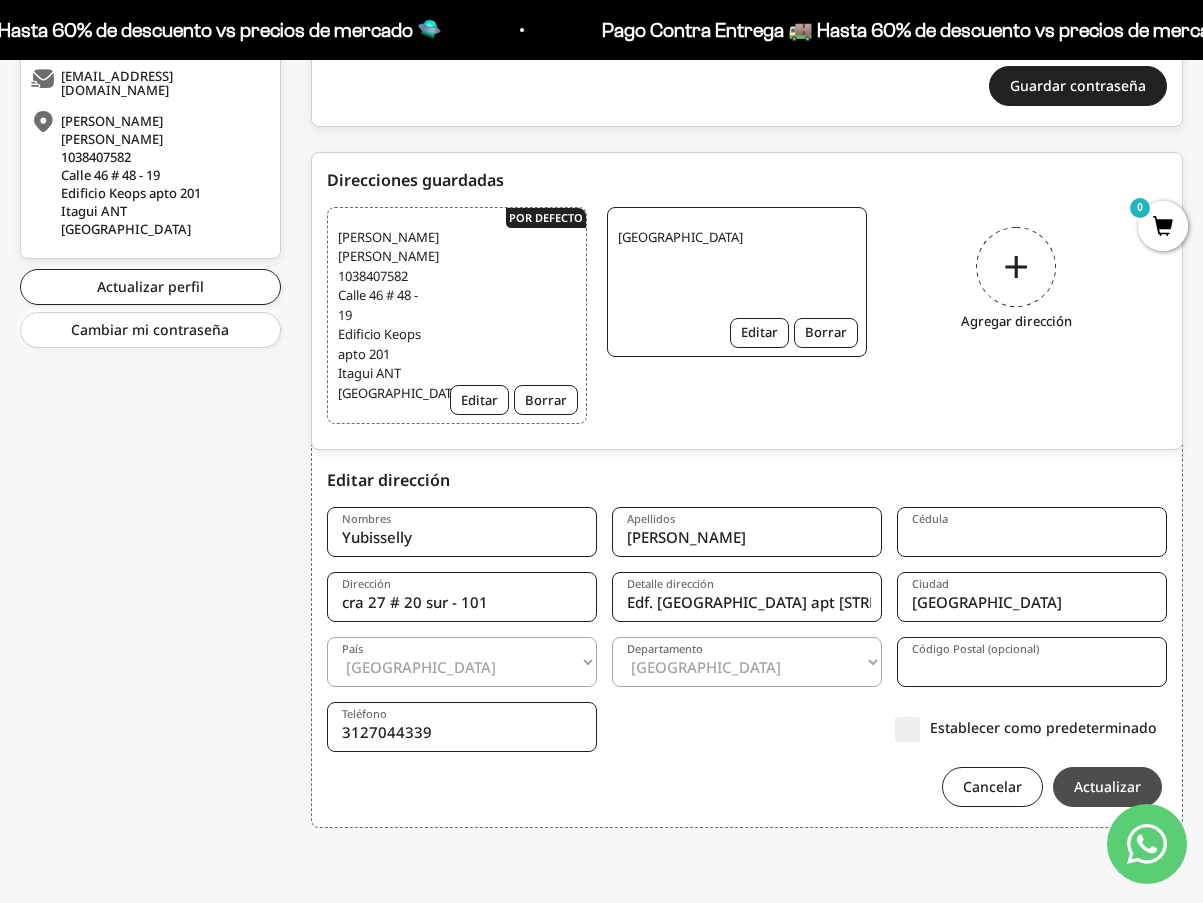 click on "Actualizar" at bounding box center (1107, 787) 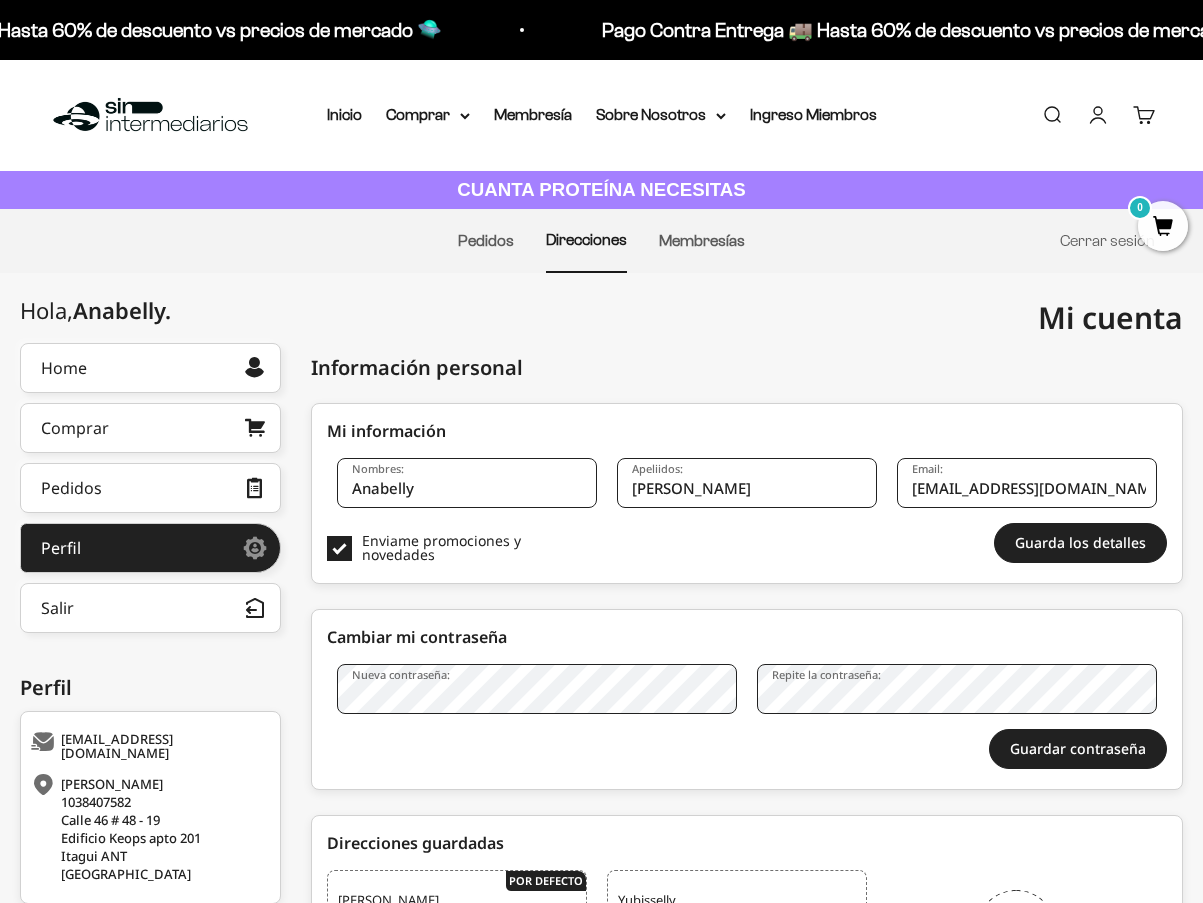 scroll, scrollTop: 295, scrollLeft: 0, axis: vertical 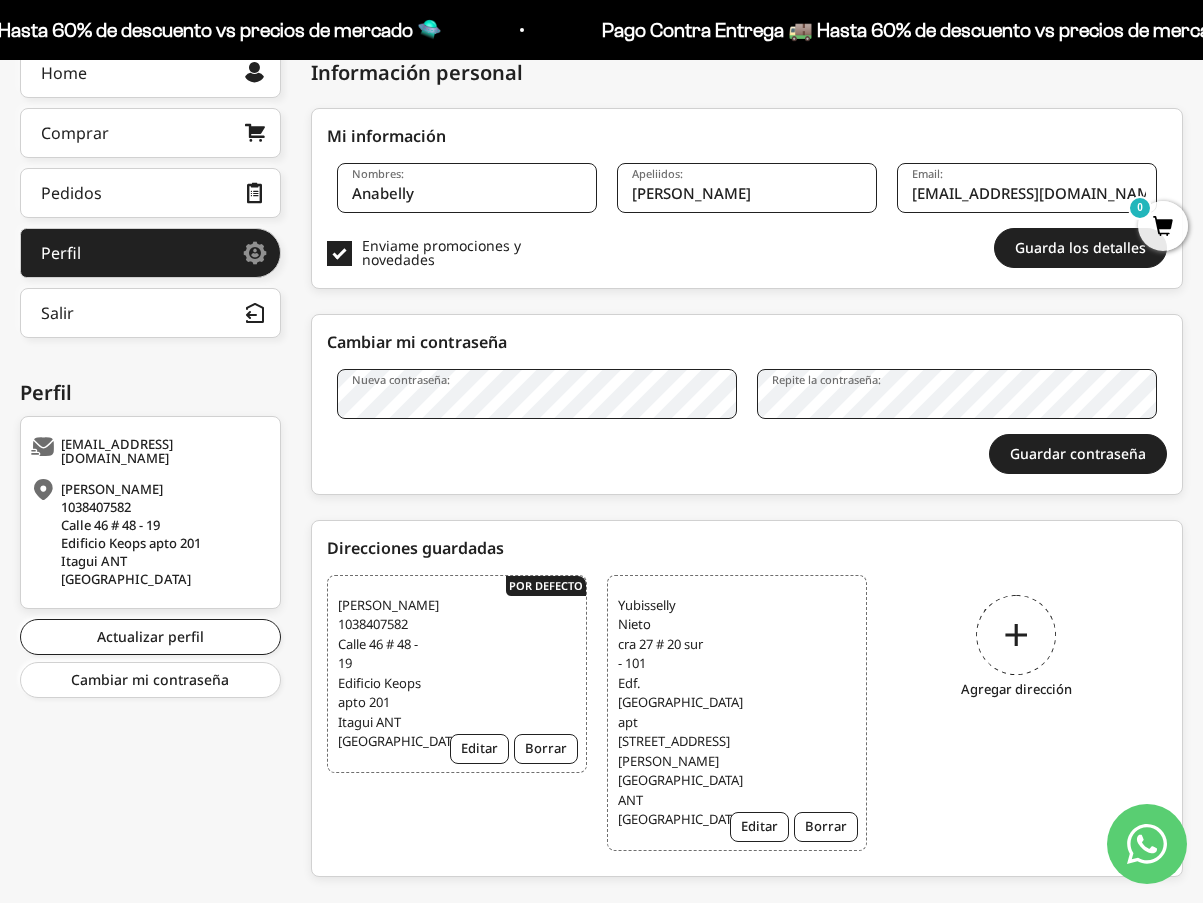 click on "Home
Comprar  Pedidos  Perfil      Salir
Mi cuenta Home  >  Mi cuenta  >  Información personal Mi cuenta [EMAIL_ADDRESS][DOMAIN_NAME] Hola,  [PERSON_NAME] .              Home          Comprar          Pedidos         Perfil Información personal Direcciones guardadas Cambiar mi contraseña Información personal Direcciones guardadas Cambiar mi contraseña             Salir   Perfil
[EMAIL_ADDRESS][DOMAIN_NAME]
[PERSON_NAME] 1038407582 [STREET_ADDRESS]
Actualizar perfil
Cambiar mi contraseña
Información personal [PERSON_NAME] [EMAIL_ADDRESS][DOMAIN_NAME] Si Acepto No Acepto Comunicacion promocional de SinIntermediarios. Click para actualizar tu perfil Mi información Nombres: [PERSON_NAME] Apeliidos: Home" at bounding box center [601, 460] 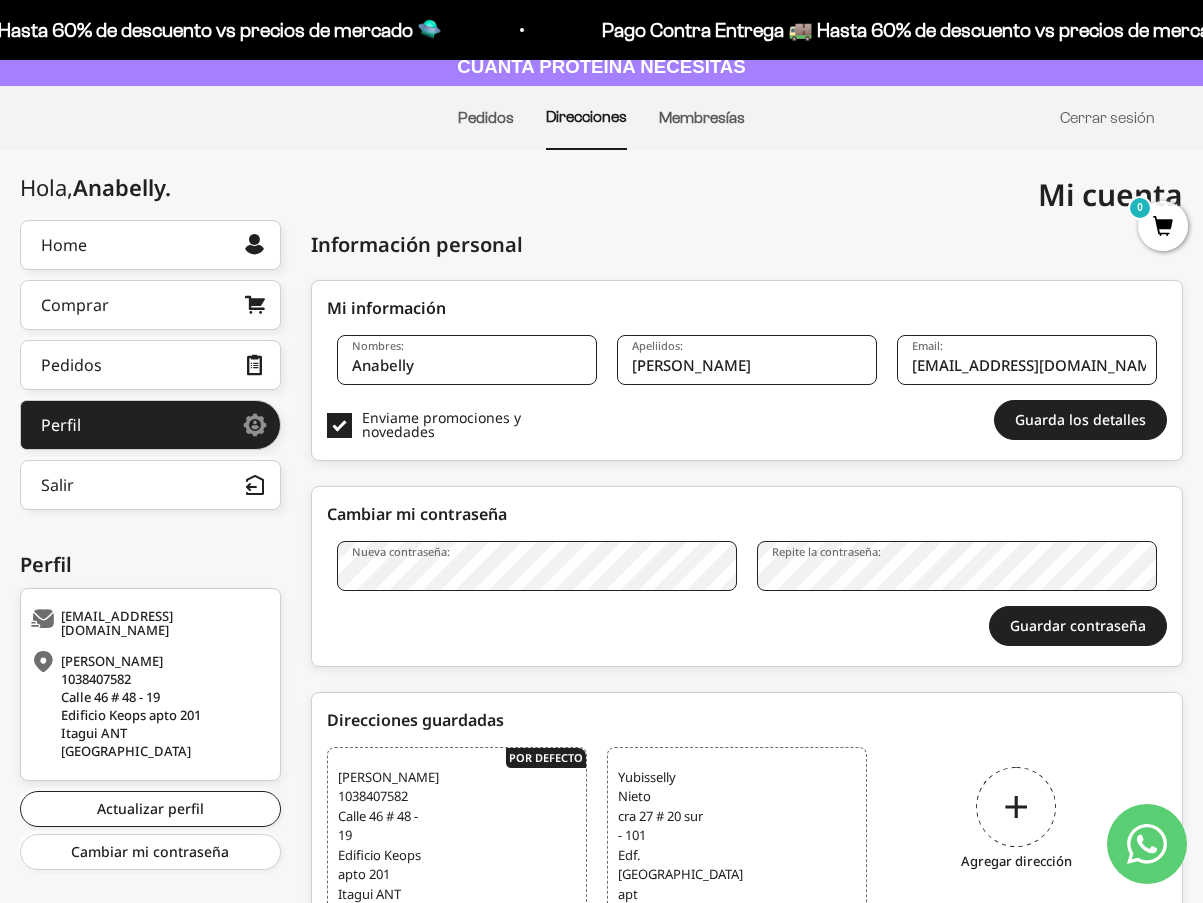 scroll, scrollTop: 0, scrollLeft: 0, axis: both 